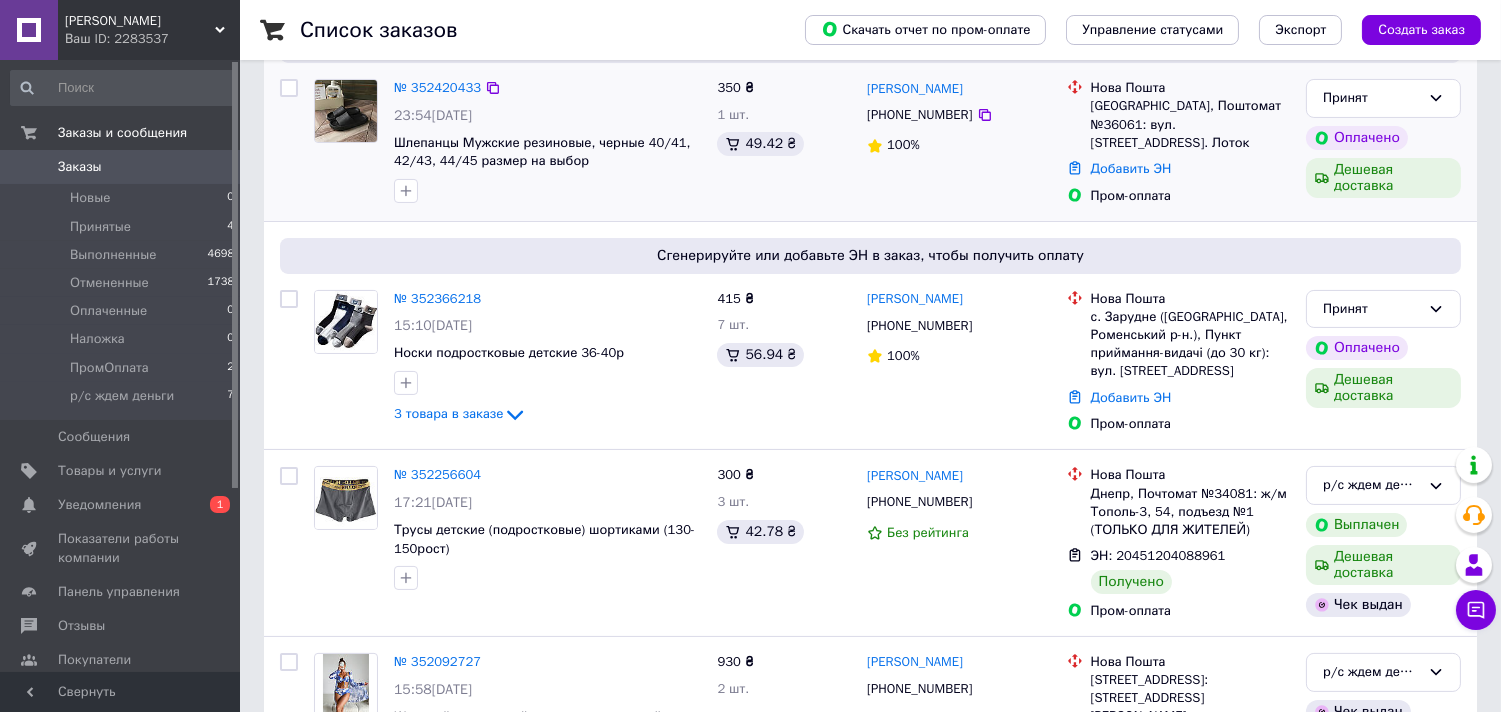 scroll, scrollTop: 666, scrollLeft: 0, axis: vertical 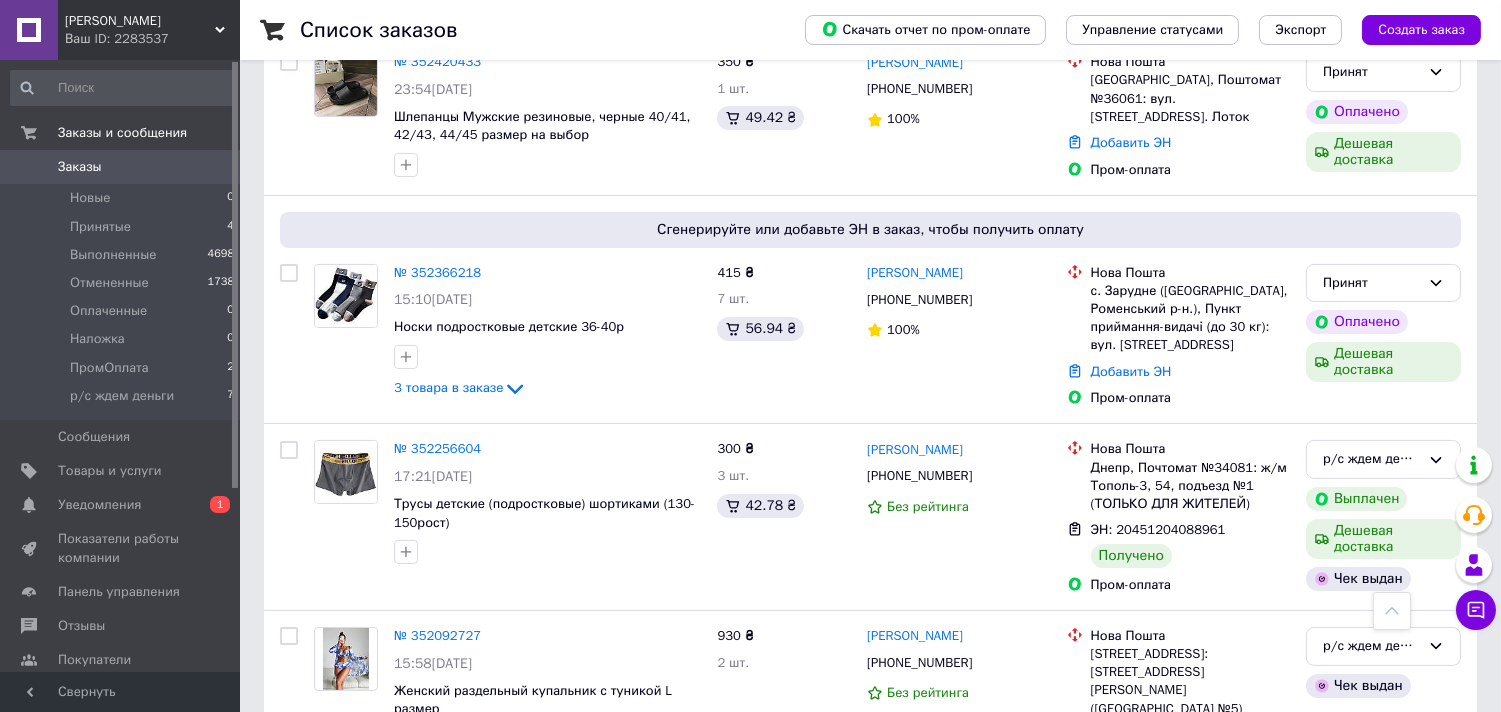 click on "№ 352366218" at bounding box center [437, 272] 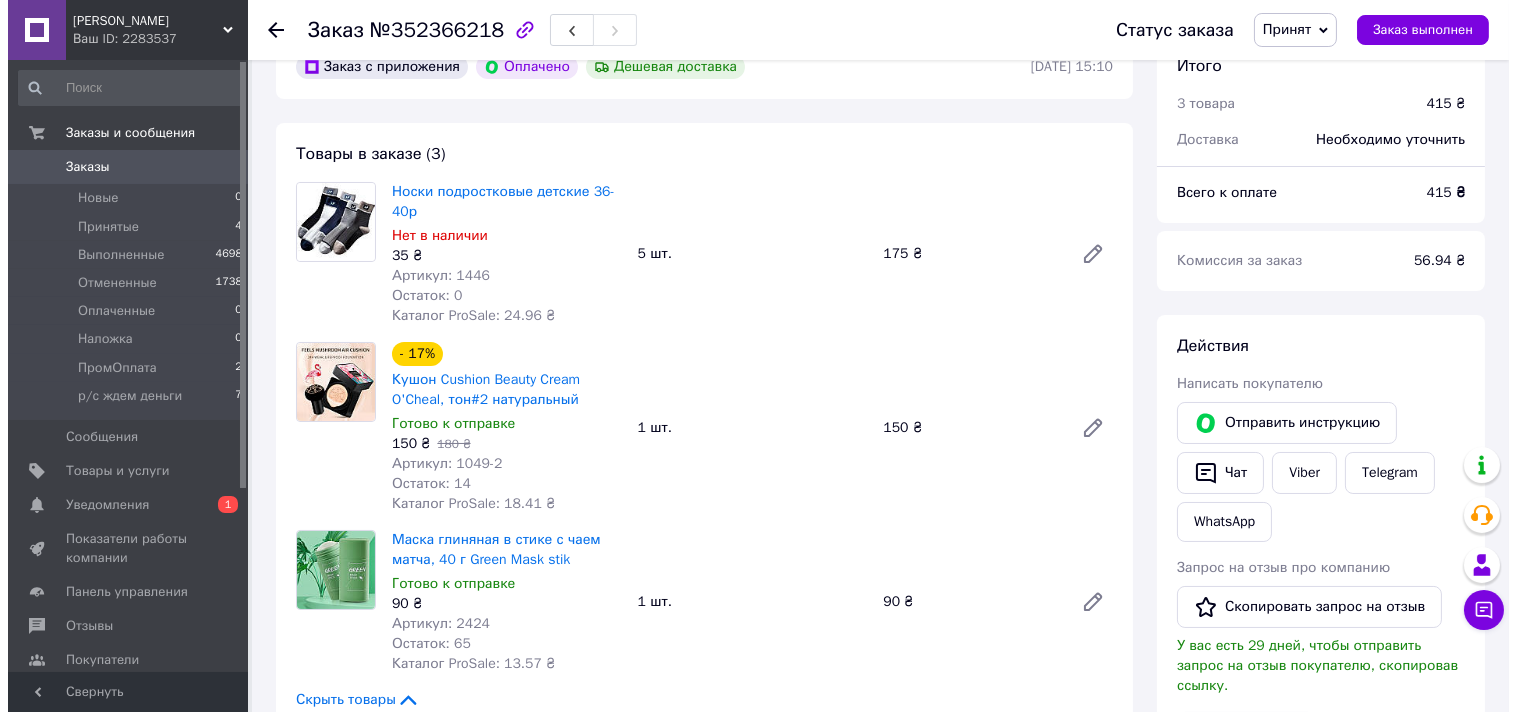 scroll, scrollTop: 222, scrollLeft: 0, axis: vertical 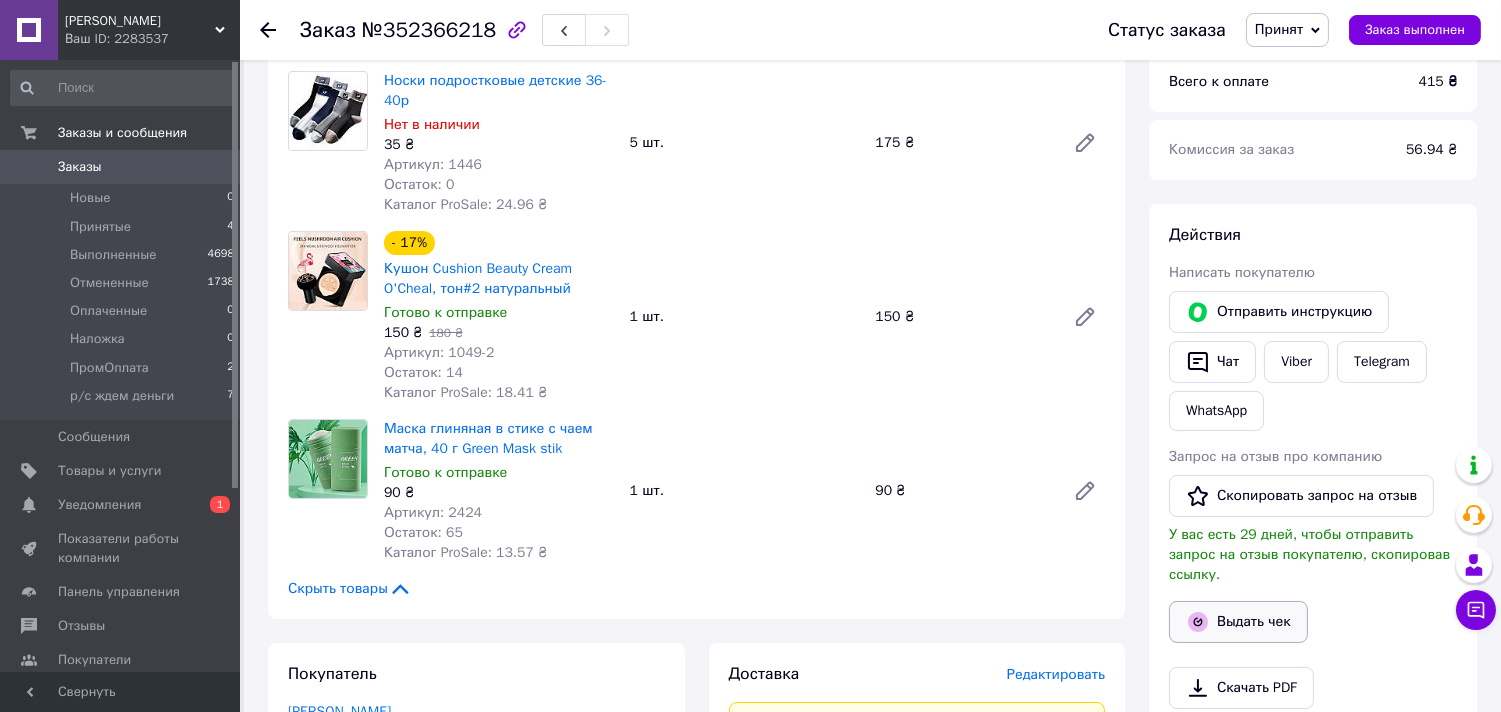 click on "Выдать чек" at bounding box center [1238, 622] 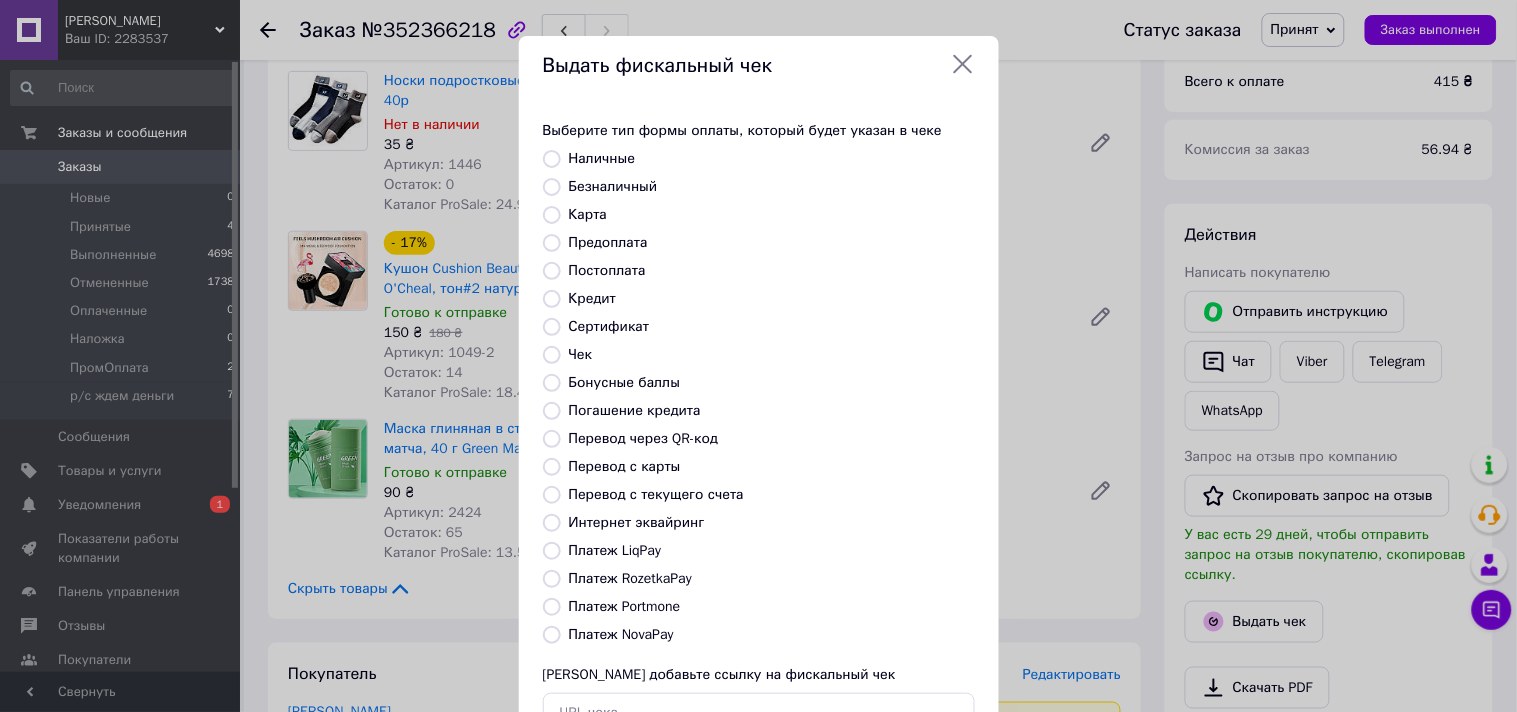 click on "Платеж NovaPay" at bounding box center [552, 635] 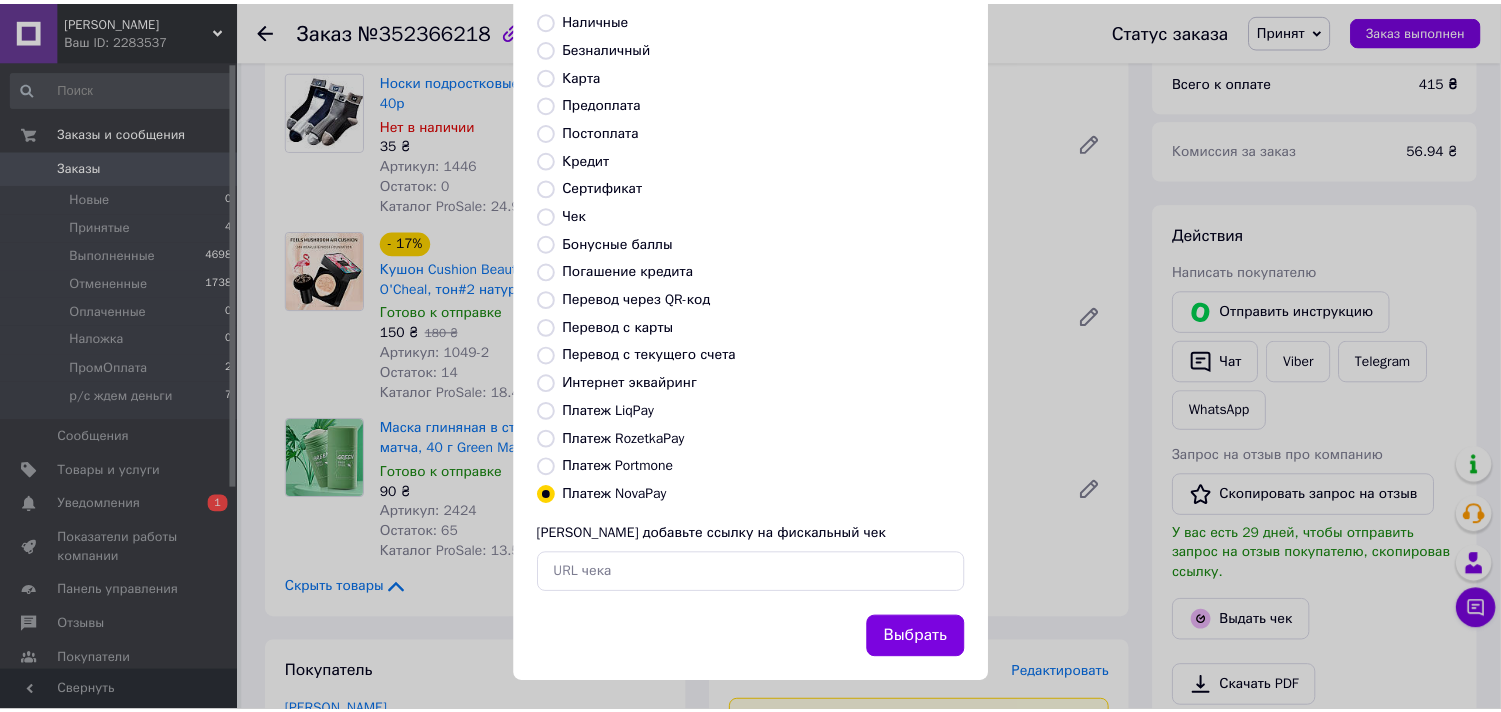 scroll, scrollTop: 147, scrollLeft: 0, axis: vertical 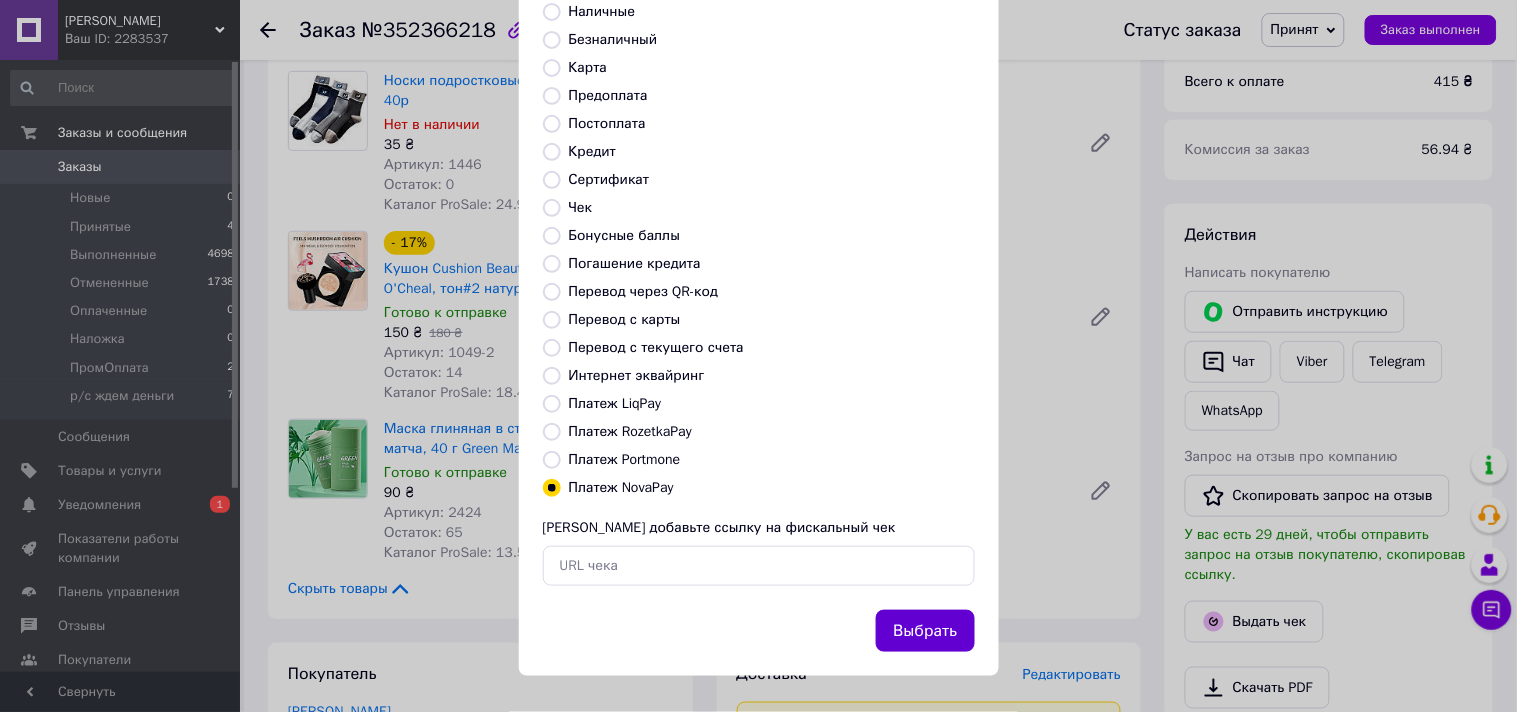 click on "Выбрать" at bounding box center [925, 631] 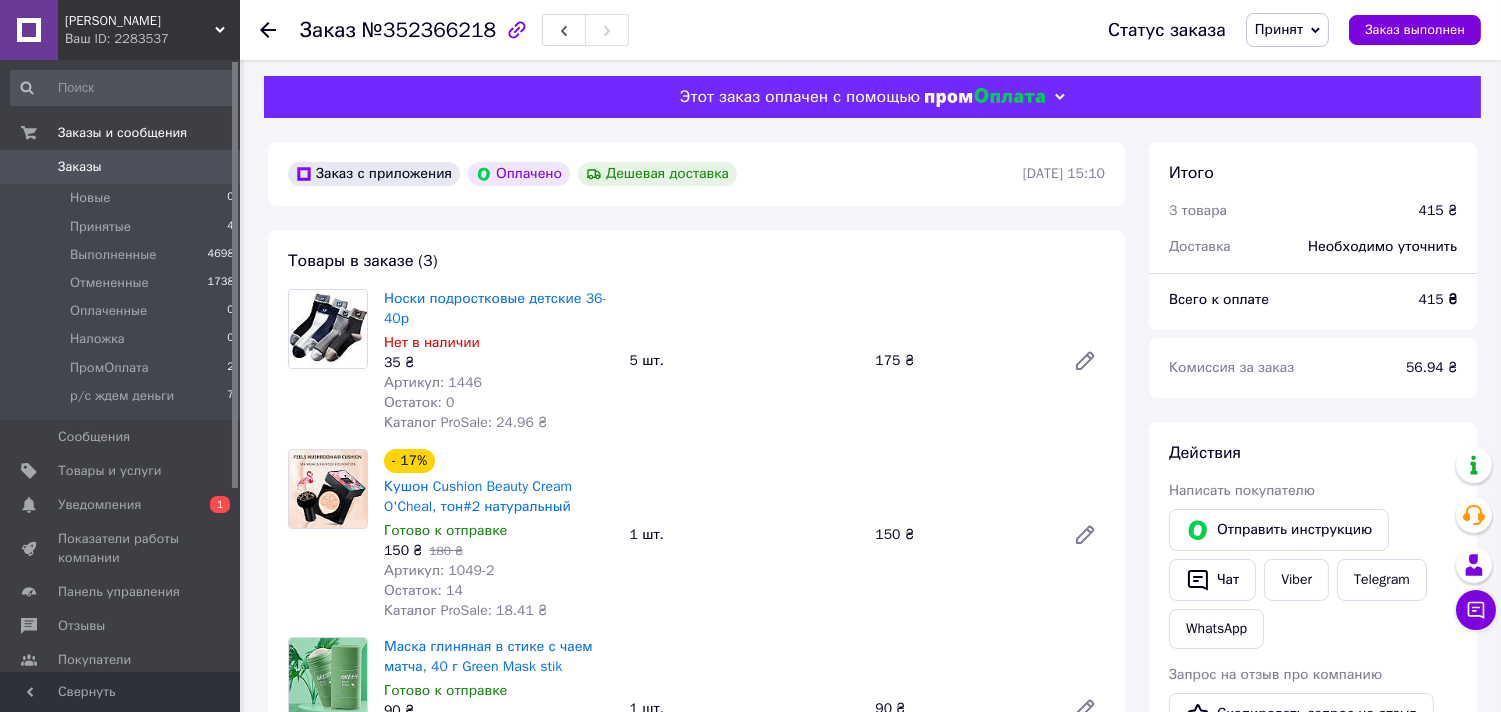 scroll, scrollTop: 0, scrollLeft: 0, axis: both 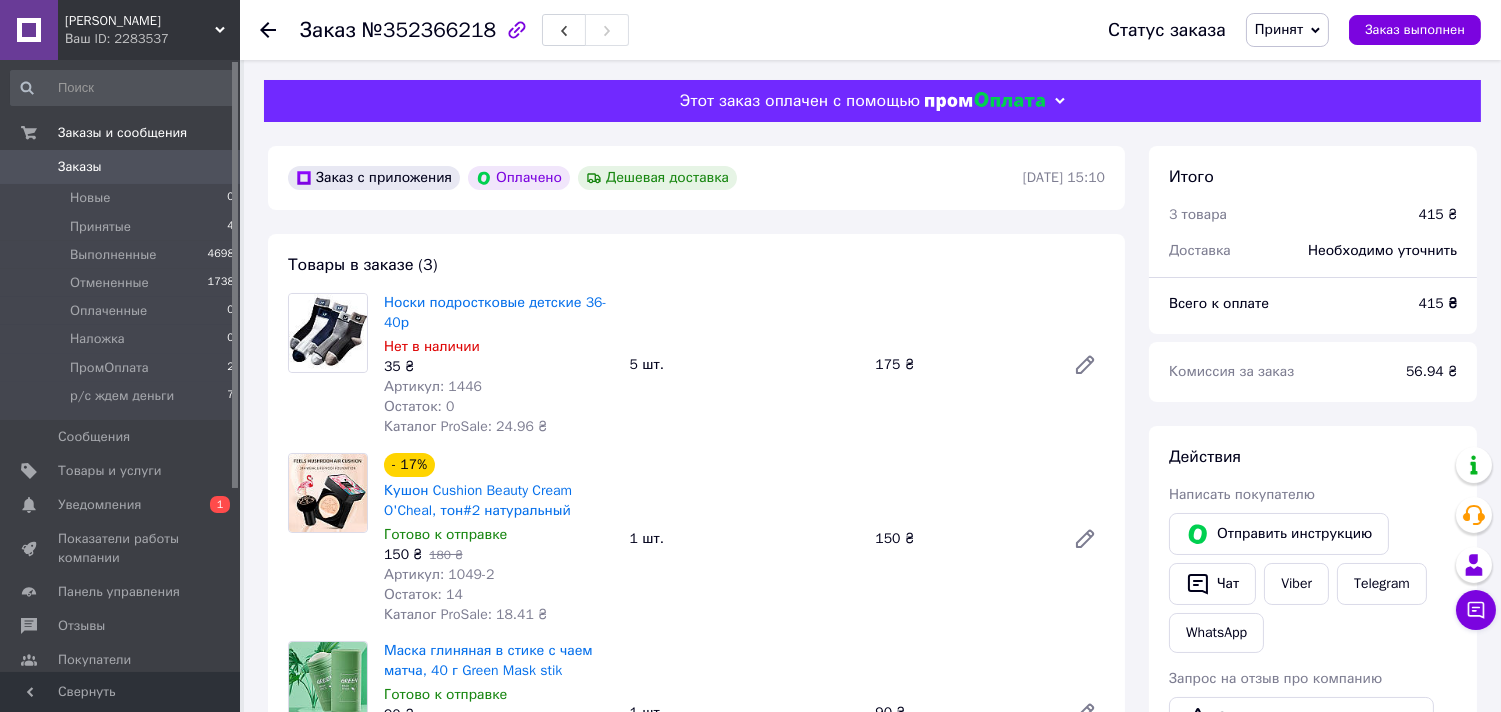 click 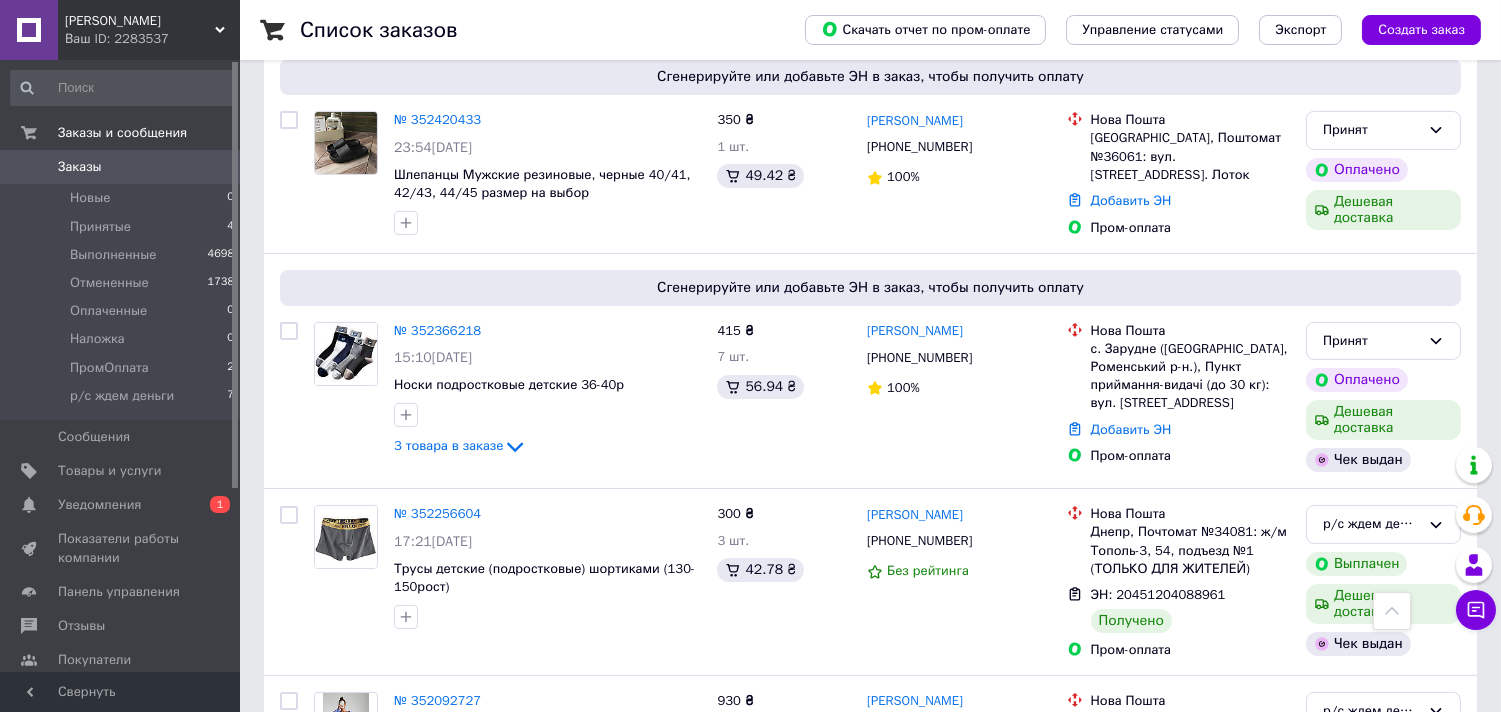 scroll, scrollTop: 333, scrollLeft: 0, axis: vertical 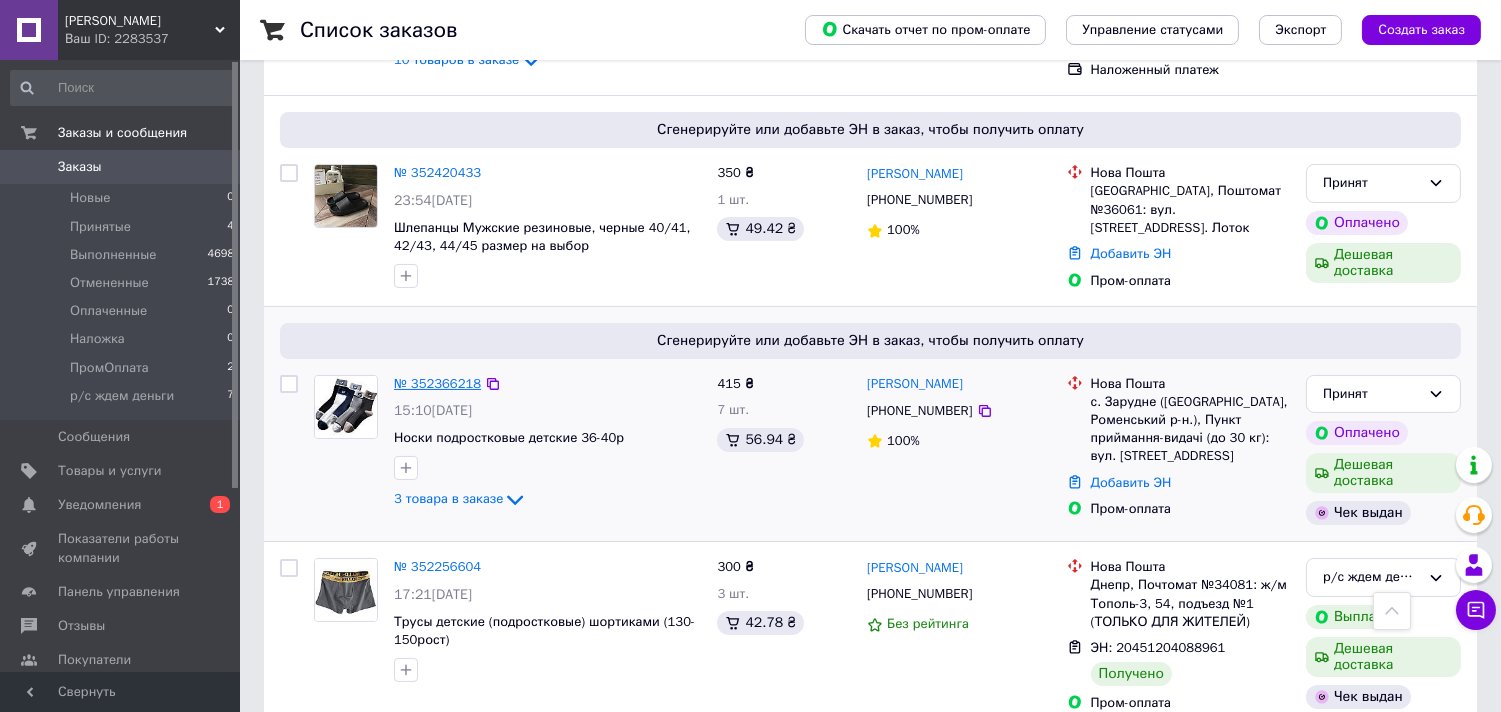 click on "№ 352366218" at bounding box center (437, 383) 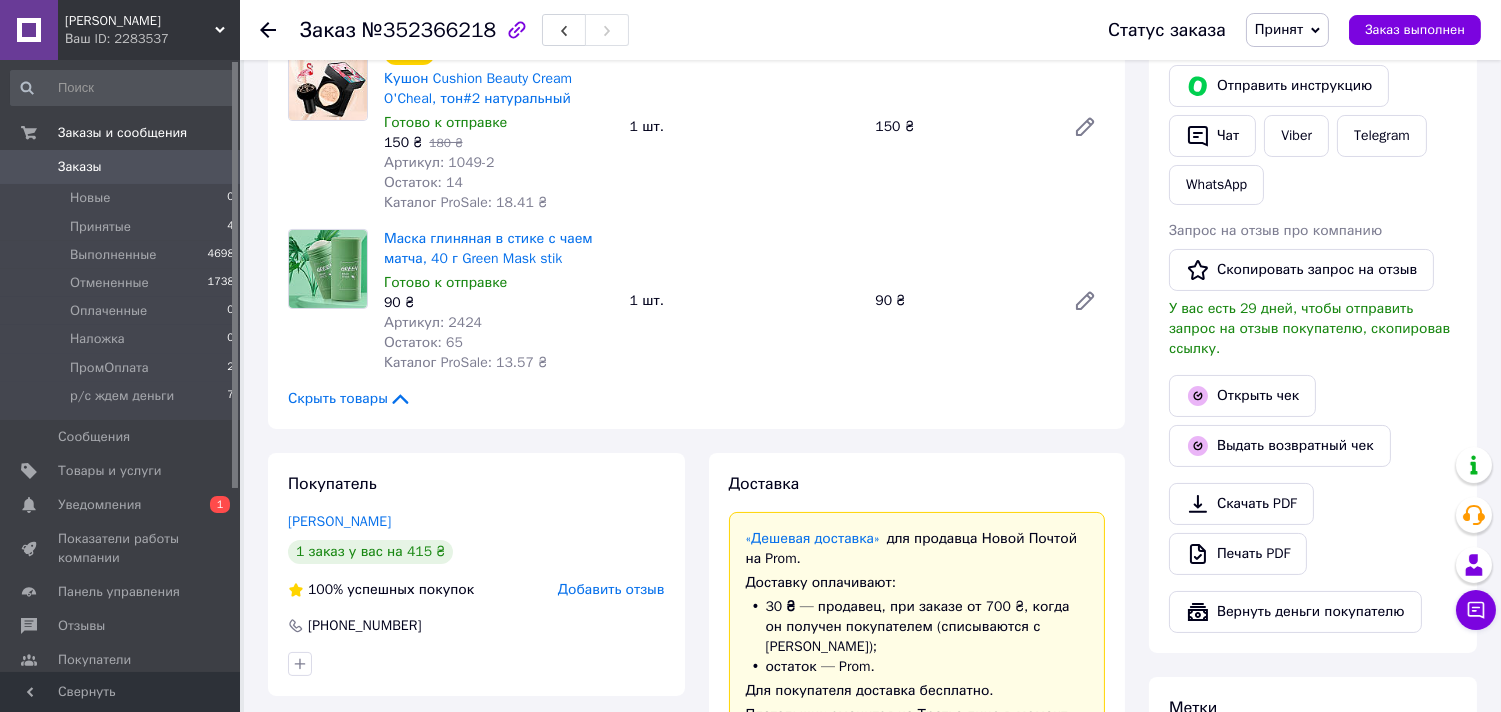 scroll, scrollTop: 424, scrollLeft: 0, axis: vertical 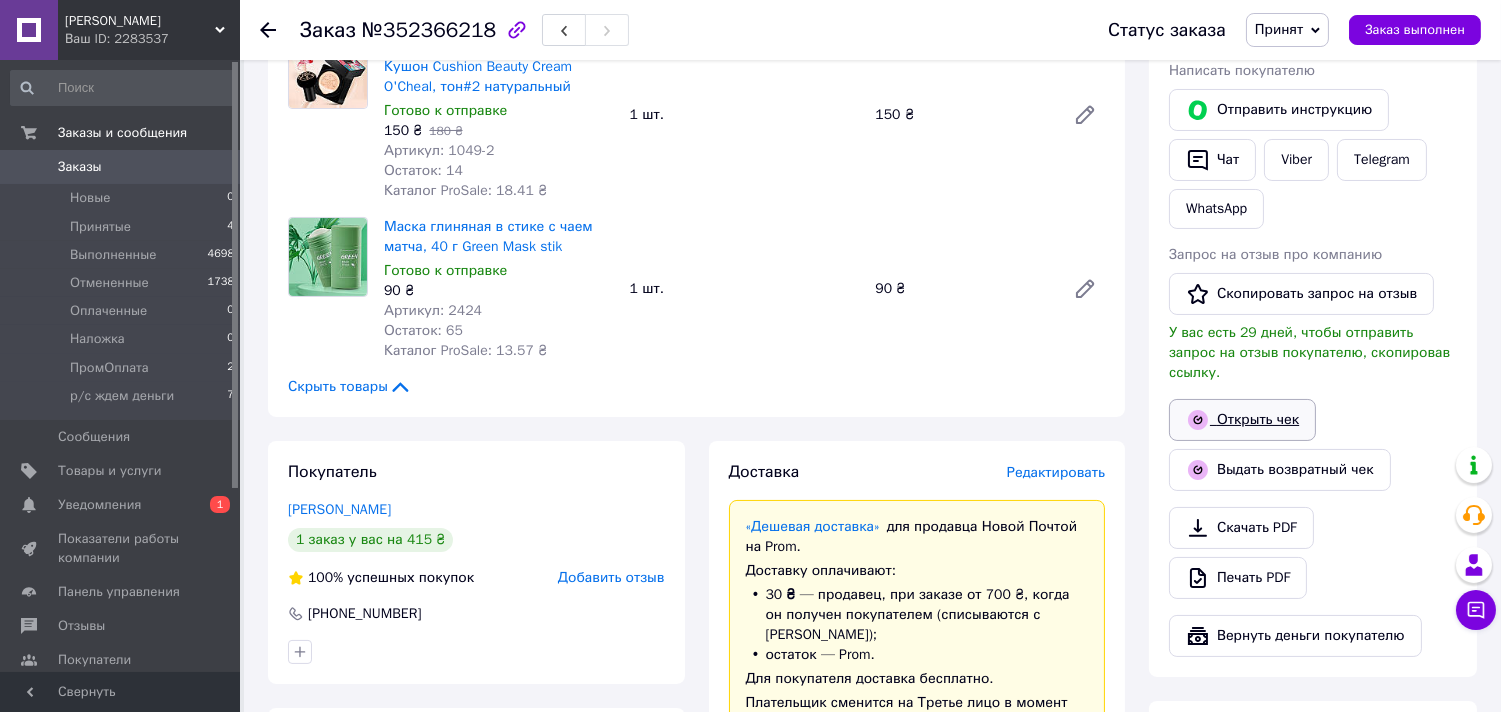 click on "Открыть чек" at bounding box center [1242, 420] 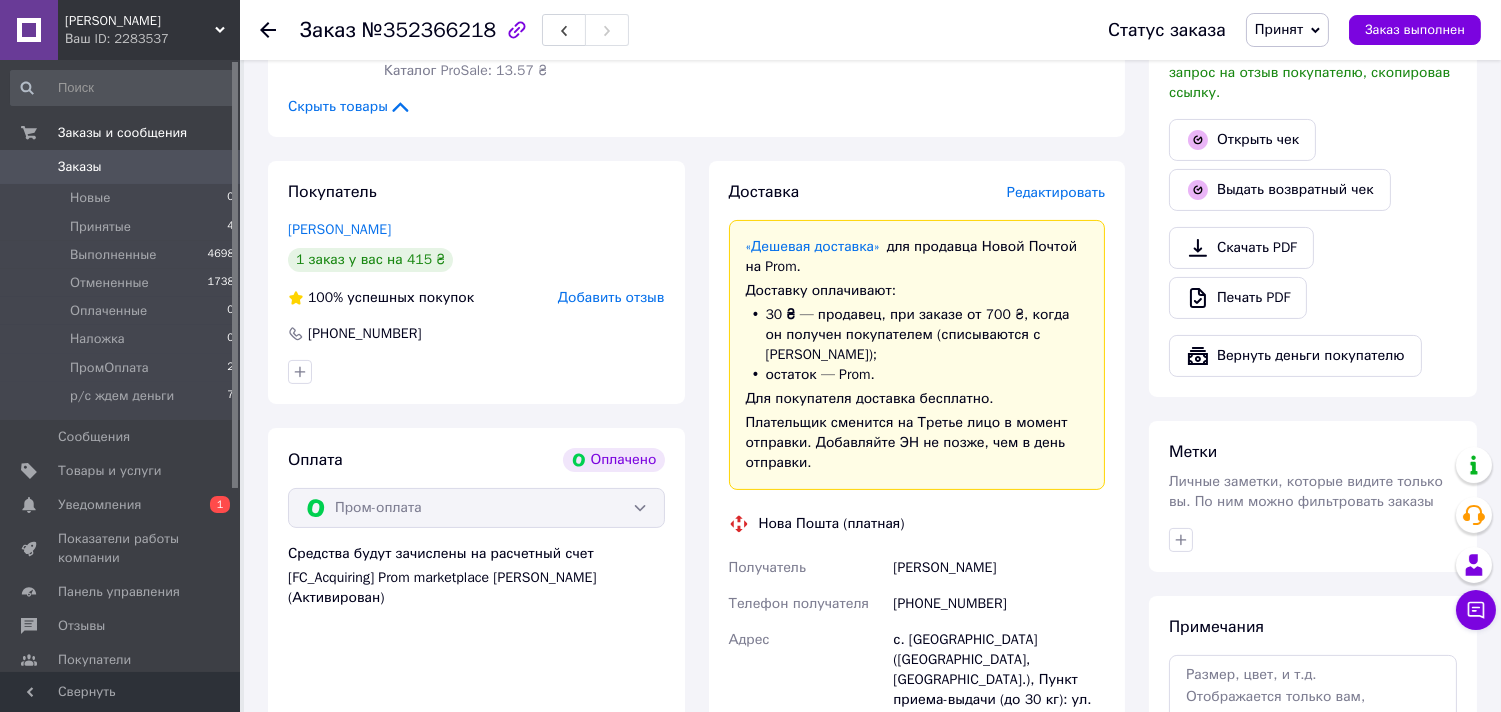 scroll, scrollTop: 666, scrollLeft: 0, axis: vertical 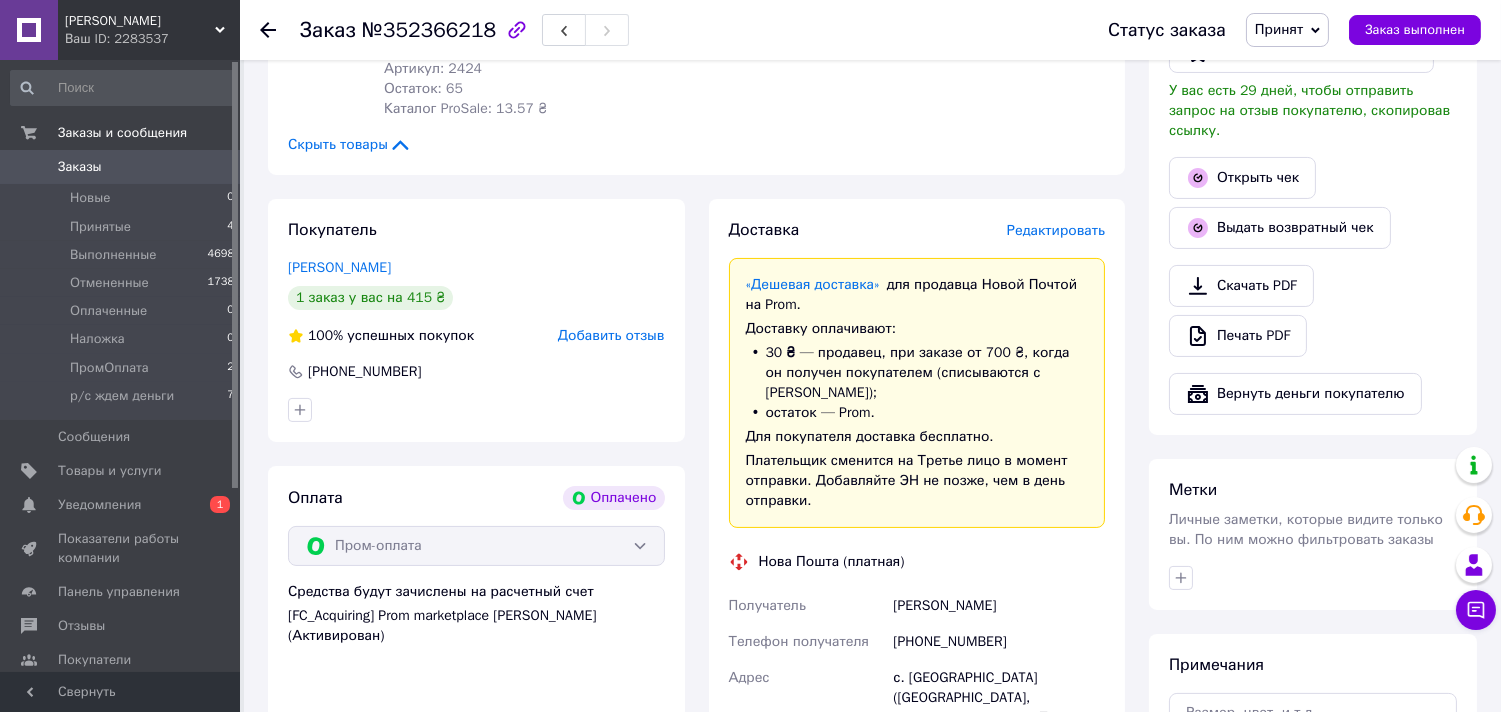 click on "Редактировать" at bounding box center [1056, 230] 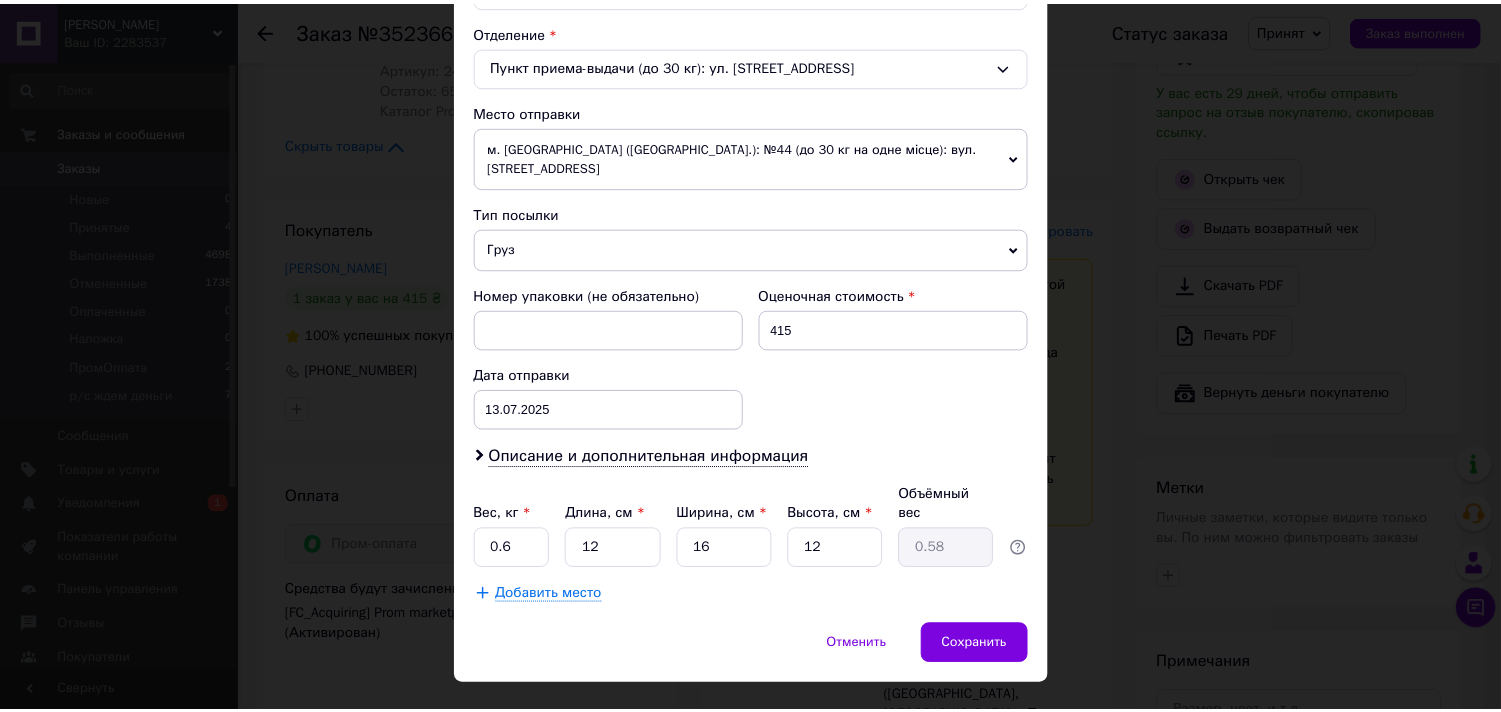 scroll, scrollTop: 637, scrollLeft: 0, axis: vertical 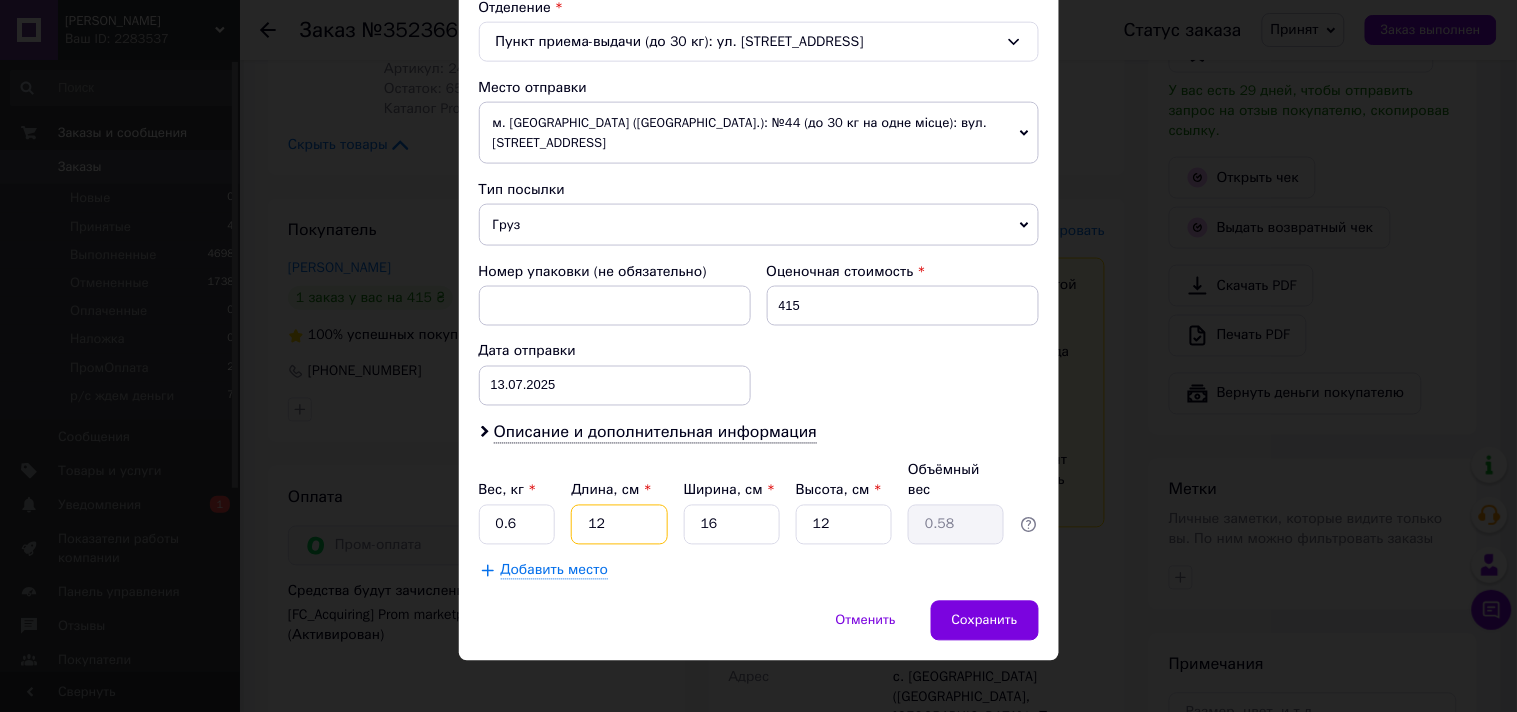 drag, startPoint x: 610, startPoint y: 504, endPoint x: 595, endPoint y: 504, distance: 15 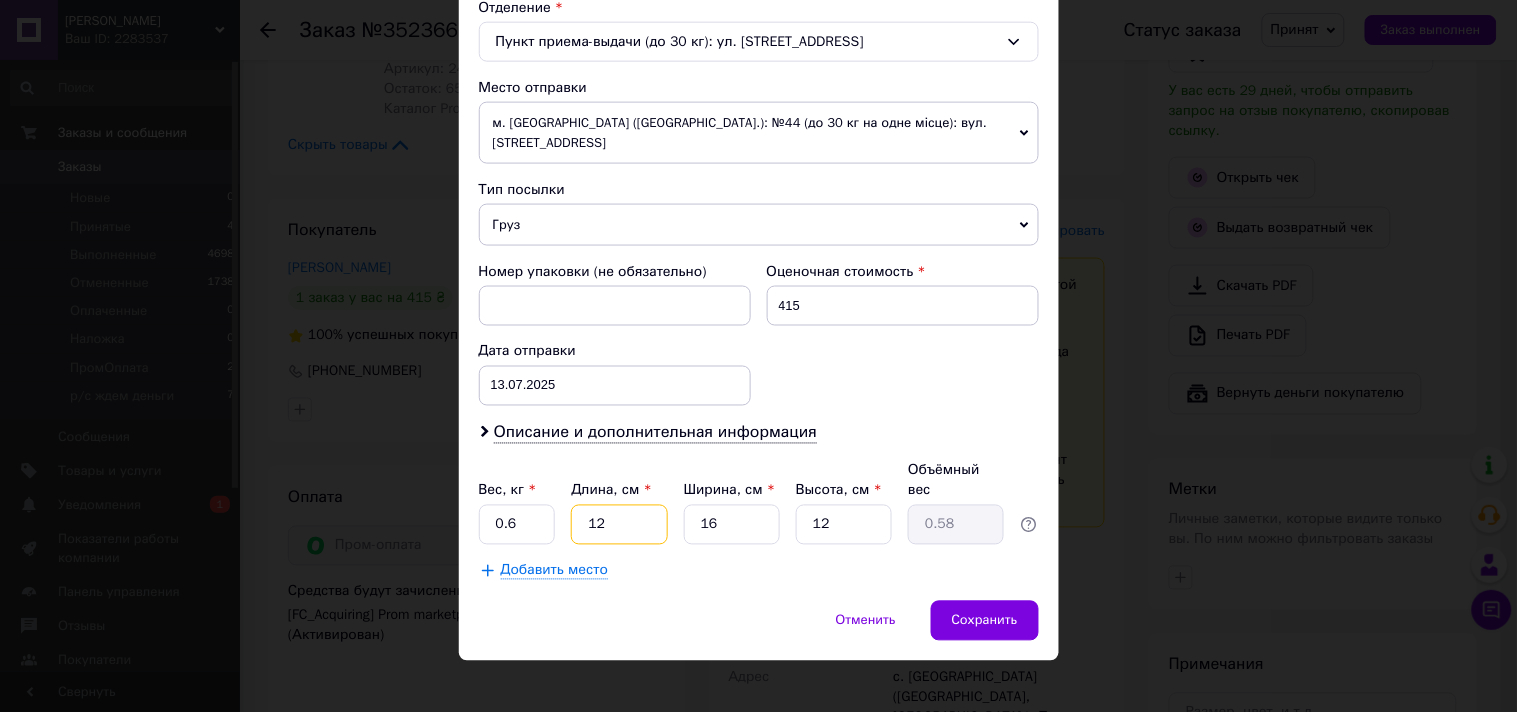 type on "16" 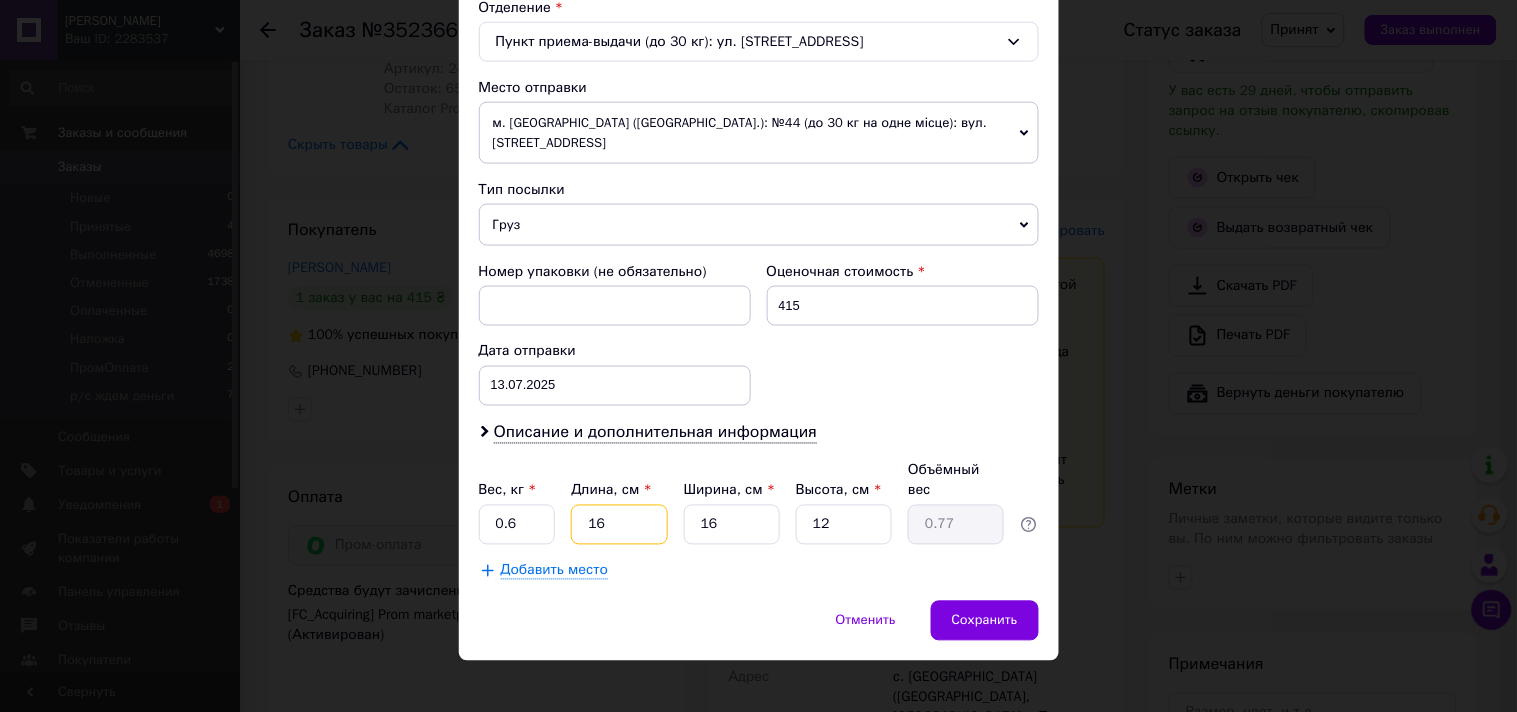 type on "16" 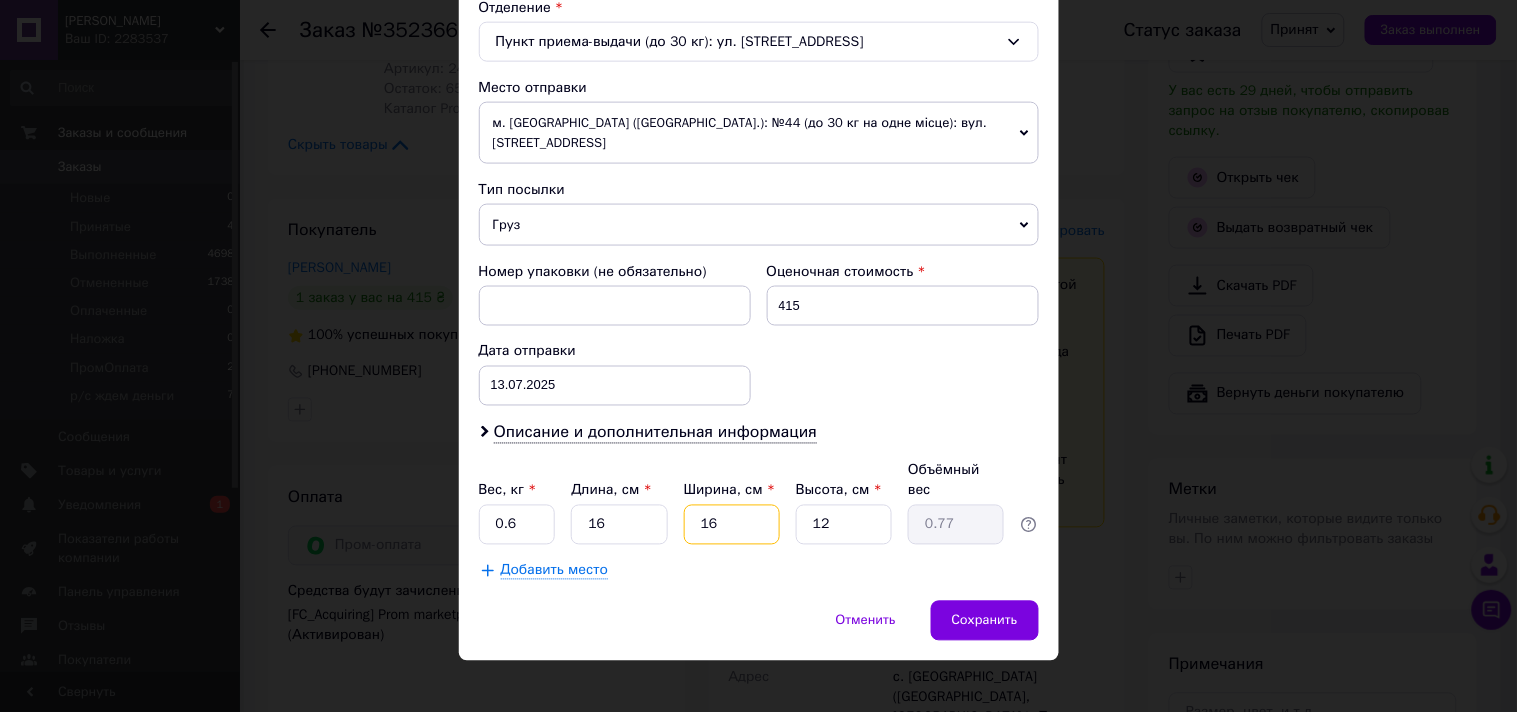 drag, startPoint x: 720, startPoint y: 510, endPoint x: 705, endPoint y: 507, distance: 15.297058 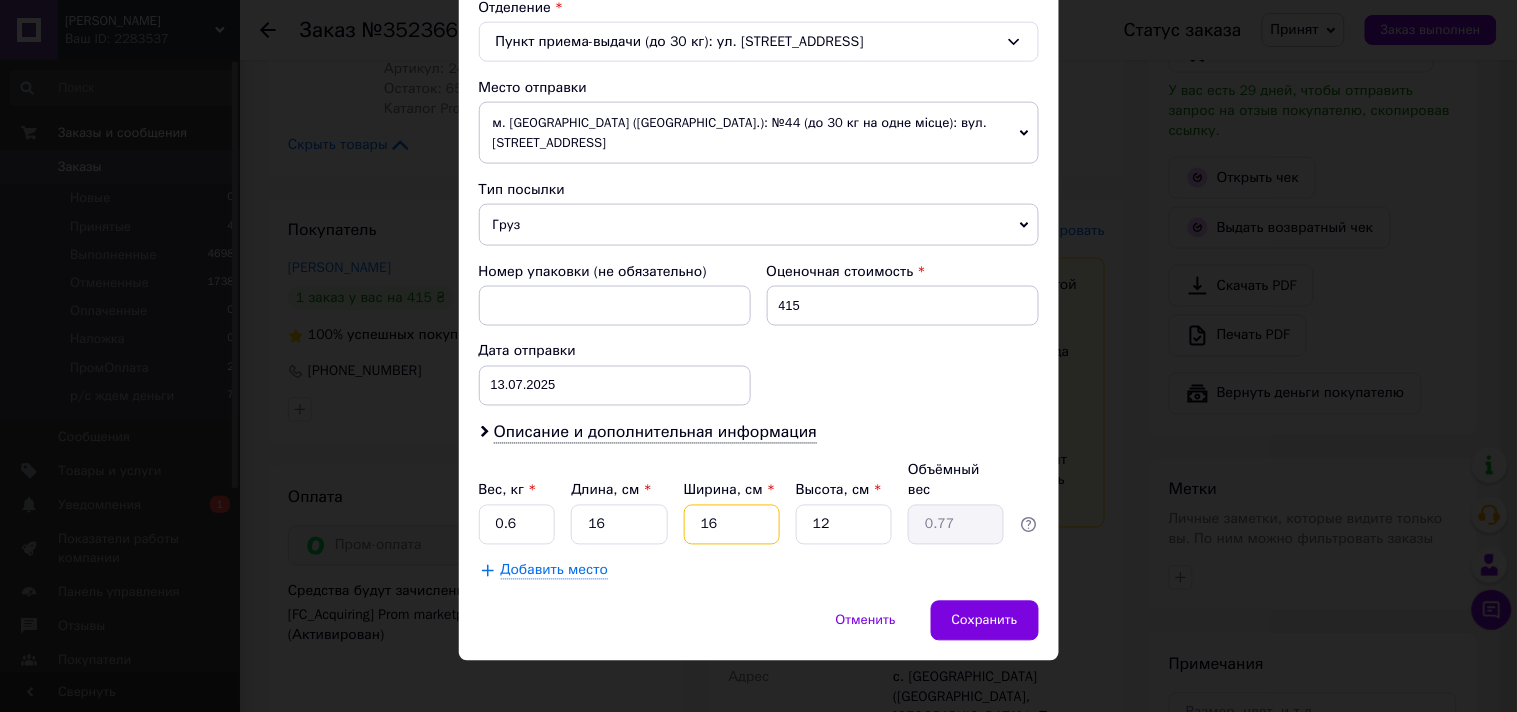 type on "11" 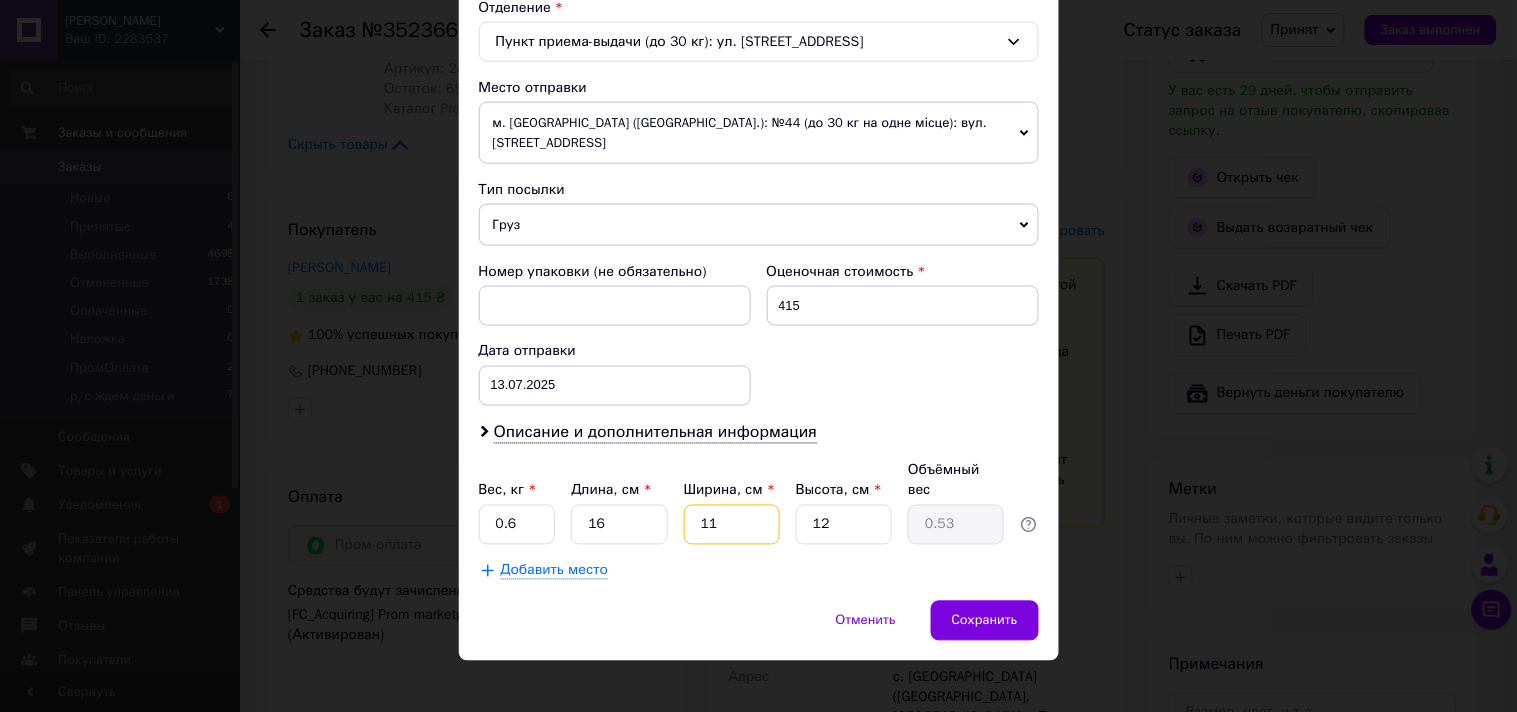 type on "11" 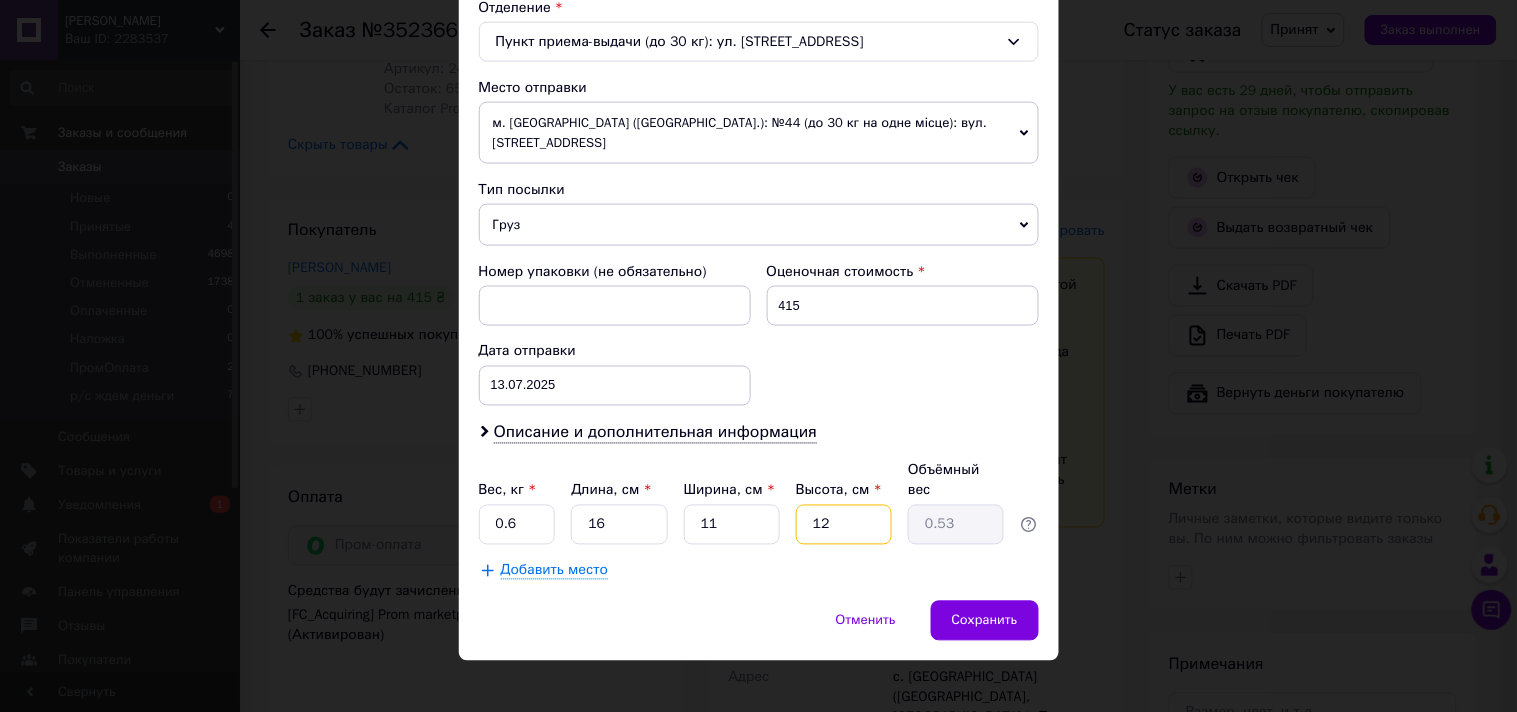 drag, startPoint x: 830, startPoint y: 513, endPoint x: 795, endPoint y: 506, distance: 35.69314 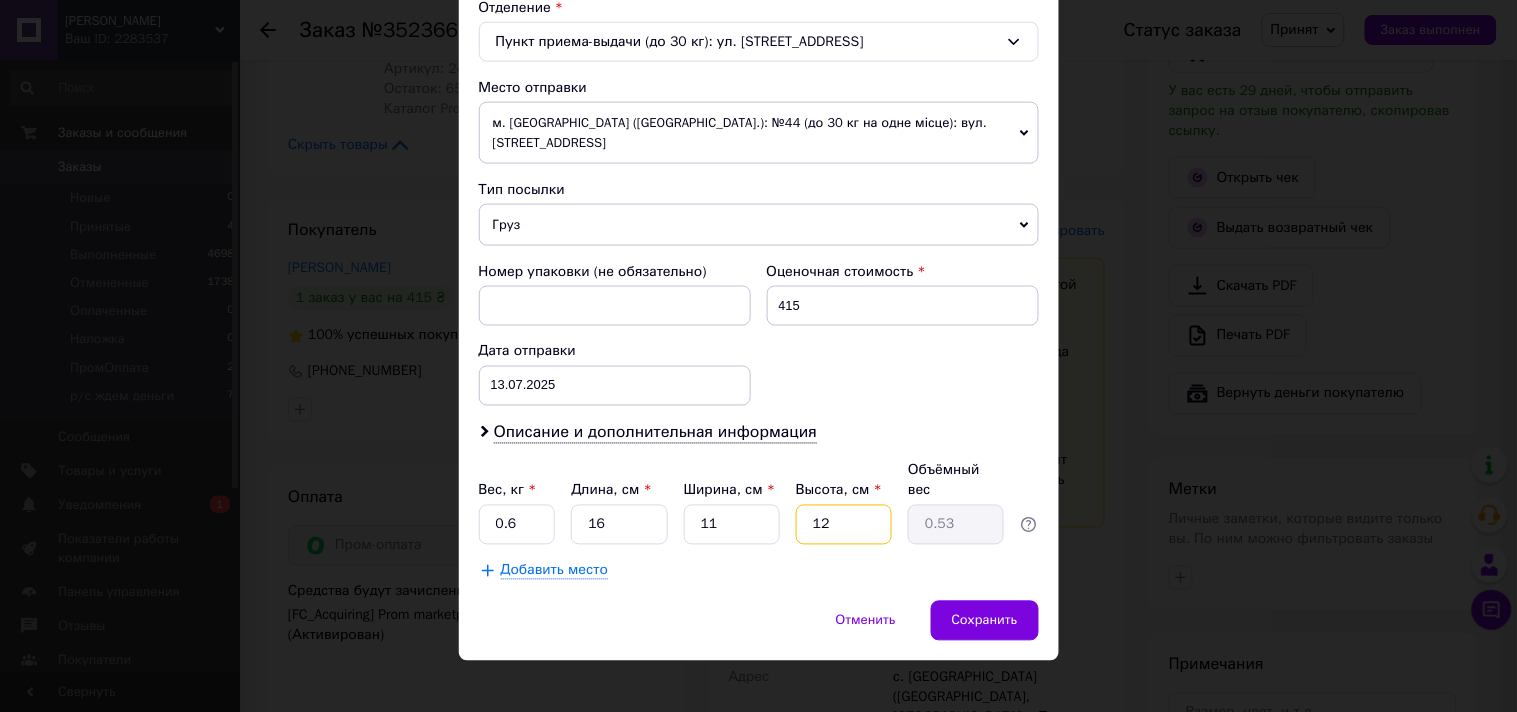 type on "9" 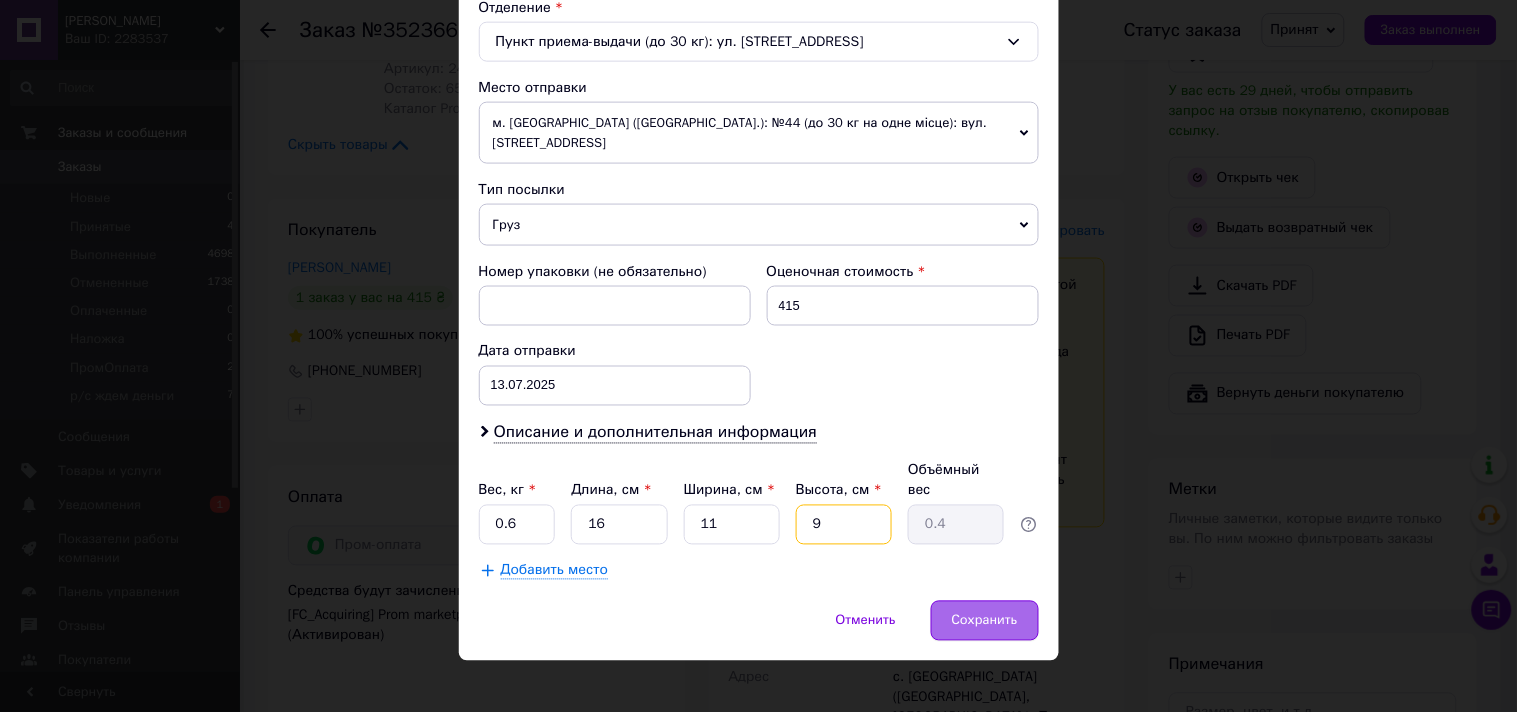 type on "9" 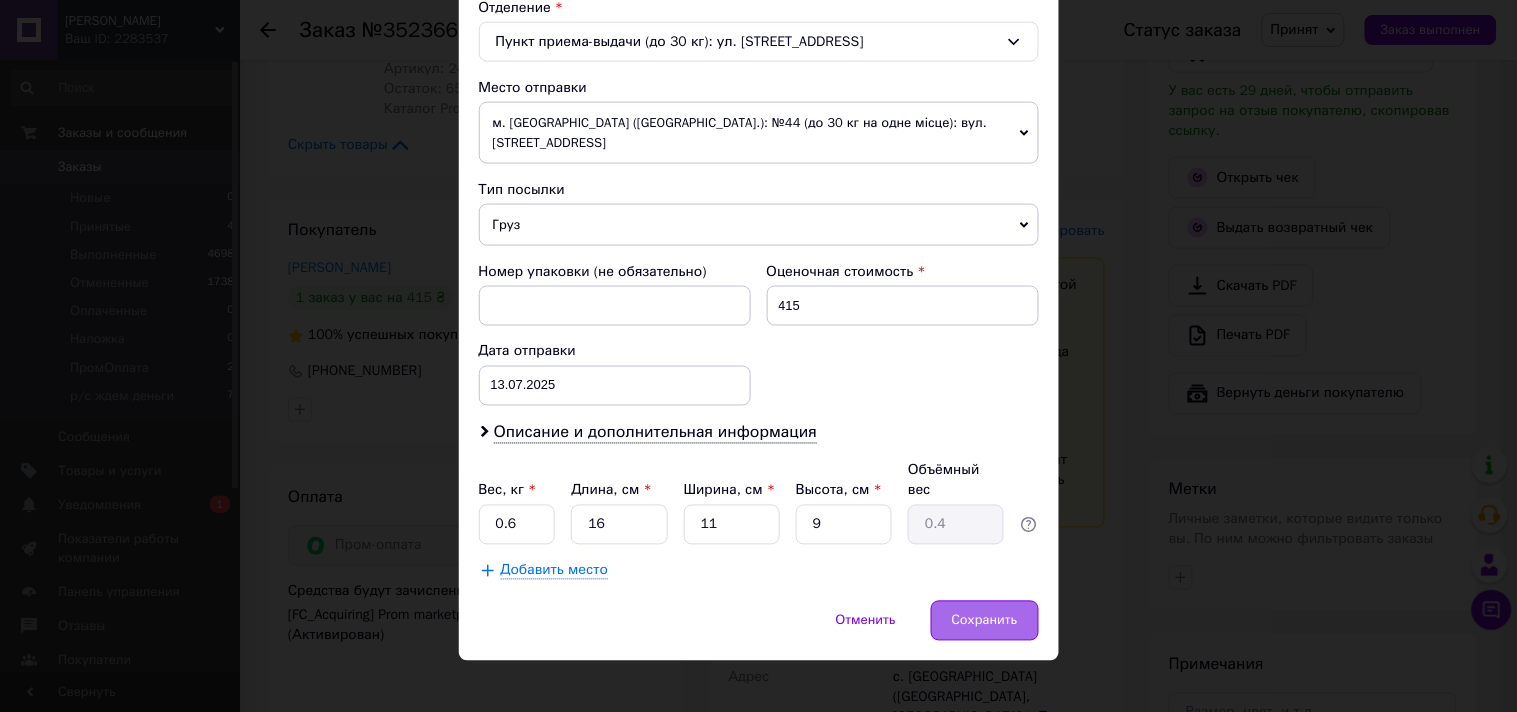 click on "Сохранить" at bounding box center [985, 621] 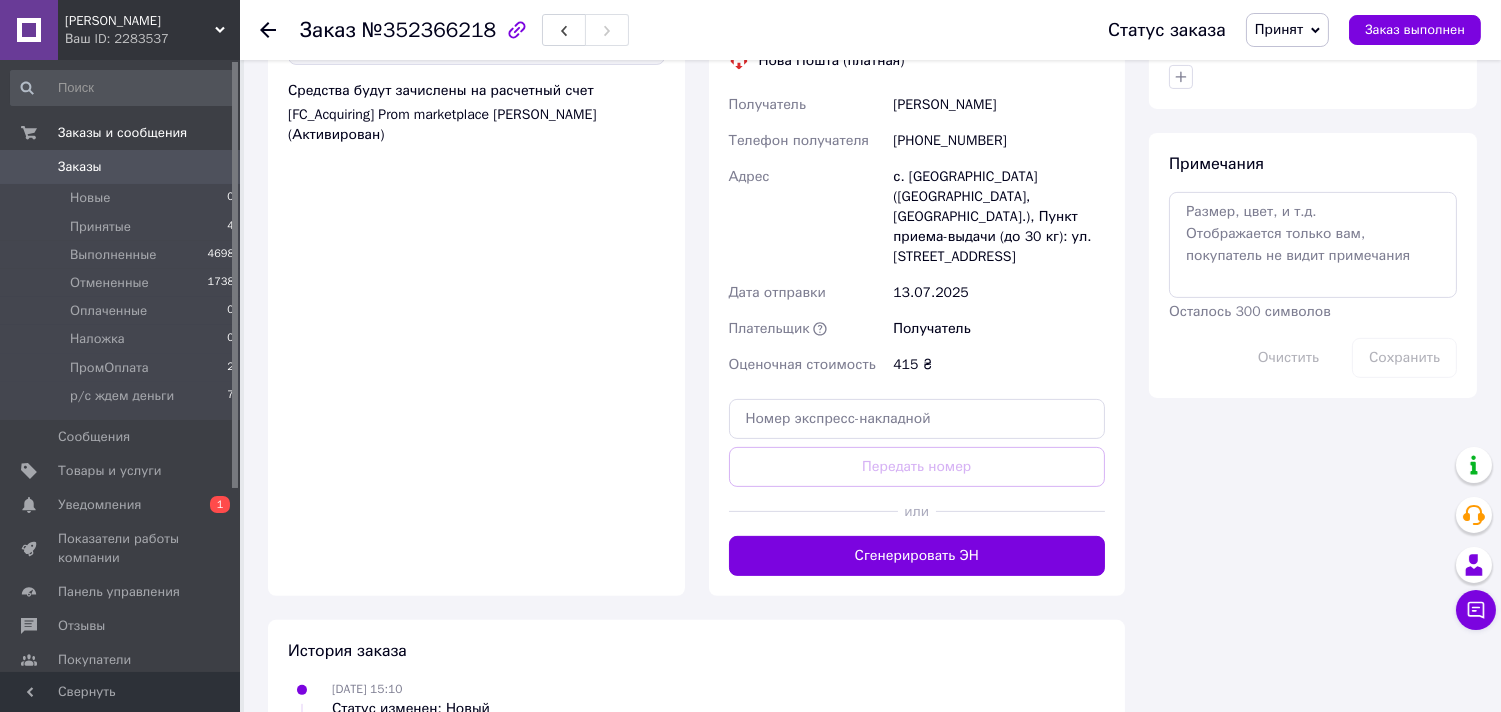 scroll, scrollTop: 1222, scrollLeft: 0, axis: vertical 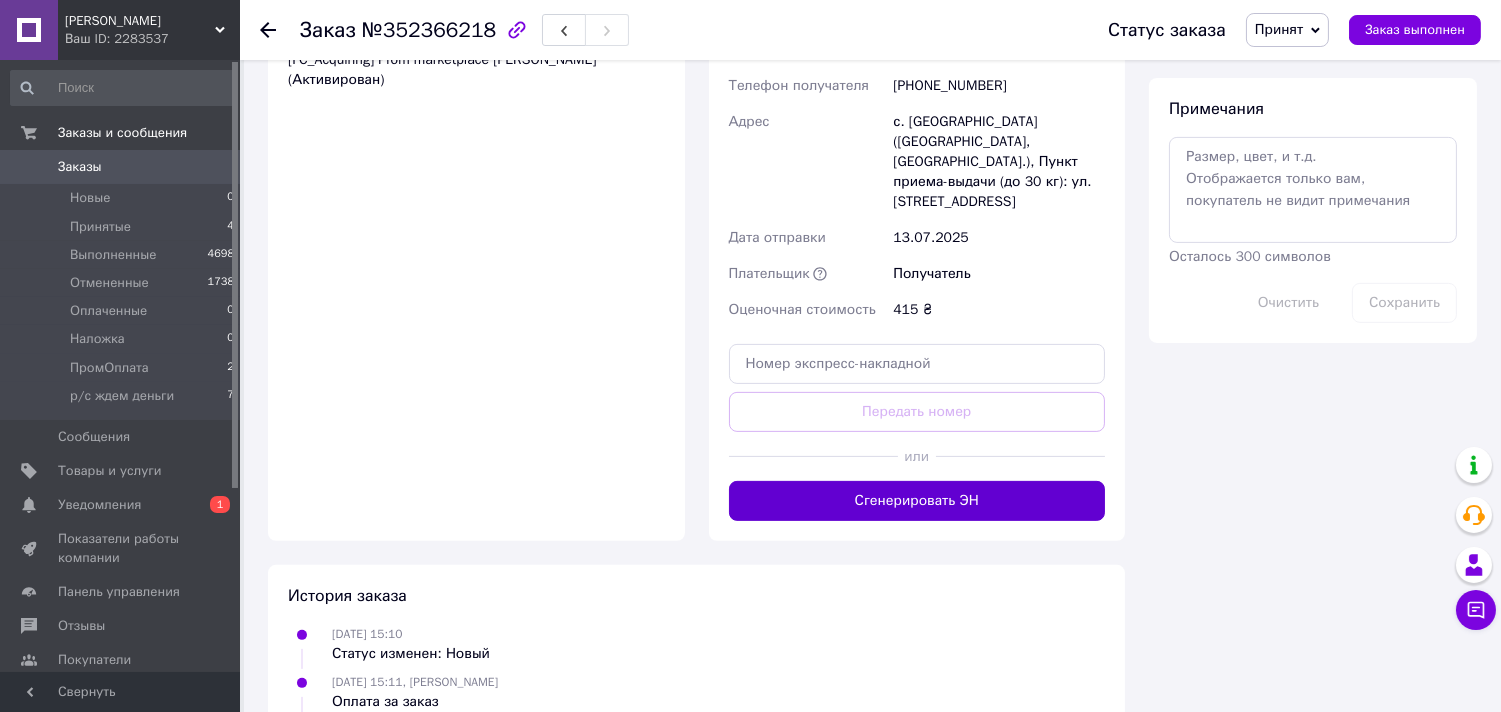 click on "Сгенерировать ЭН" at bounding box center [917, 501] 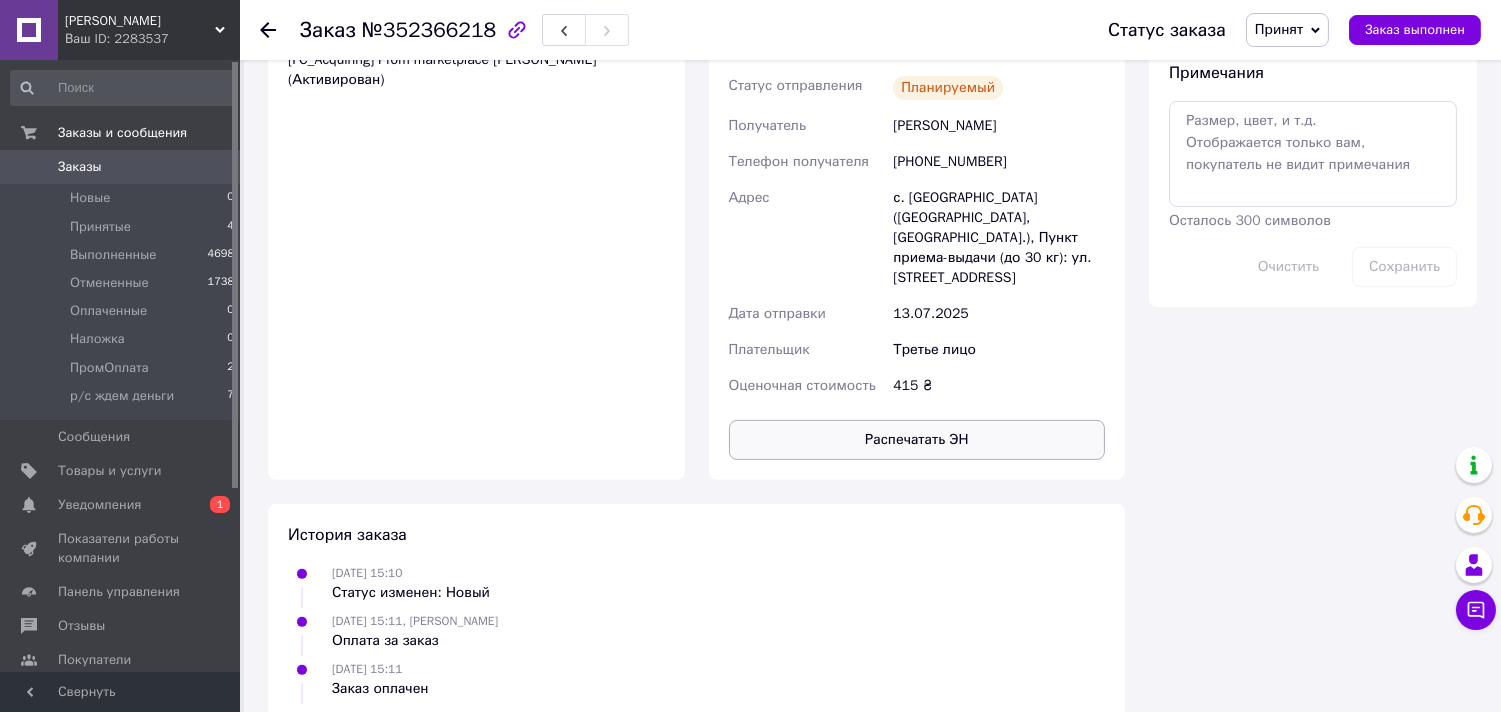 click on "Распечатать ЭН" at bounding box center (917, 440) 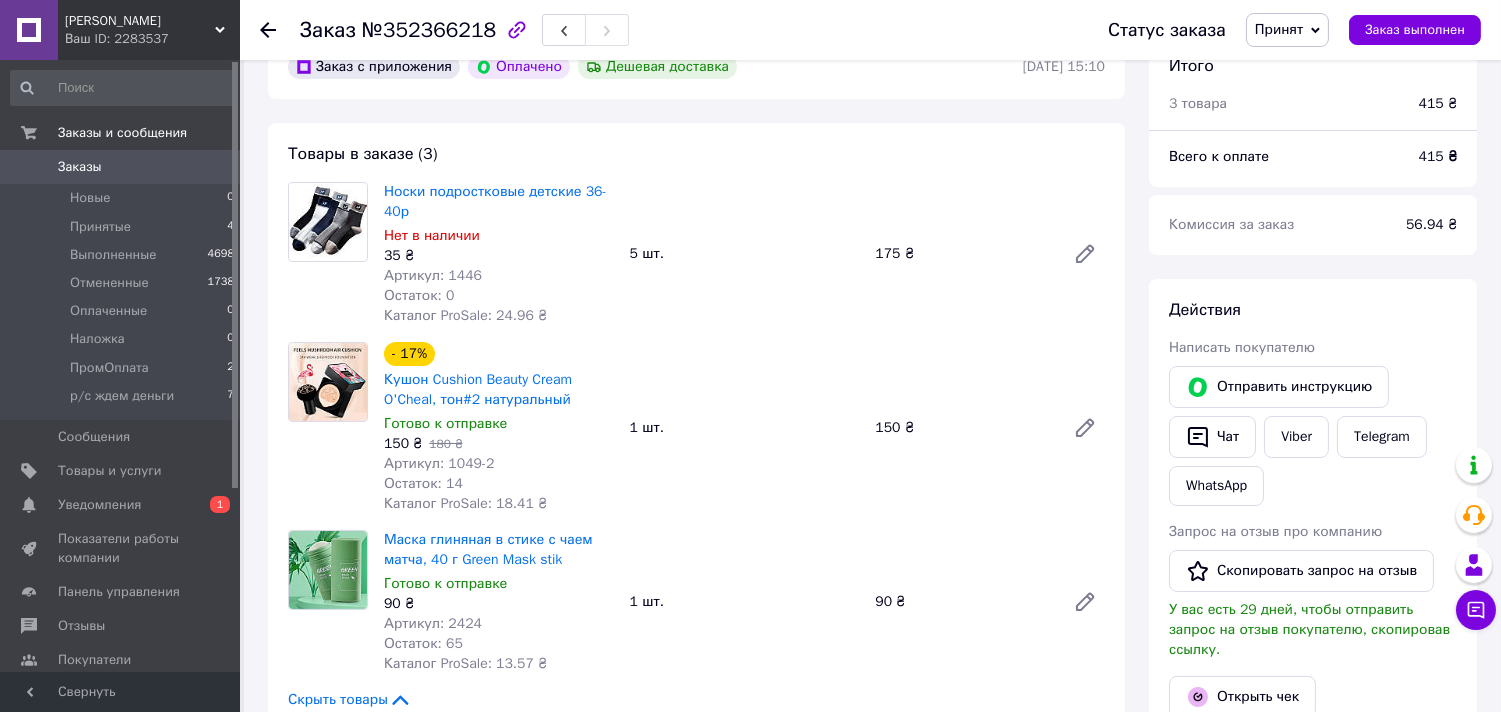 scroll, scrollTop: 0, scrollLeft: 0, axis: both 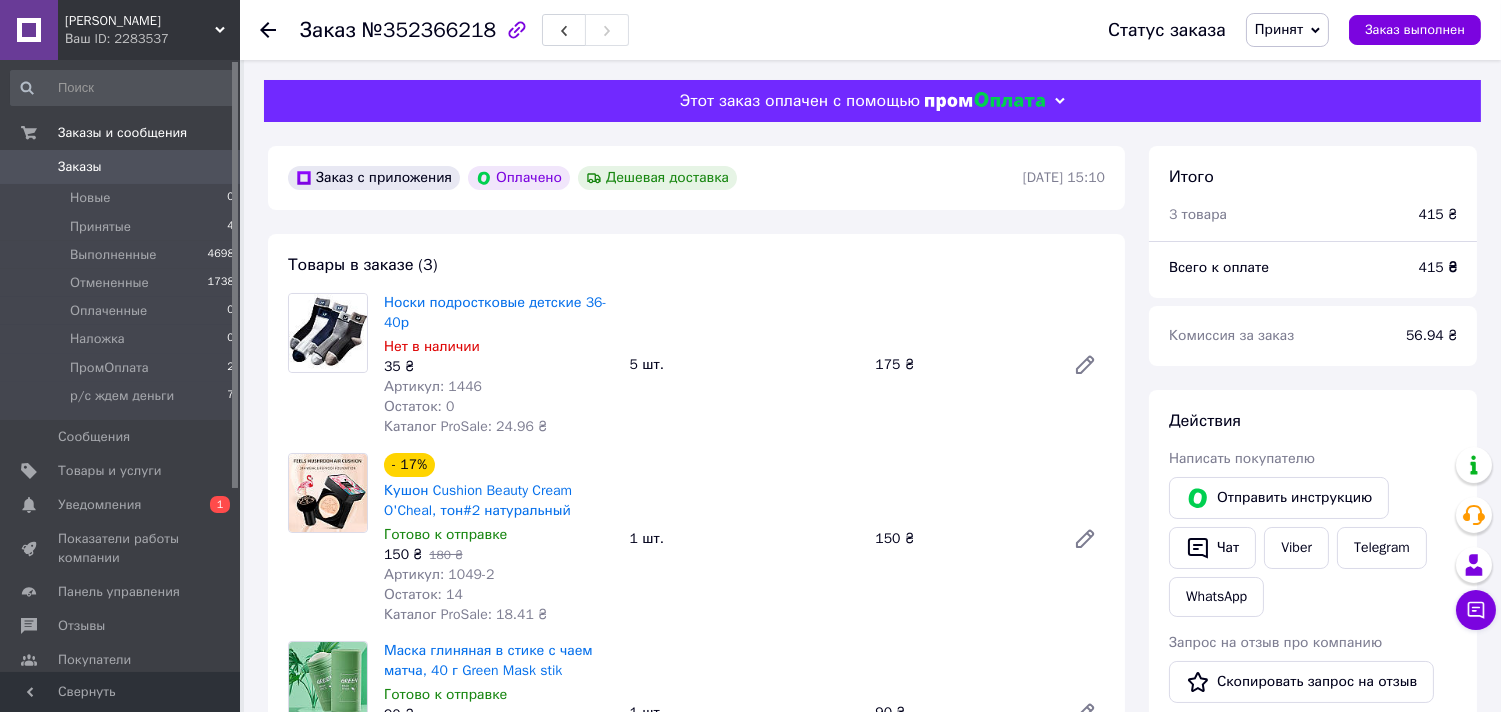 click 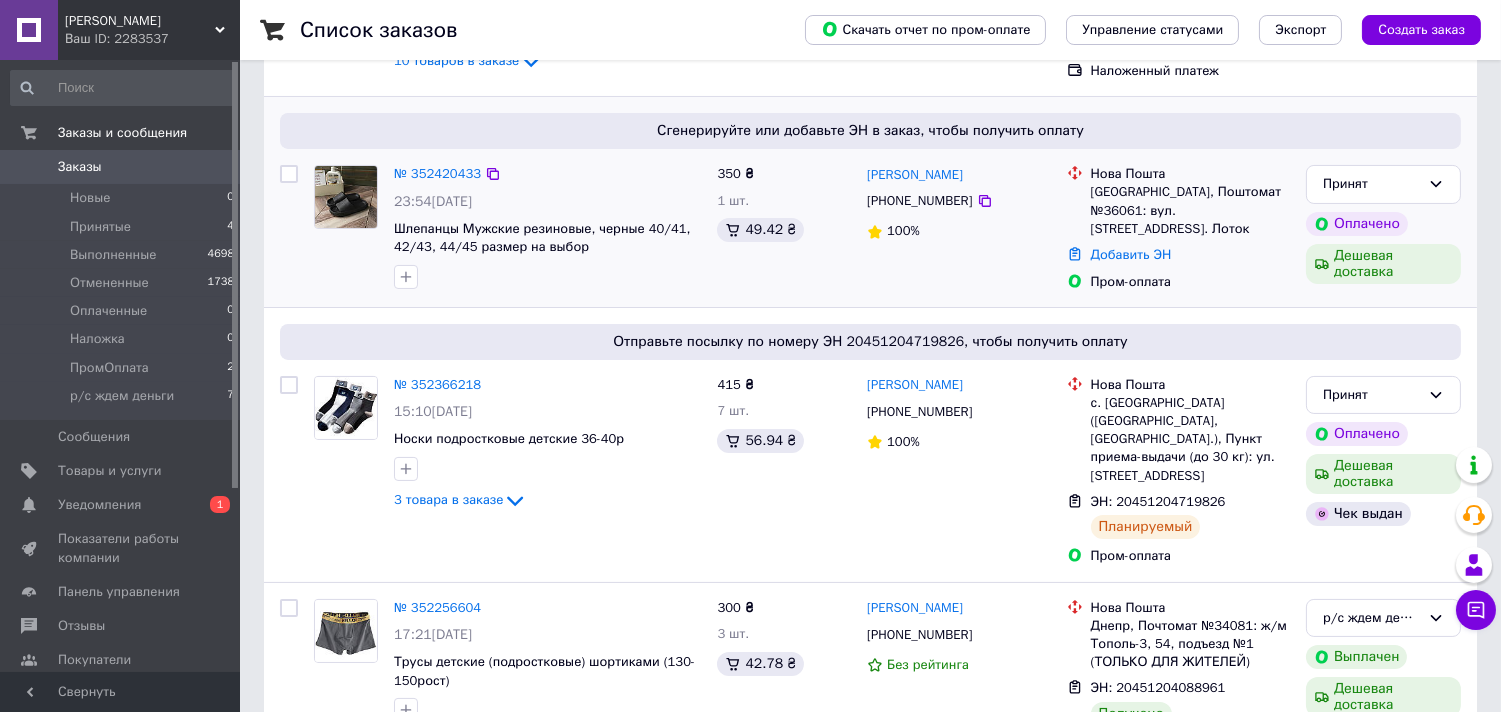scroll, scrollTop: 555, scrollLeft: 0, axis: vertical 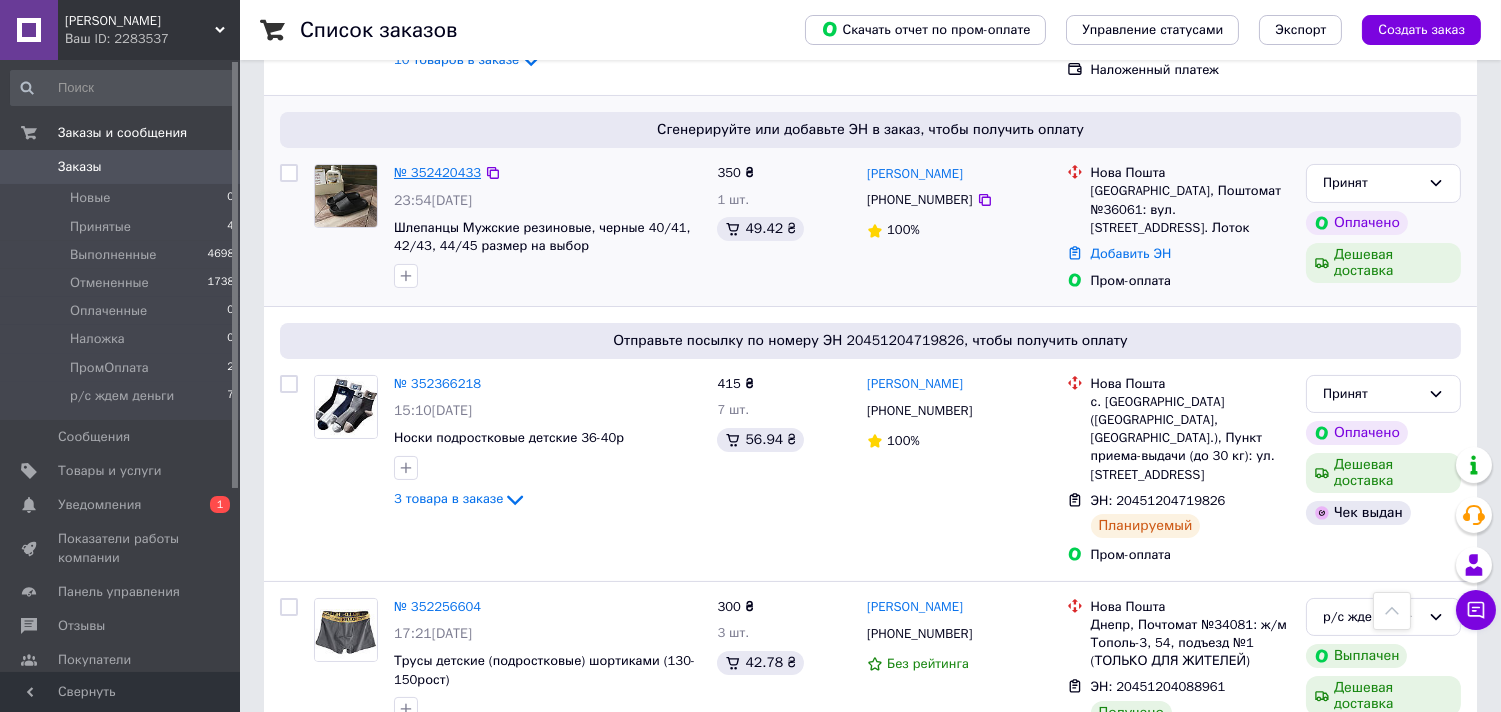 click on "№ 352420433" at bounding box center [437, 172] 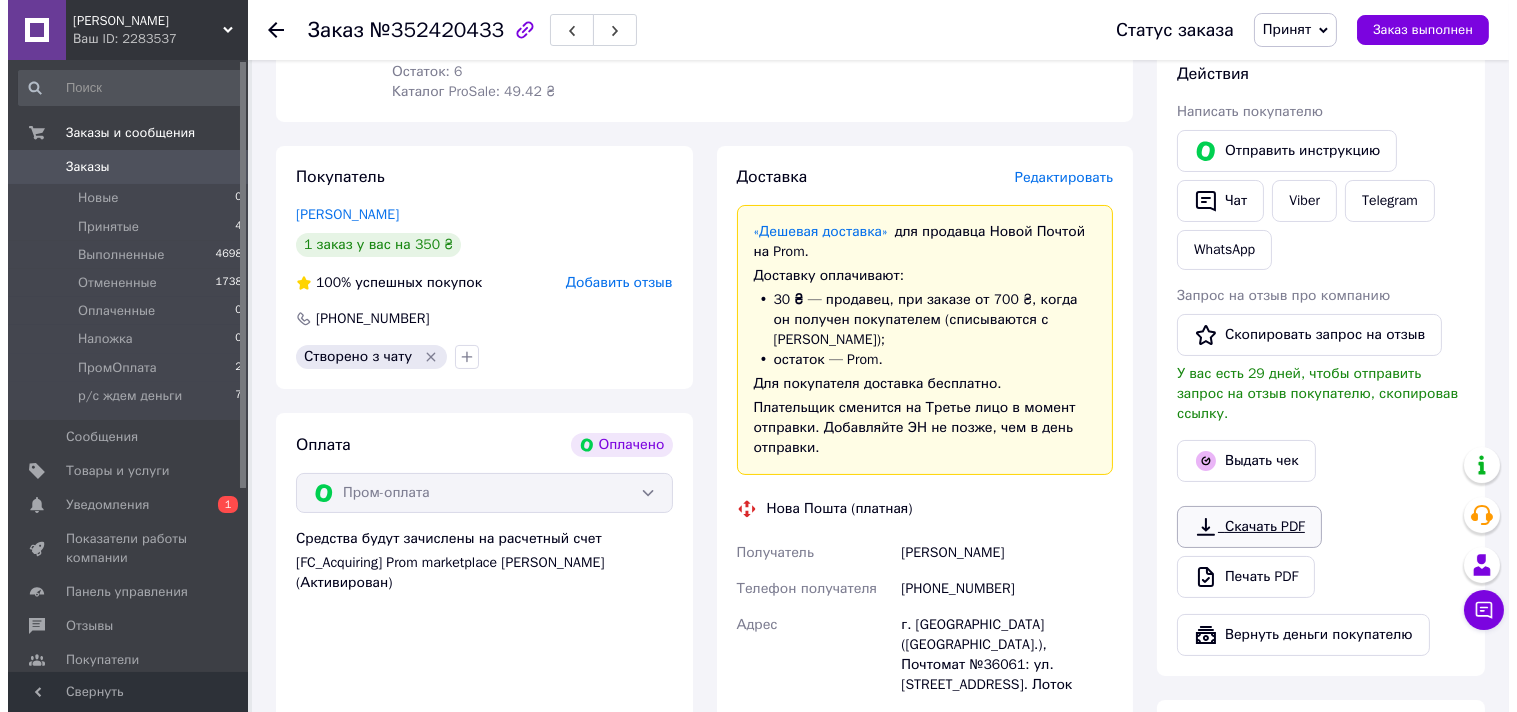 scroll, scrollTop: 444, scrollLeft: 0, axis: vertical 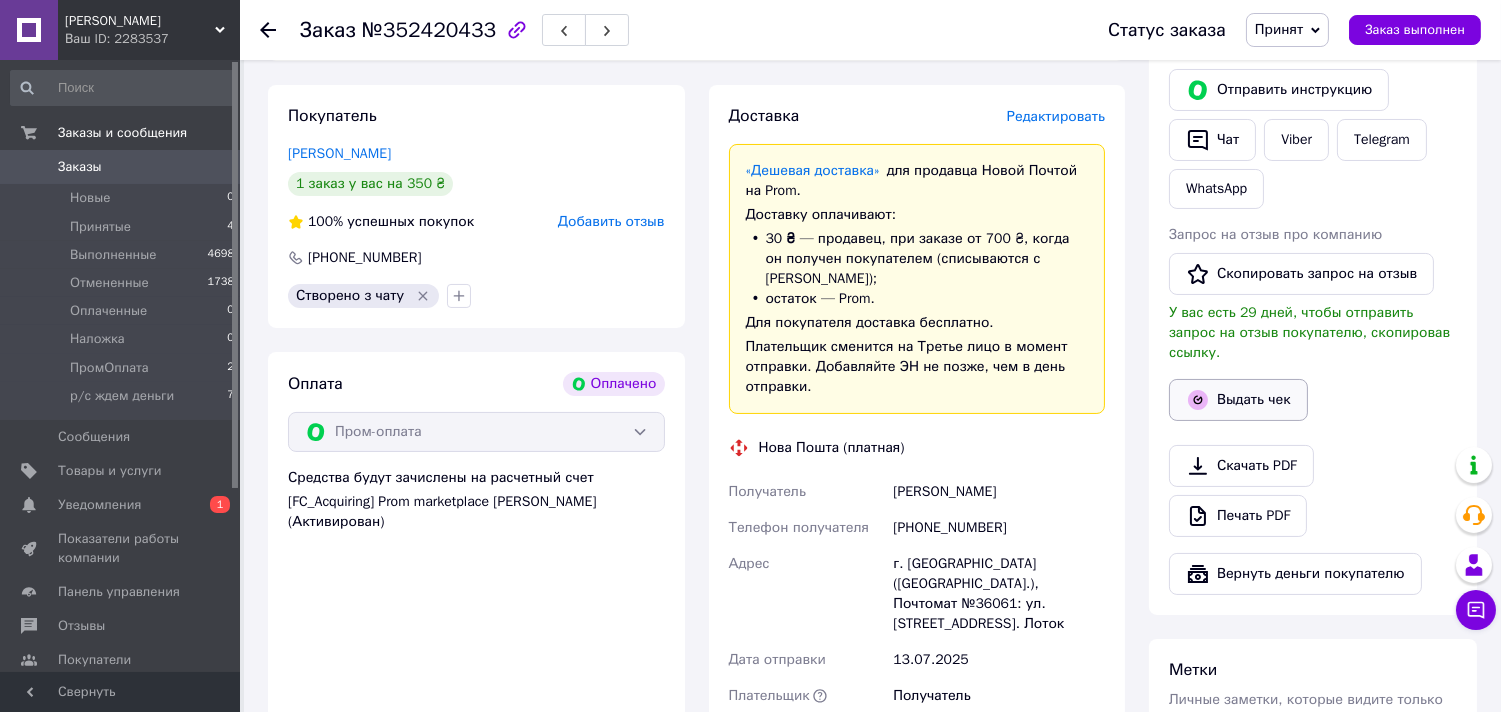 click on "Выдать чек" at bounding box center (1238, 400) 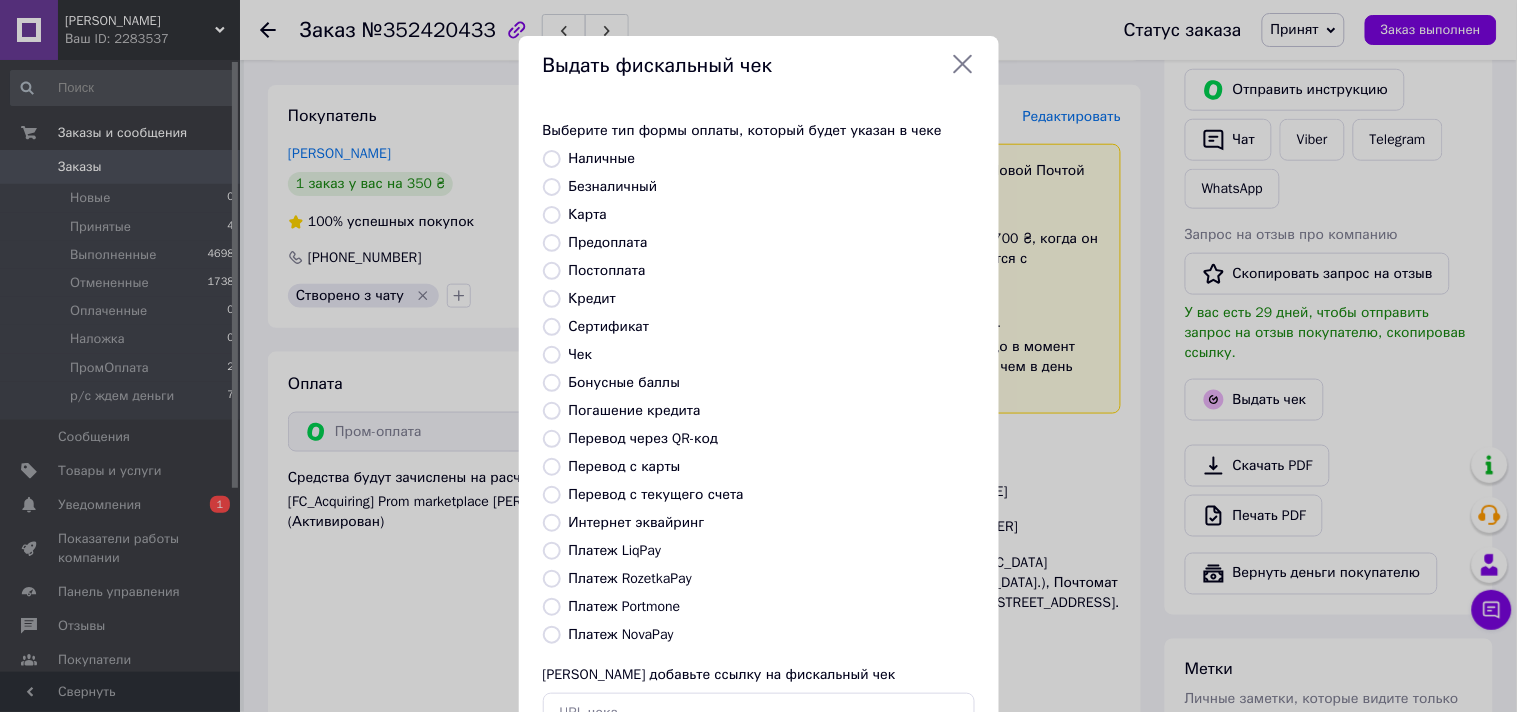 click on "Безналичный" at bounding box center (552, 187) 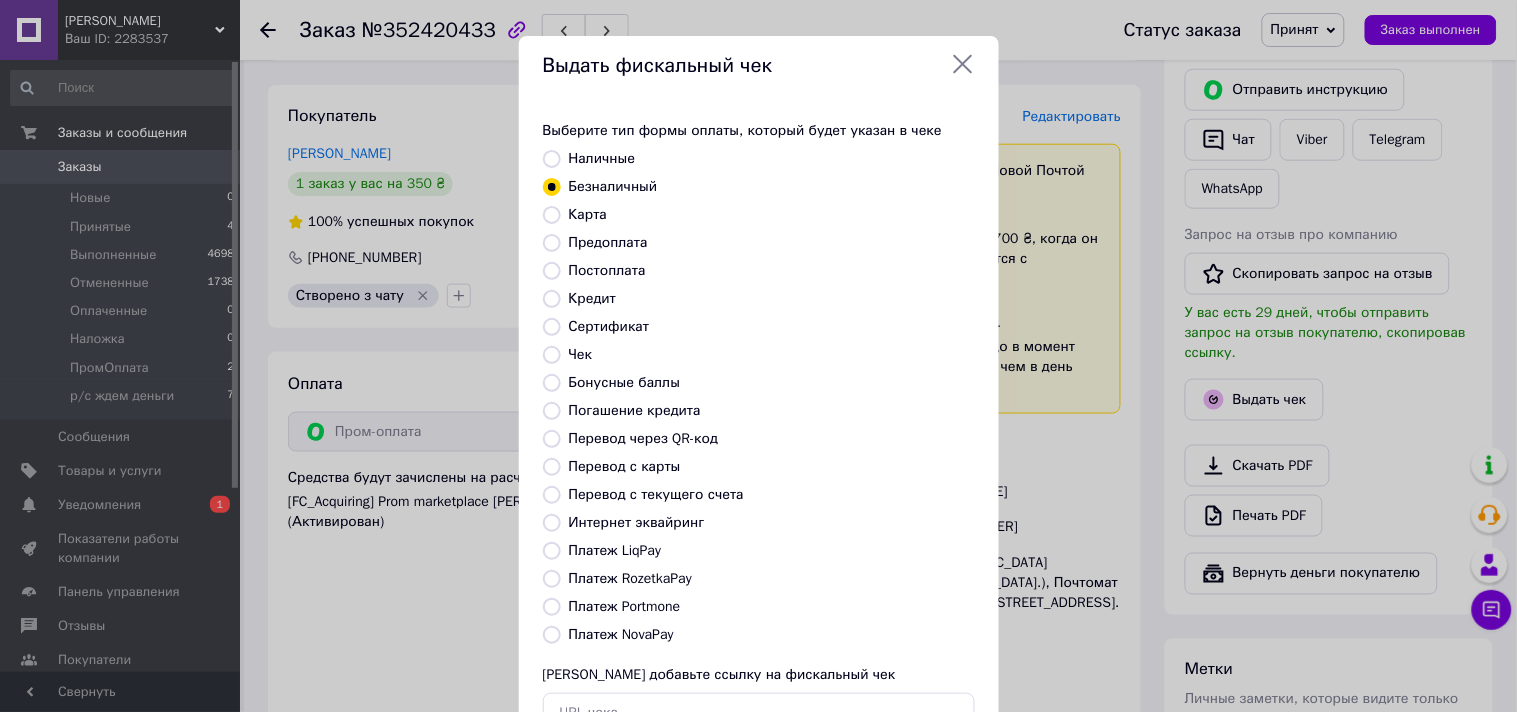 click on "Платеж RozetkaPay" at bounding box center (552, 579) 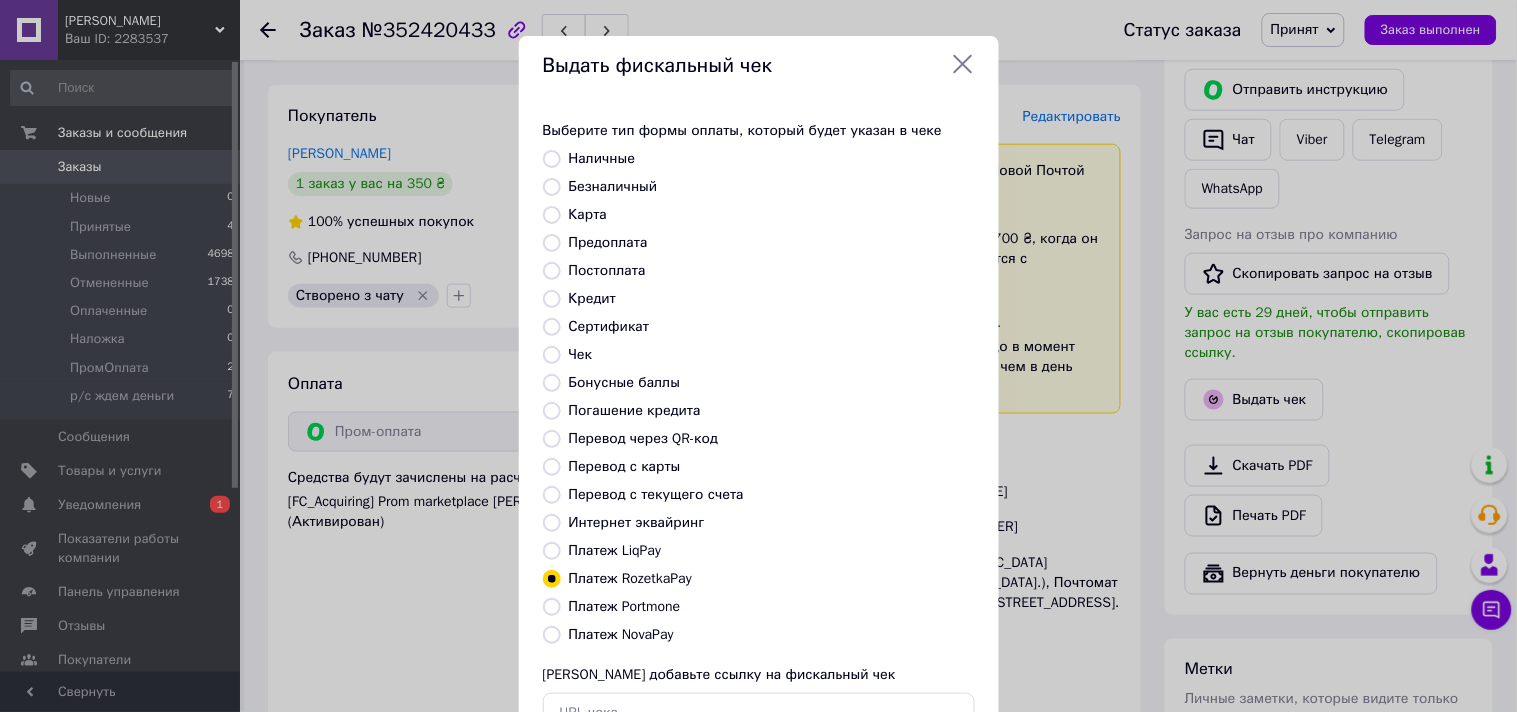 click 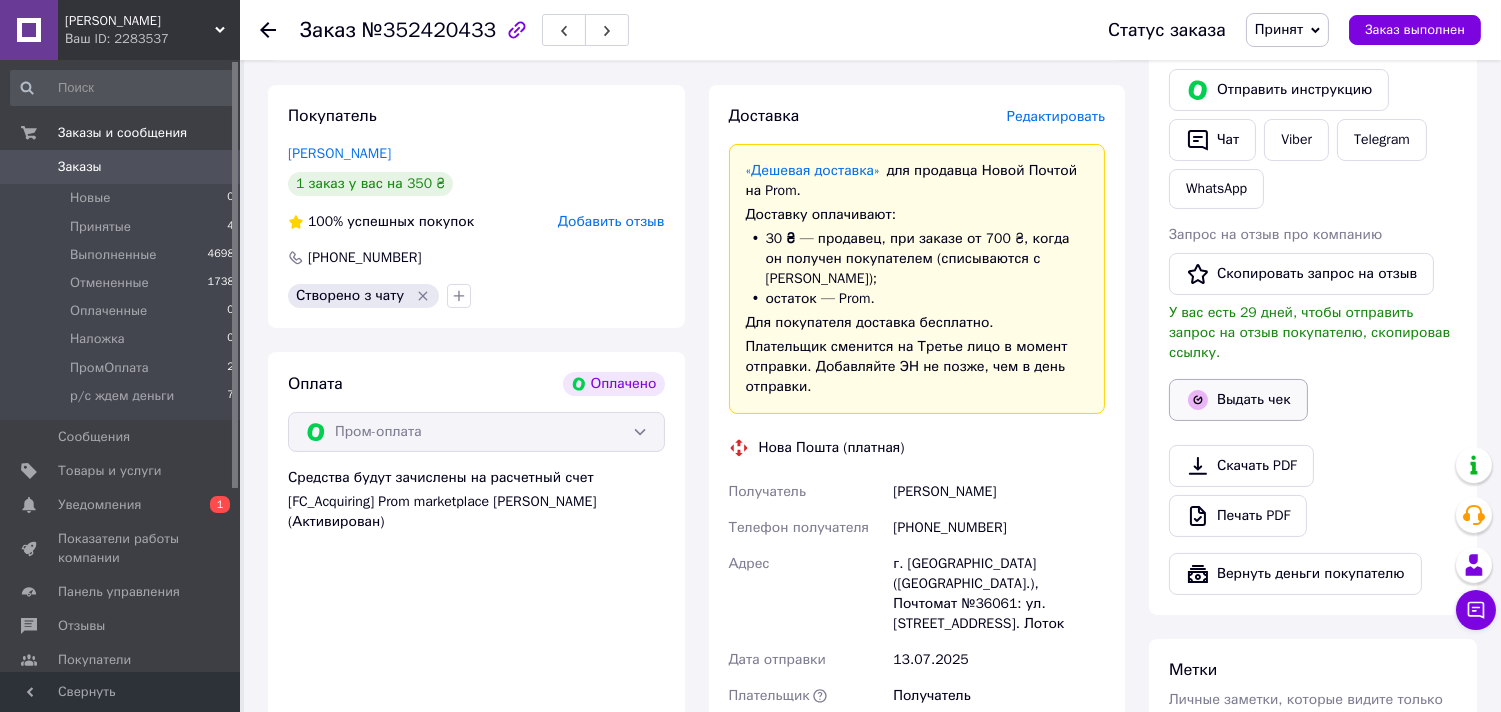 click on "Выдать чек" at bounding box center [1238, 400] 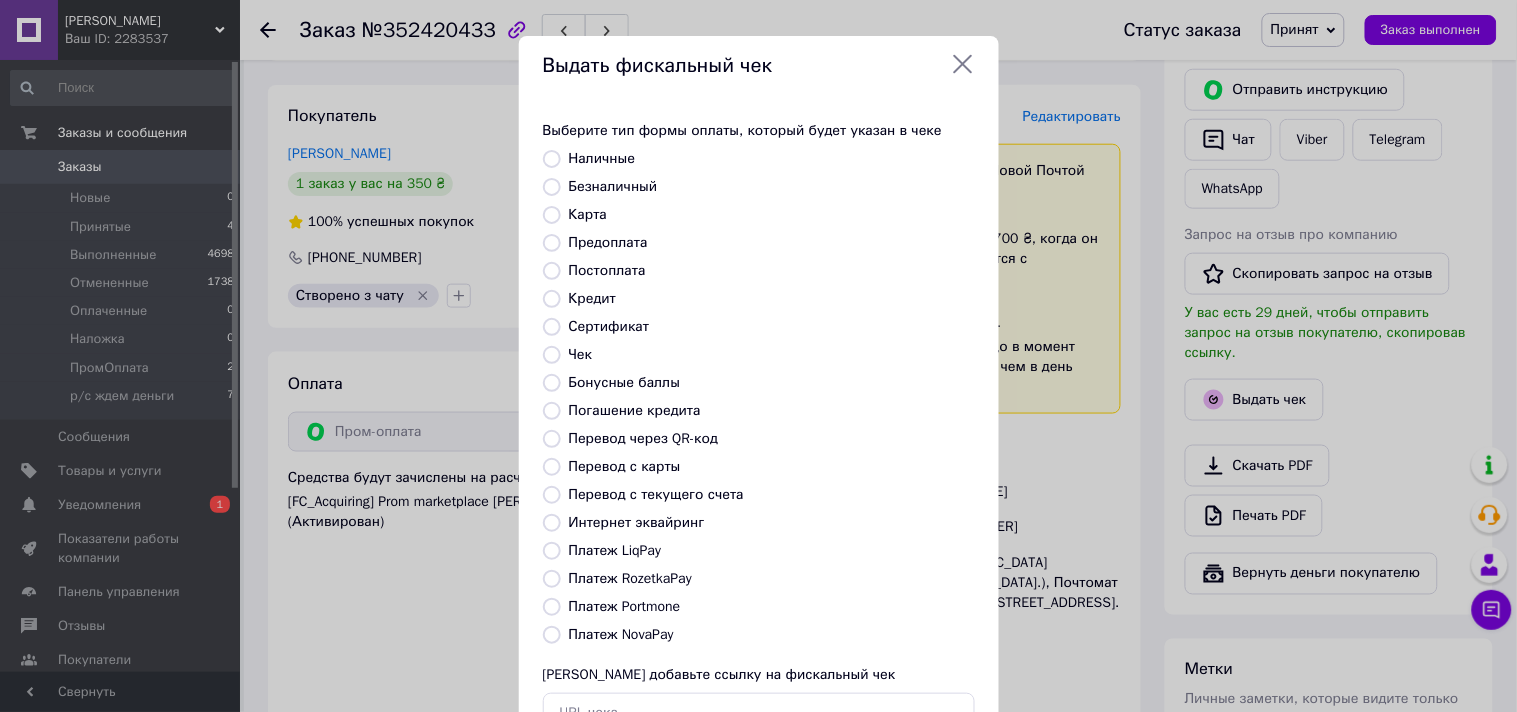 click on "Платеж RozetkaPay" at bounding box center (552, 579) 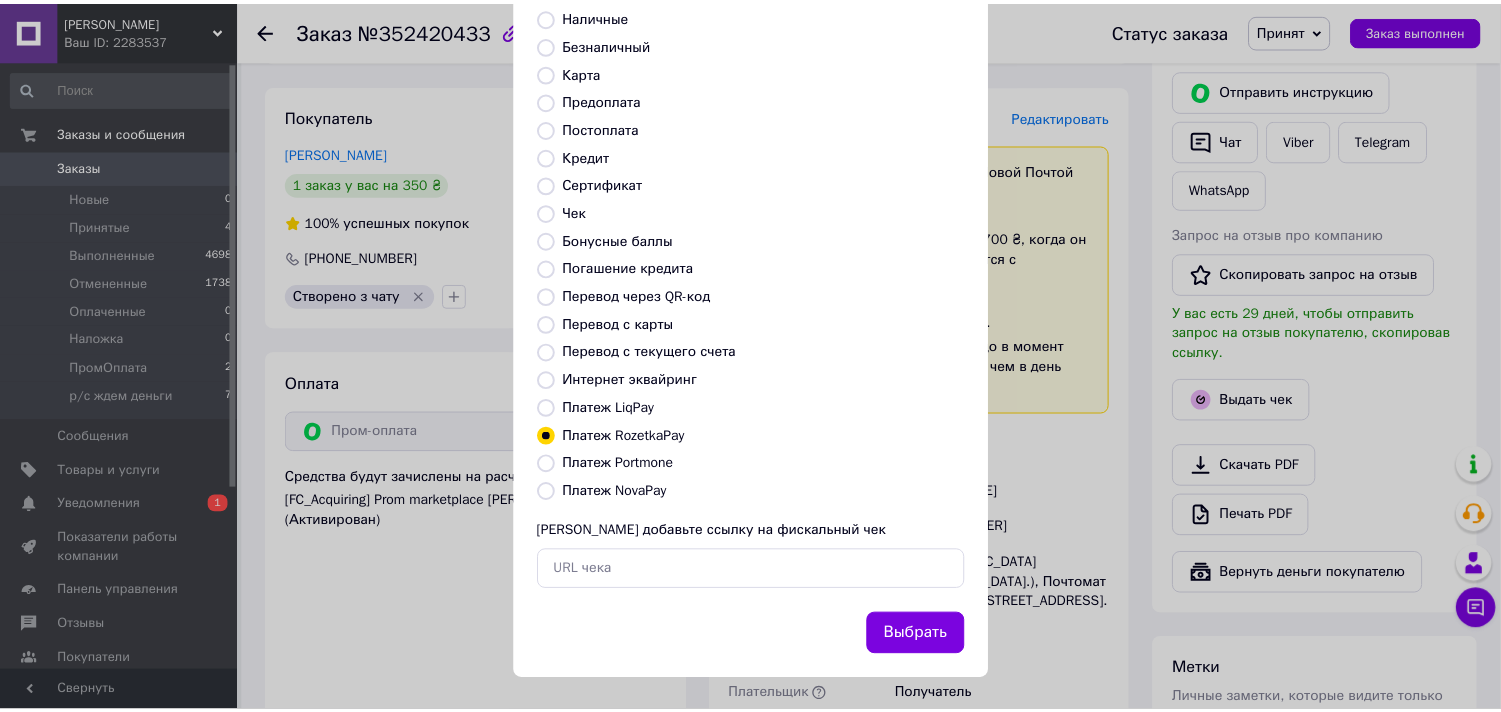 scroll, scrollTop: 147, scrollLeft: 0, axis: vertical 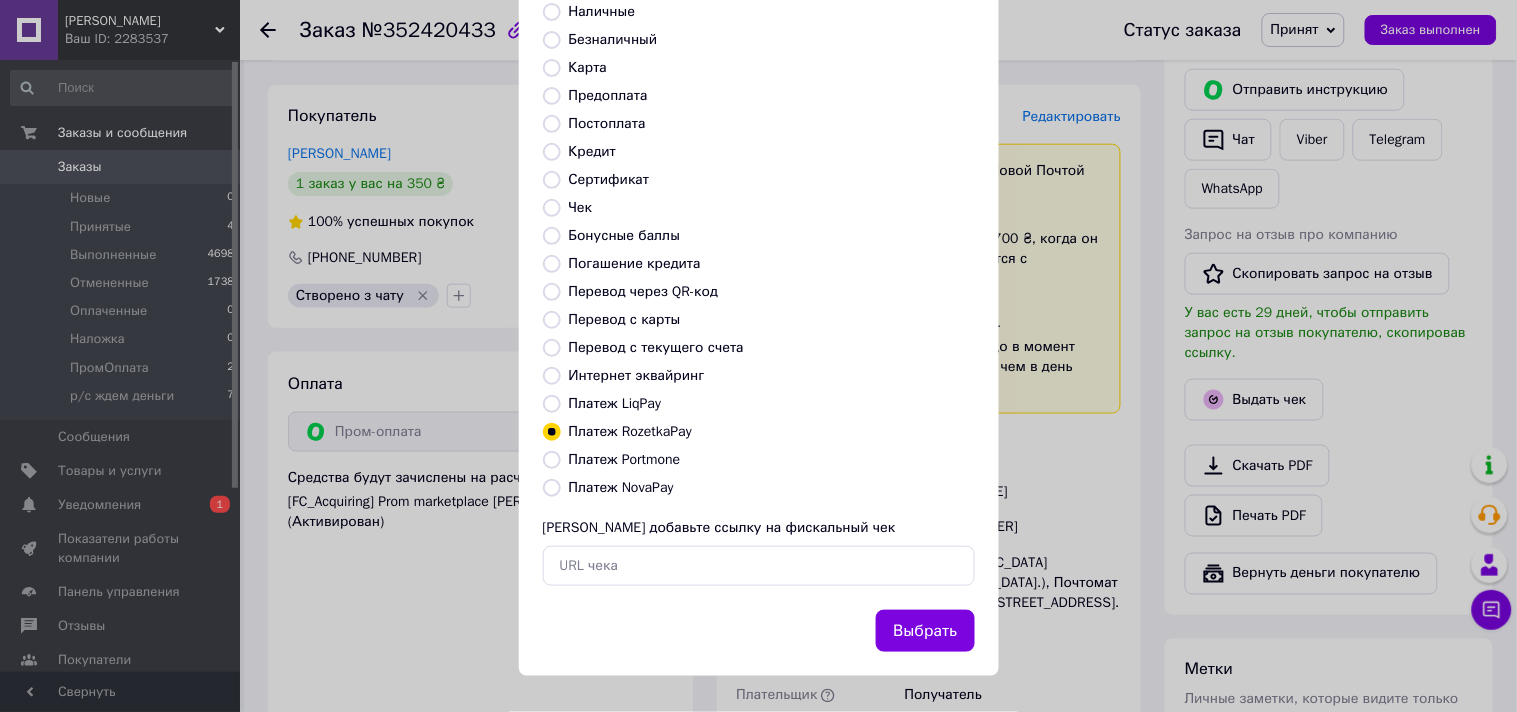 click on "Выбрать" at bounding box center [925, 631] 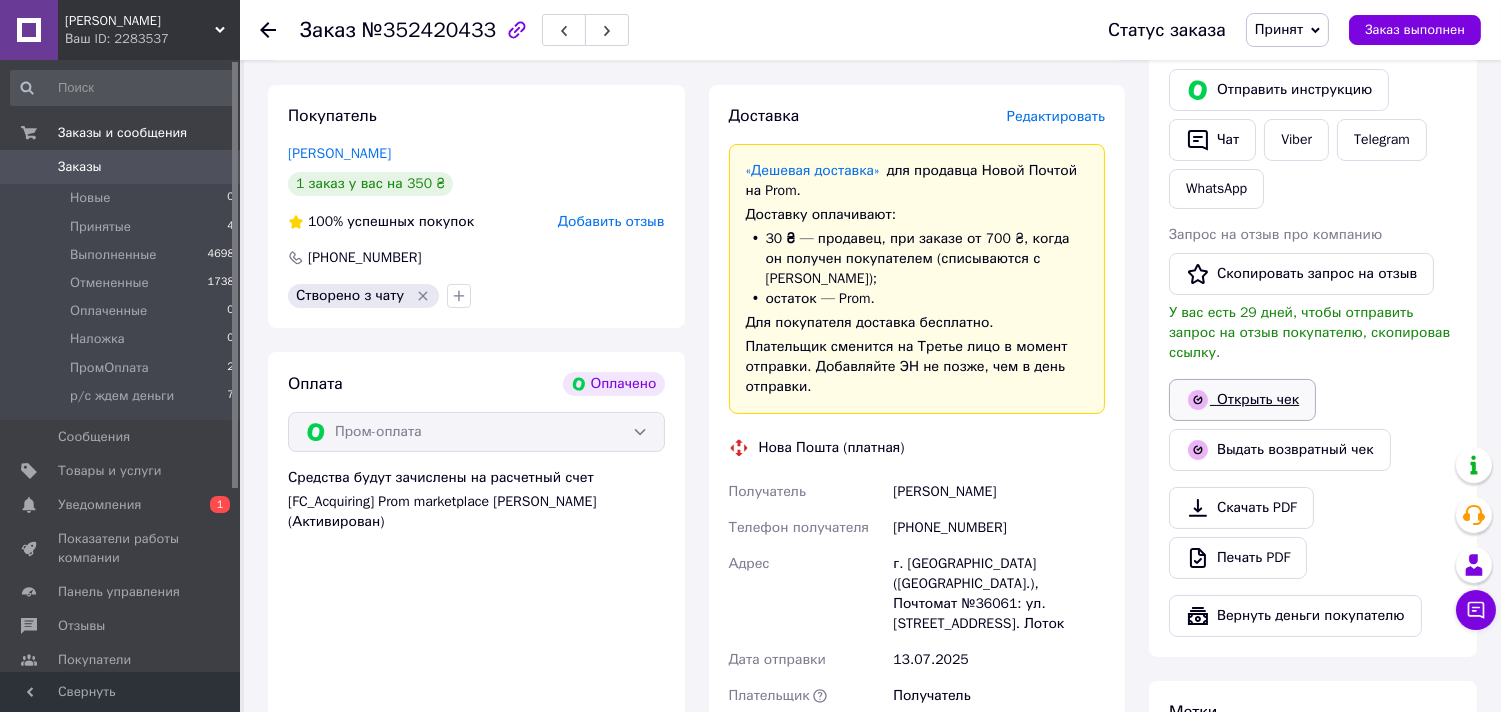 click on "Открыть чек" at bounding box center (1242, 400) 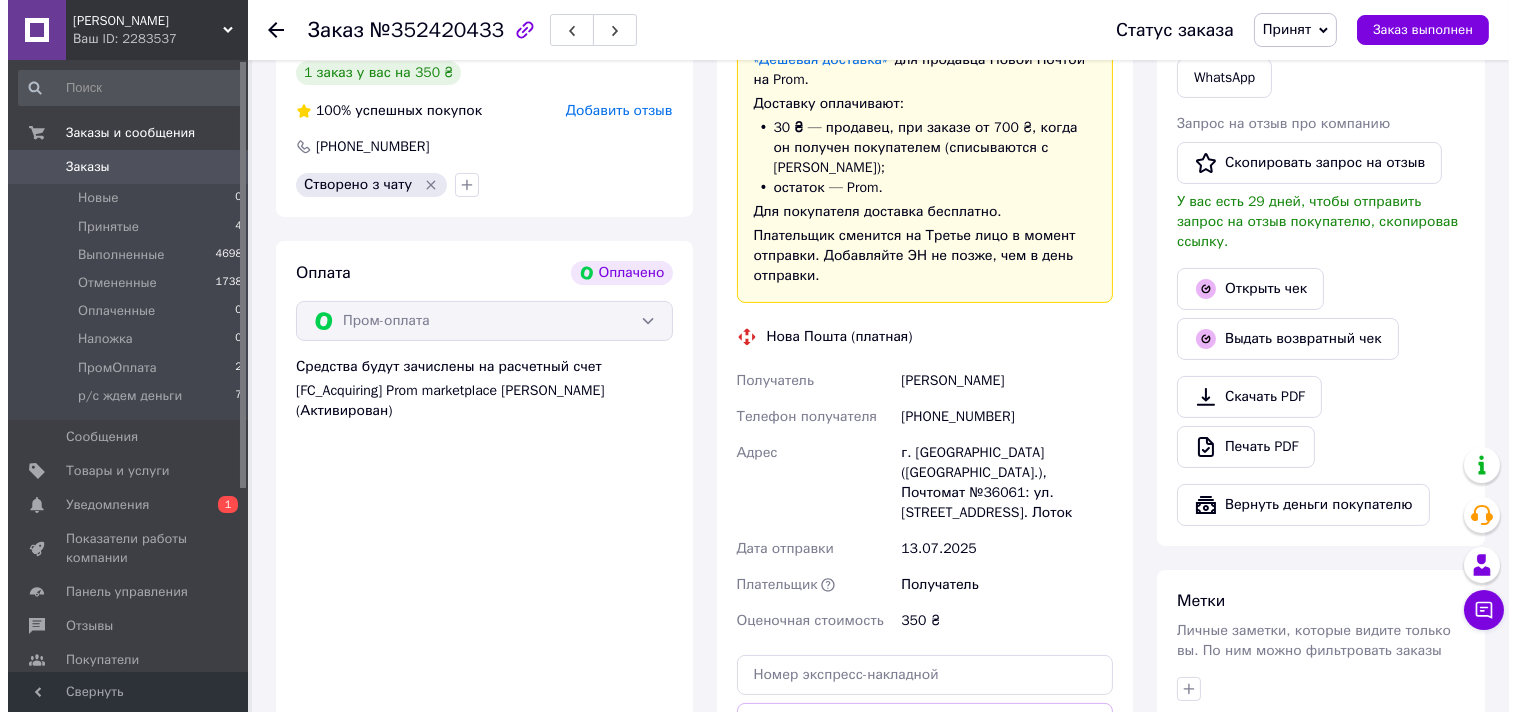 scroll, scrollTop: 444, scrollLeft: 0, axis: vertical 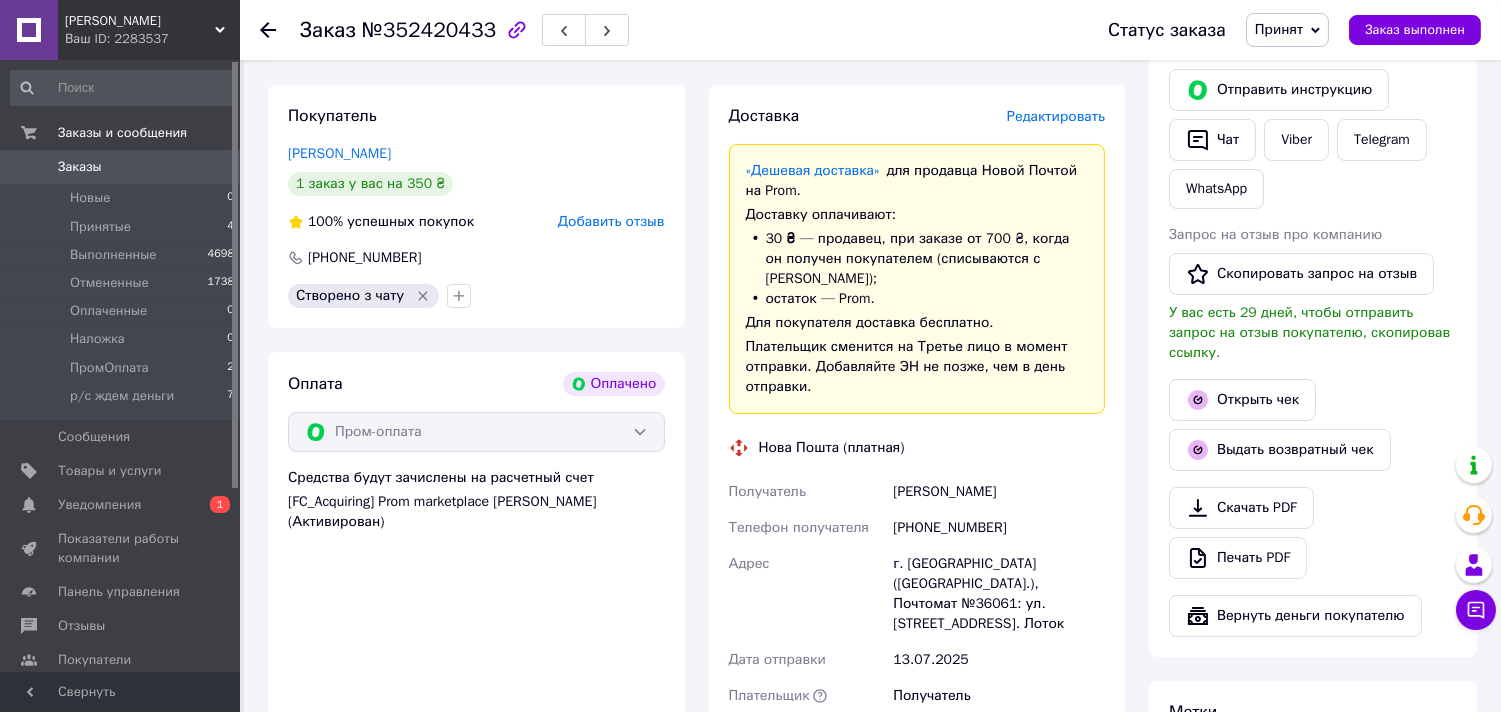 click on "Редактировать" at bounding box center (1056, 116) 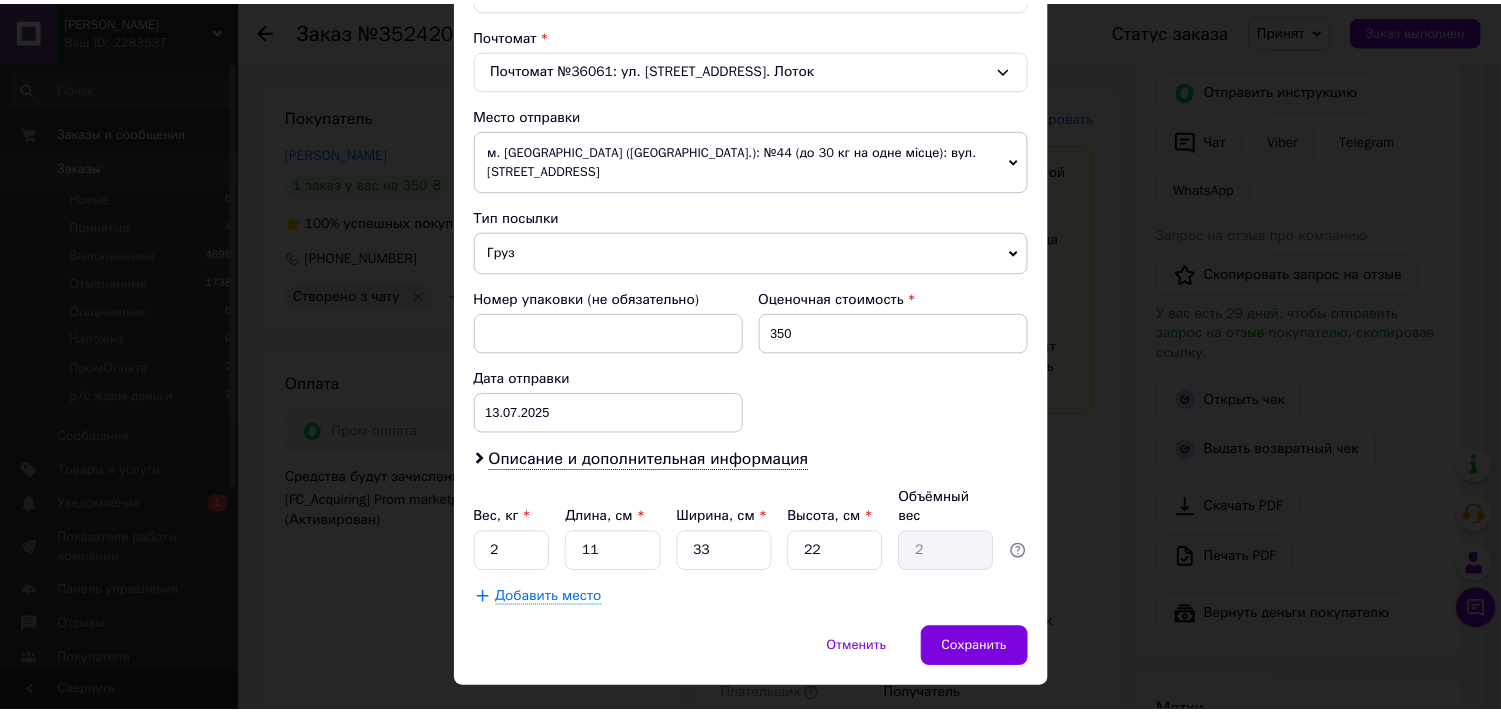 scroll, scrollTop: 637, scrollLeft: 0, axis: vertical 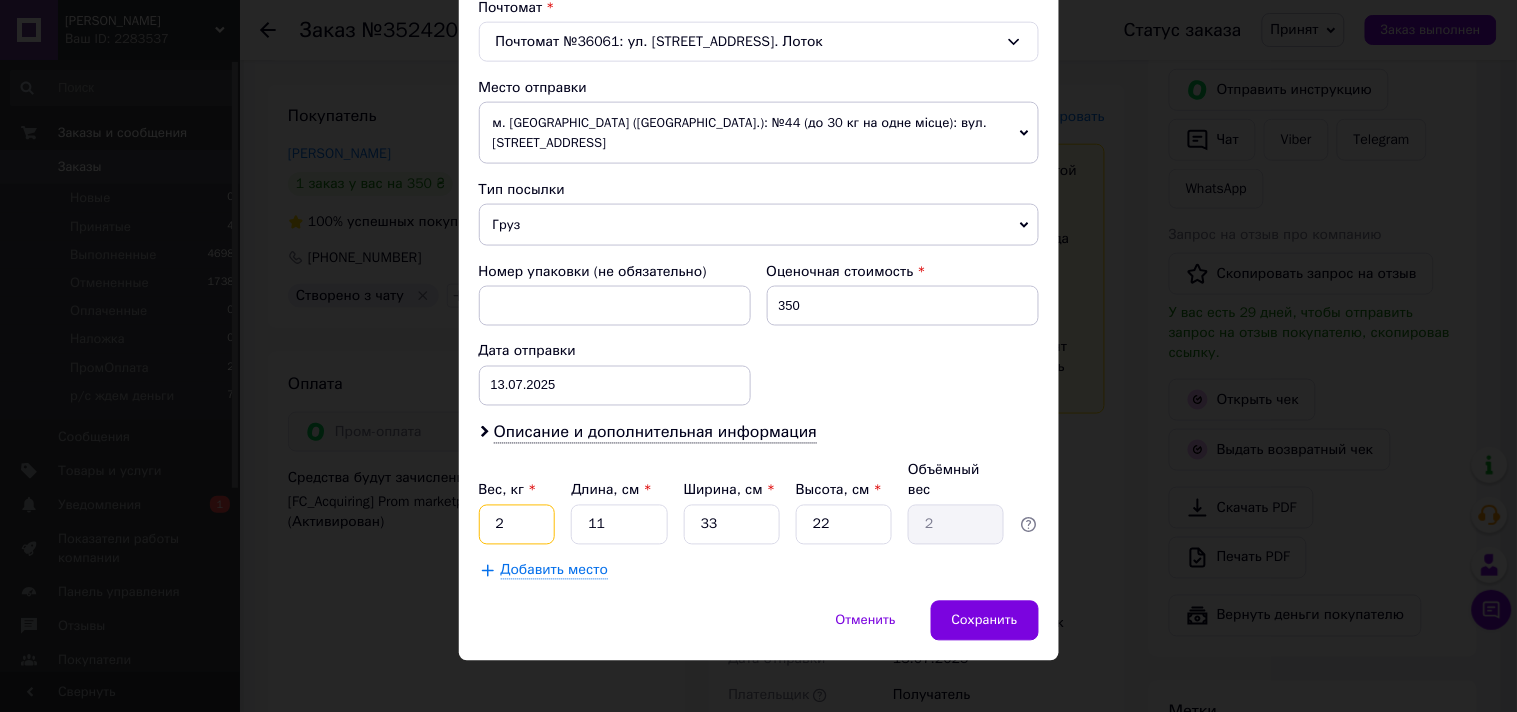 click on "2" at bounding box center (517, 525) 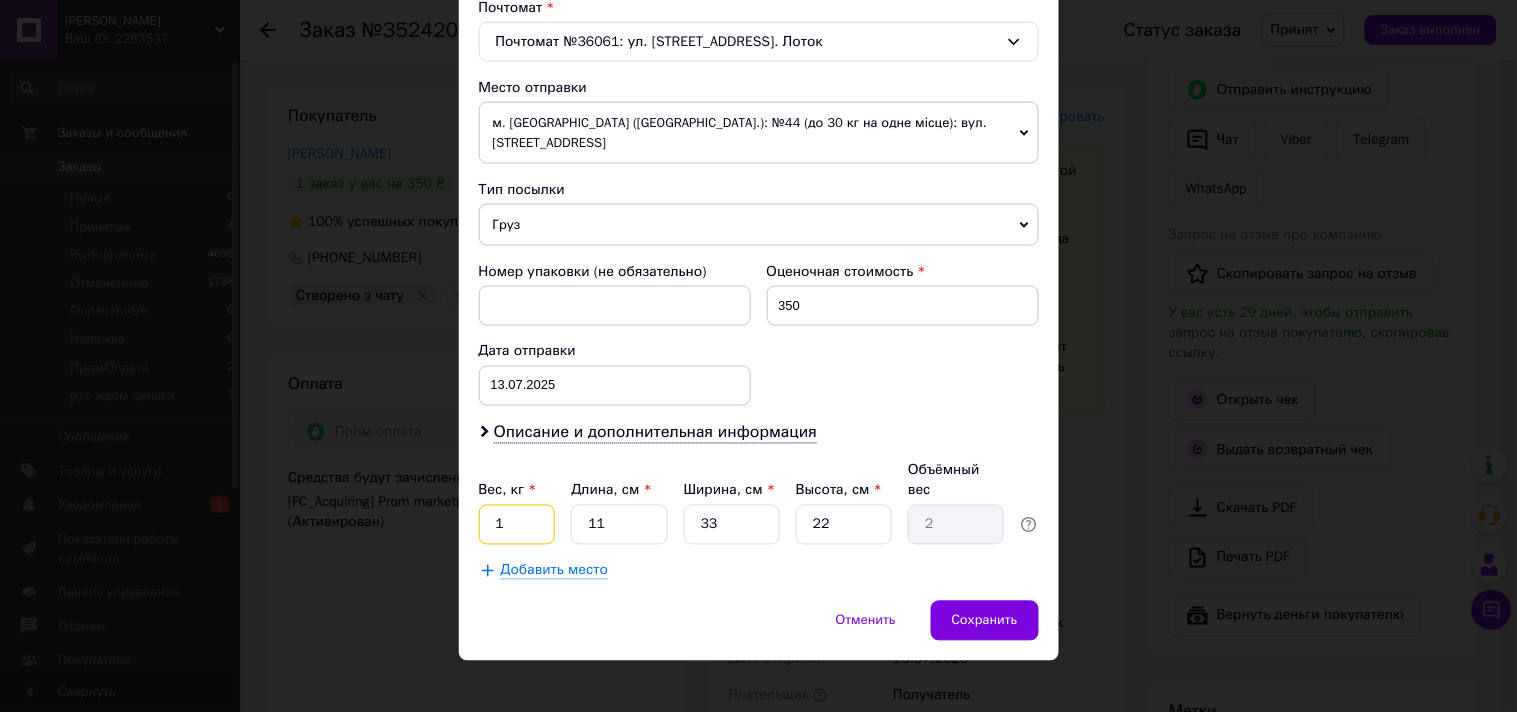 type on "1" 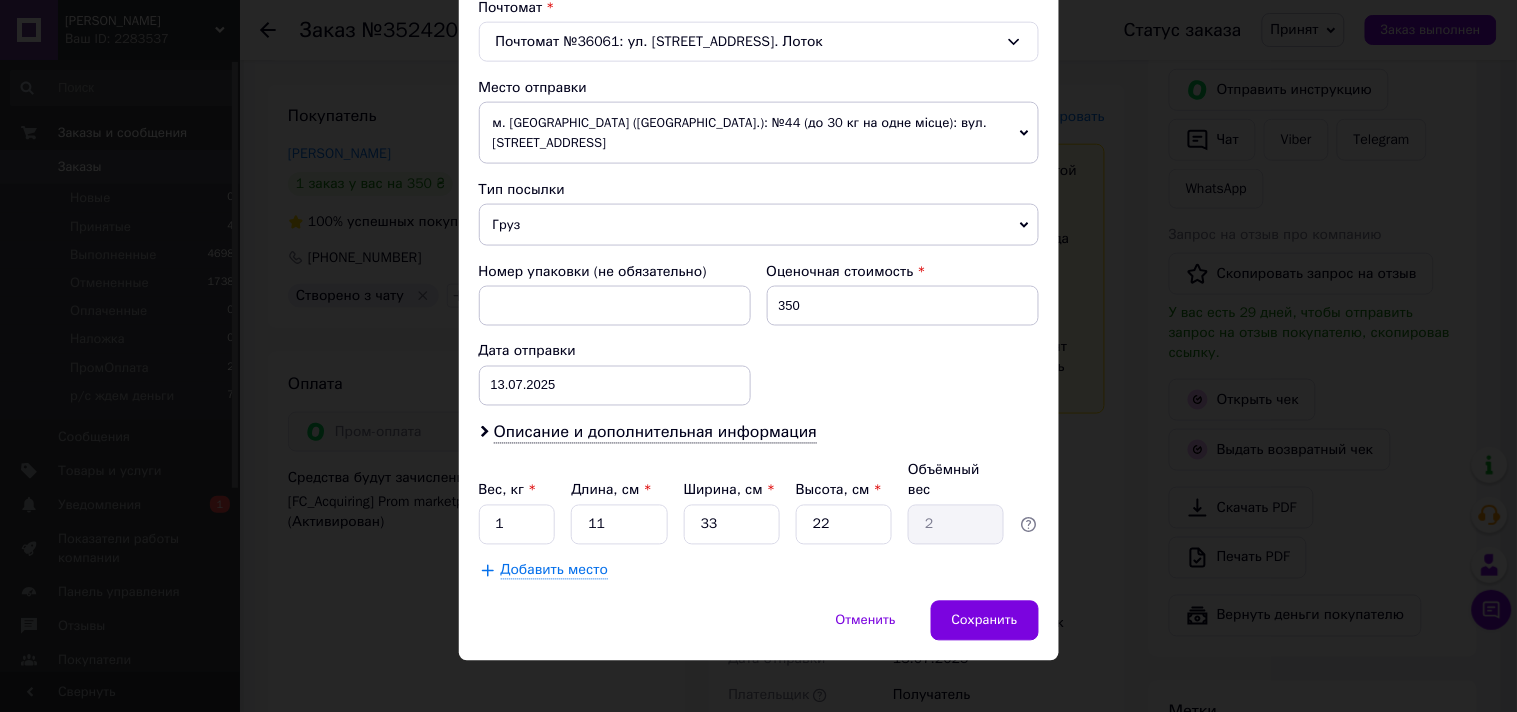 click on "Плательщик Получатель Отправитель Фамилия получателя [PERSON_NAME] Имя получателя [PERSON_NAME] Отчество получателя Телефон получателя [PHONE_NUMBER] Тип доставки В почтомате В отделении Курьером Город г. [GEOGRAPHIC_DATA] ([GEOGRAPHIC_DATA].) Почтомат Почтомат №36061: ул. [STREET_ADDRESS]. Лоток Место отправки м. [GEOGRAPHIC_DATA] ([GEOGRAPHIC_DATA].): №44 (до 30 кг на одне місце): вул. Соборна ([STREET_ADDRESS] Нет совпадений. Попробуйте изменить условия поиска Добавить еще место отправки Тип посылки Груз Документы Номер упаковки (не обязательно) Оценочная стоимость 350 Дата отправки [DATE] < 2025 > < Июль > Пн Вт Ср 30" at bounding box center (759, 87) 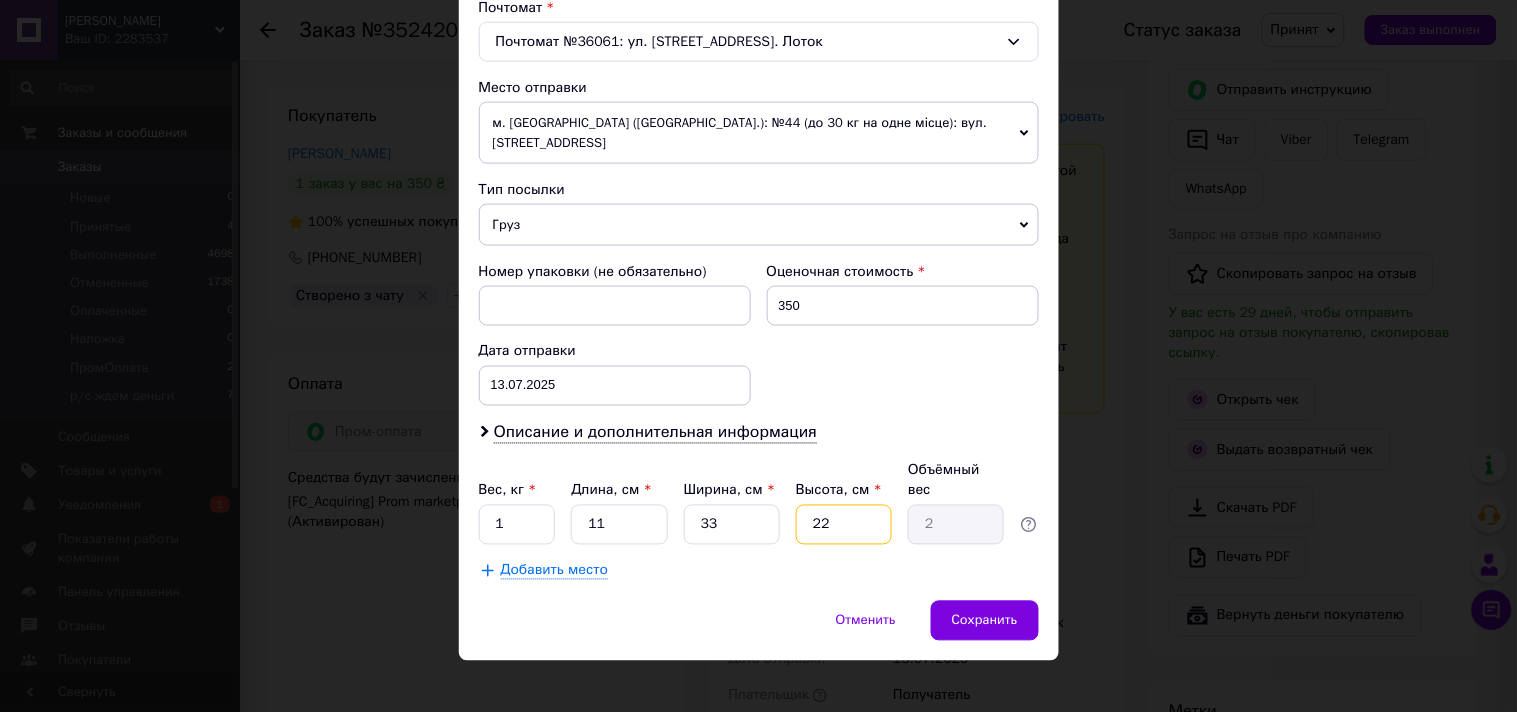 click on "22" at bounding box center [844, 525] 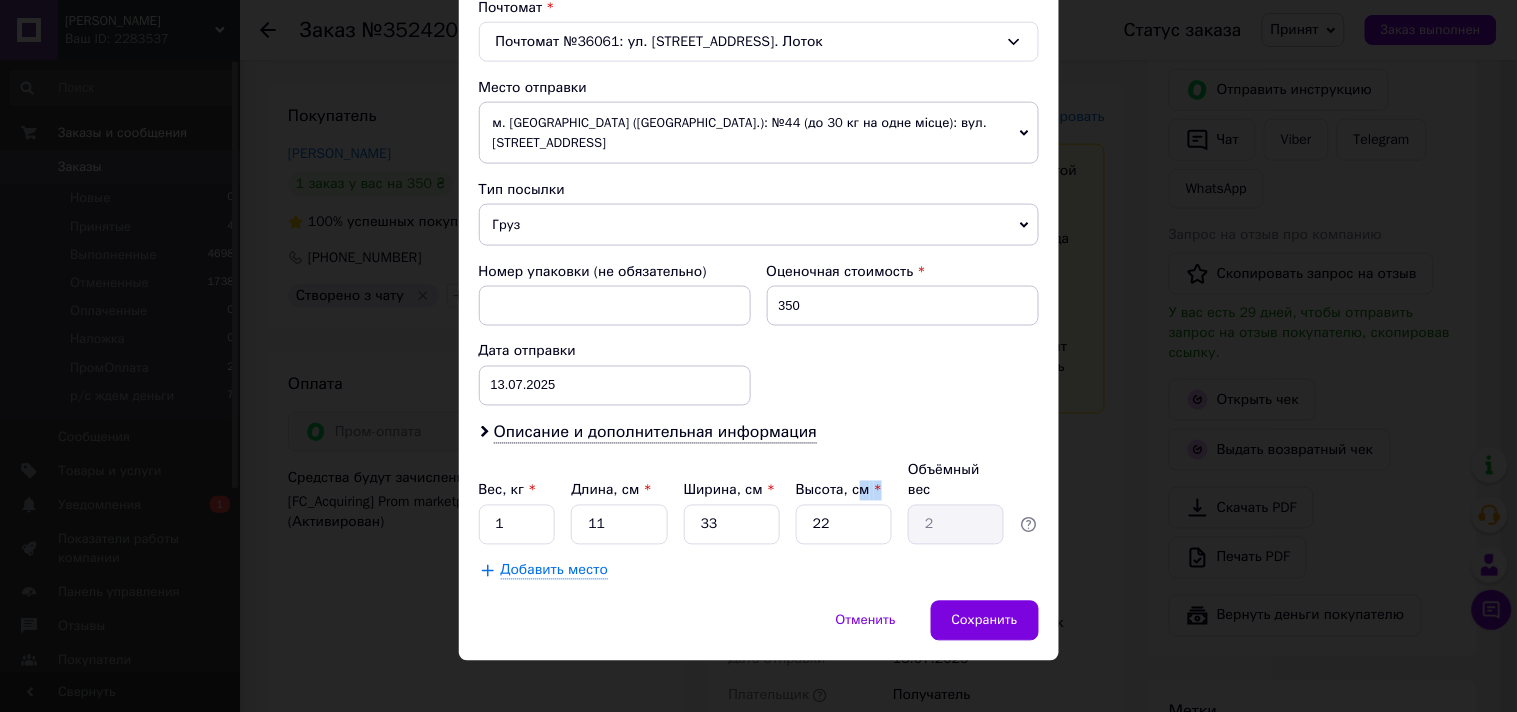 drag, startPoint x: 851, startPoint y: 482, endPoint x: 825, endPoint y: 493, distance: 28.231188 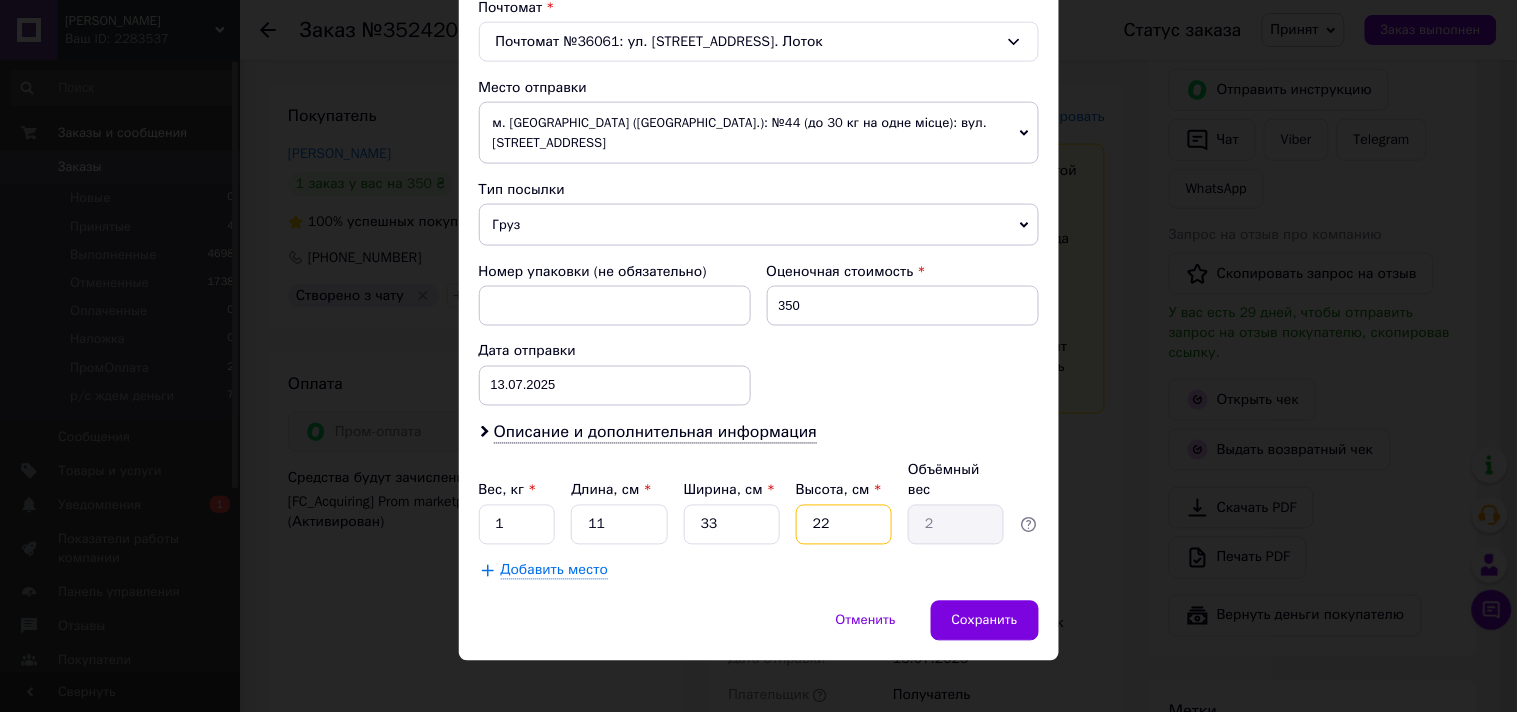 drag, startPoint x: 826, startPoint y: 511, endPoint x: 805, endPoint y: 512, distance: 21.023796 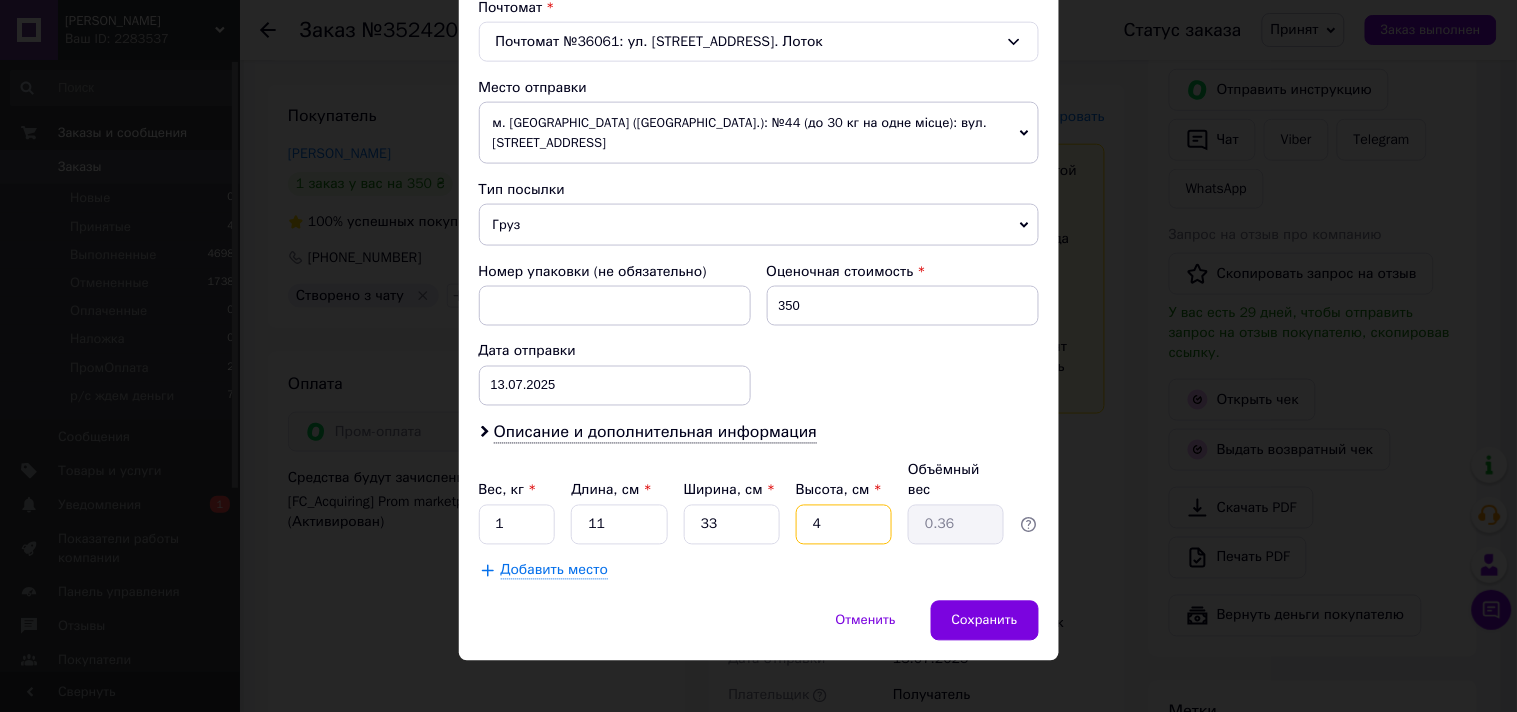 type on "4" 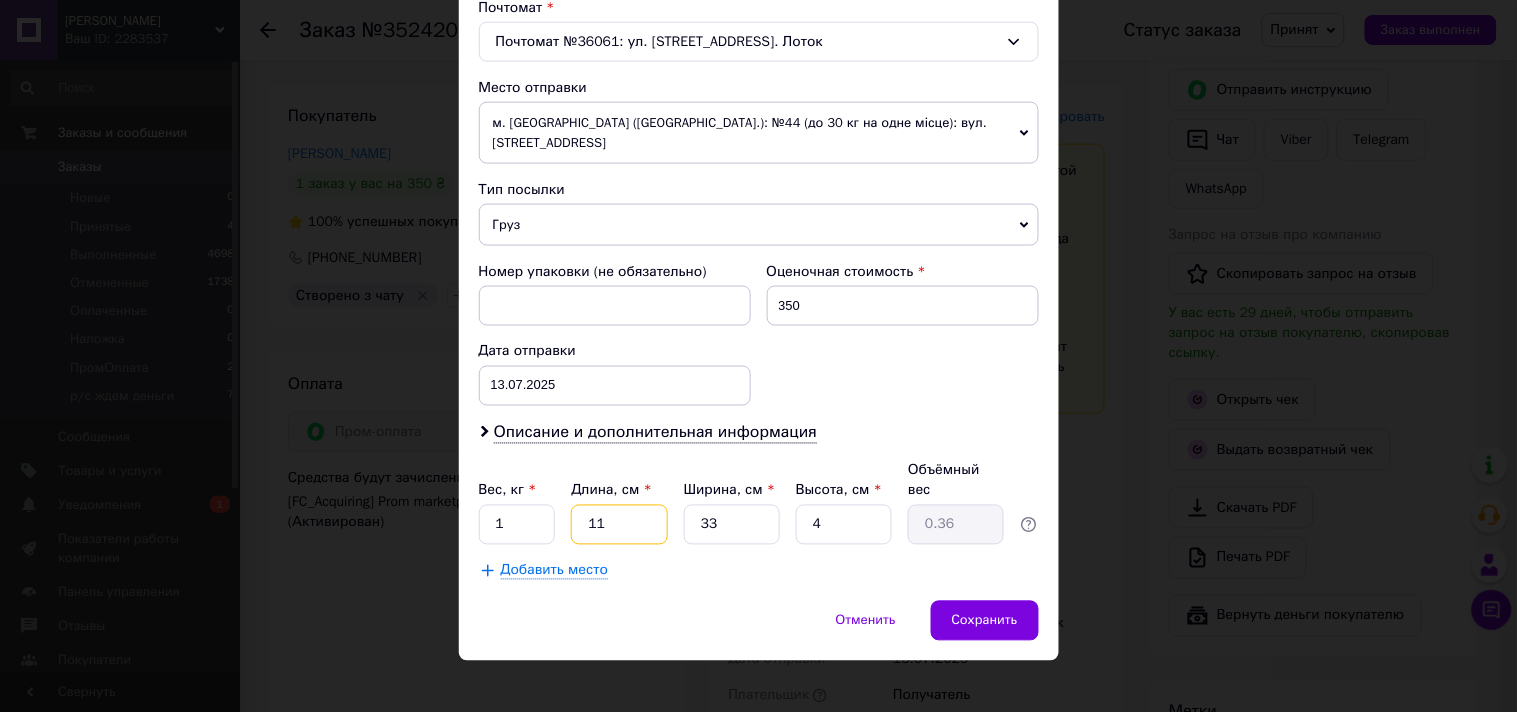 drag, startPoint x: 600, startPoint y: 510, endPoint x: 577, endPoint y: 512, distance: 23.086792 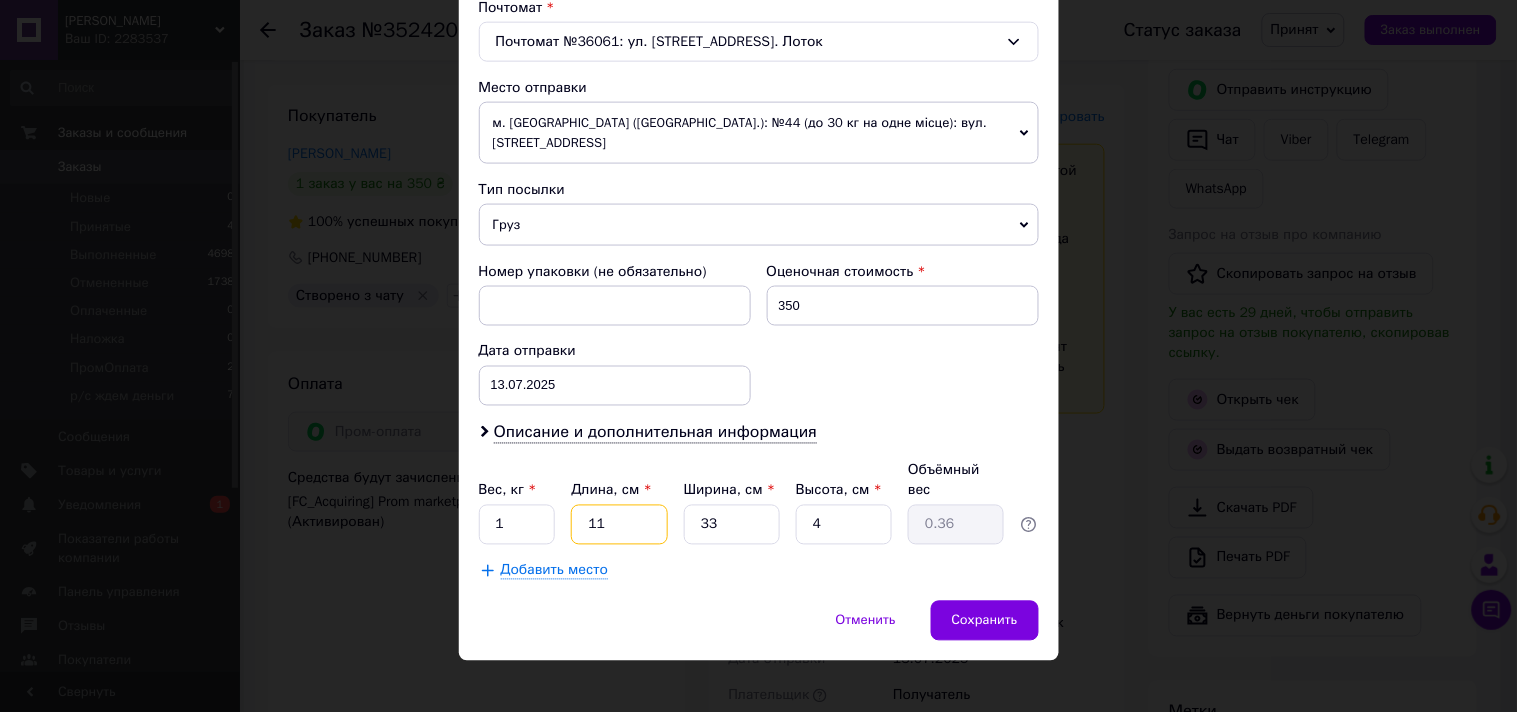 type on "3" 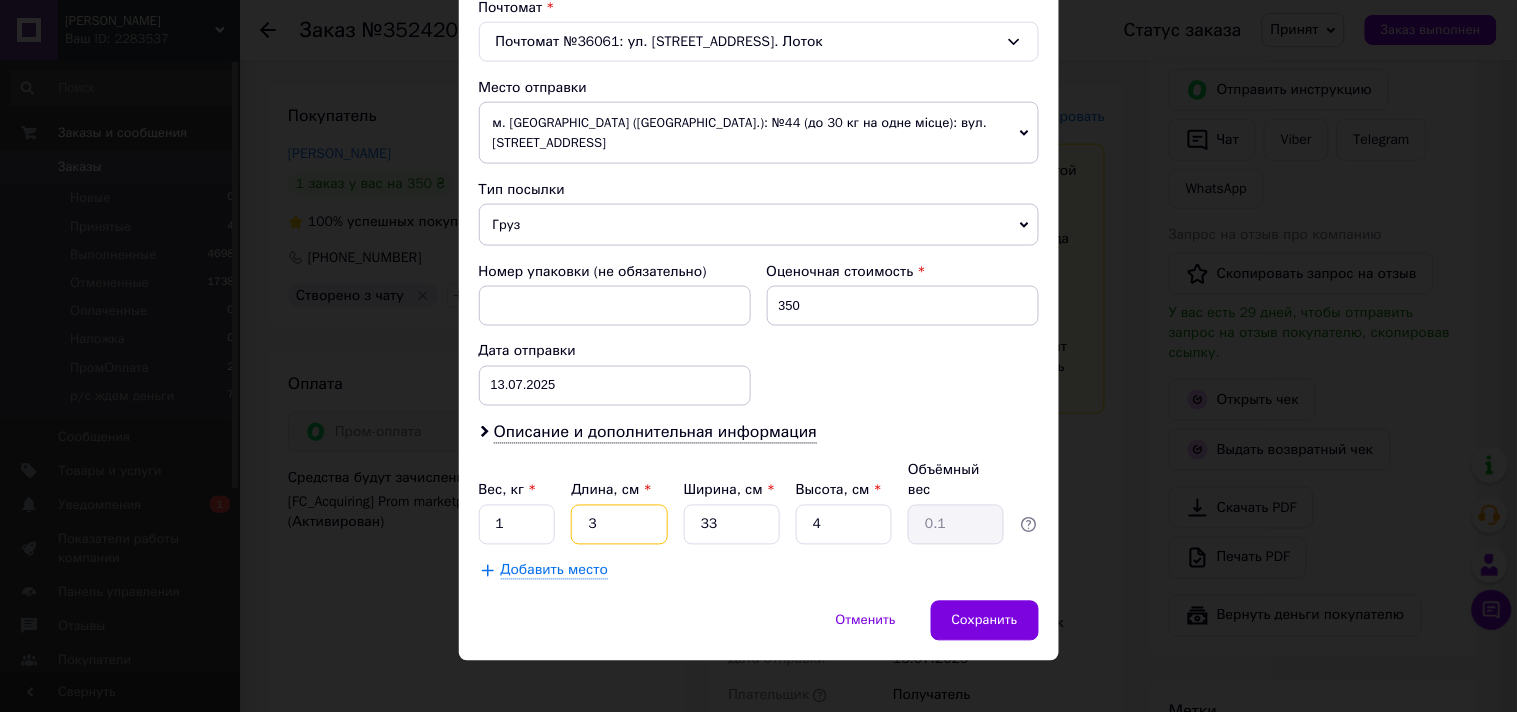 type on "36" 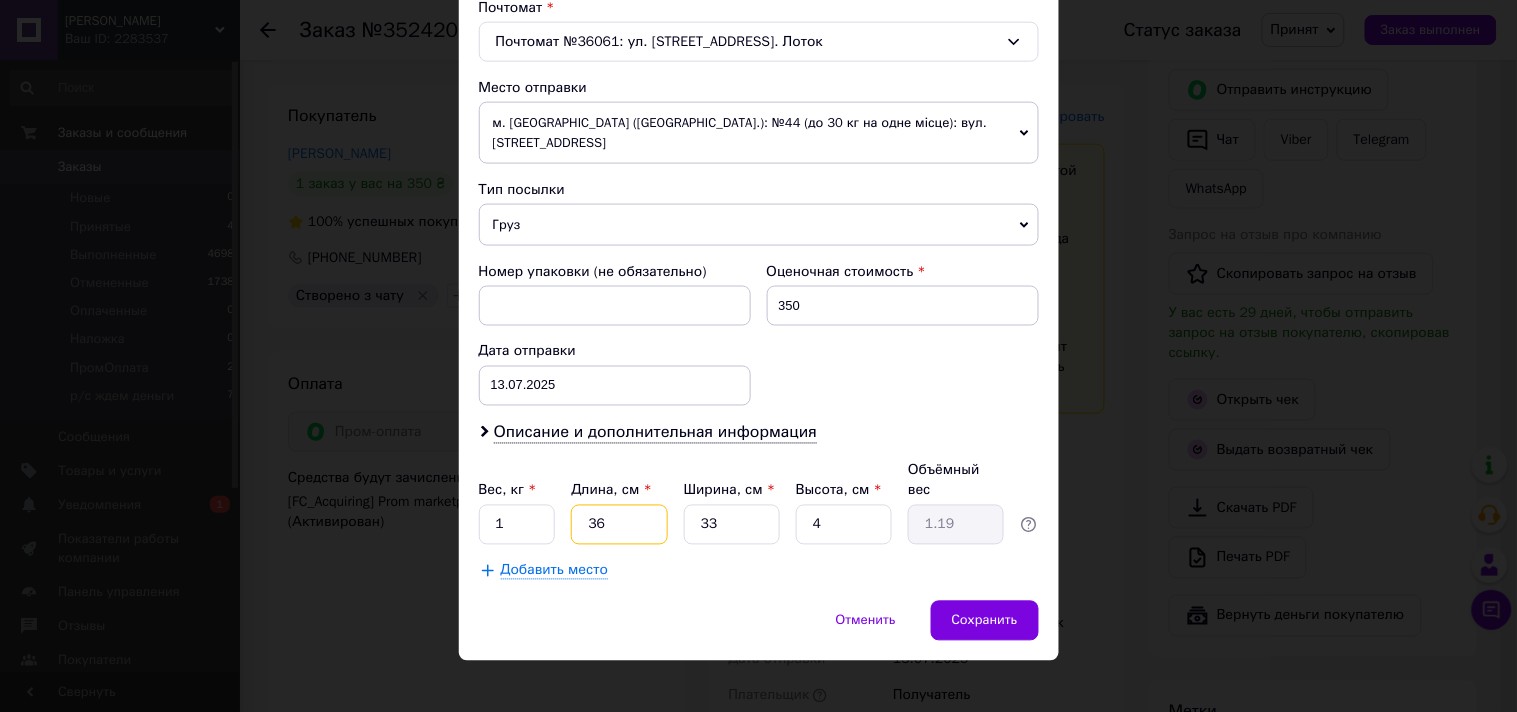 type on "36" 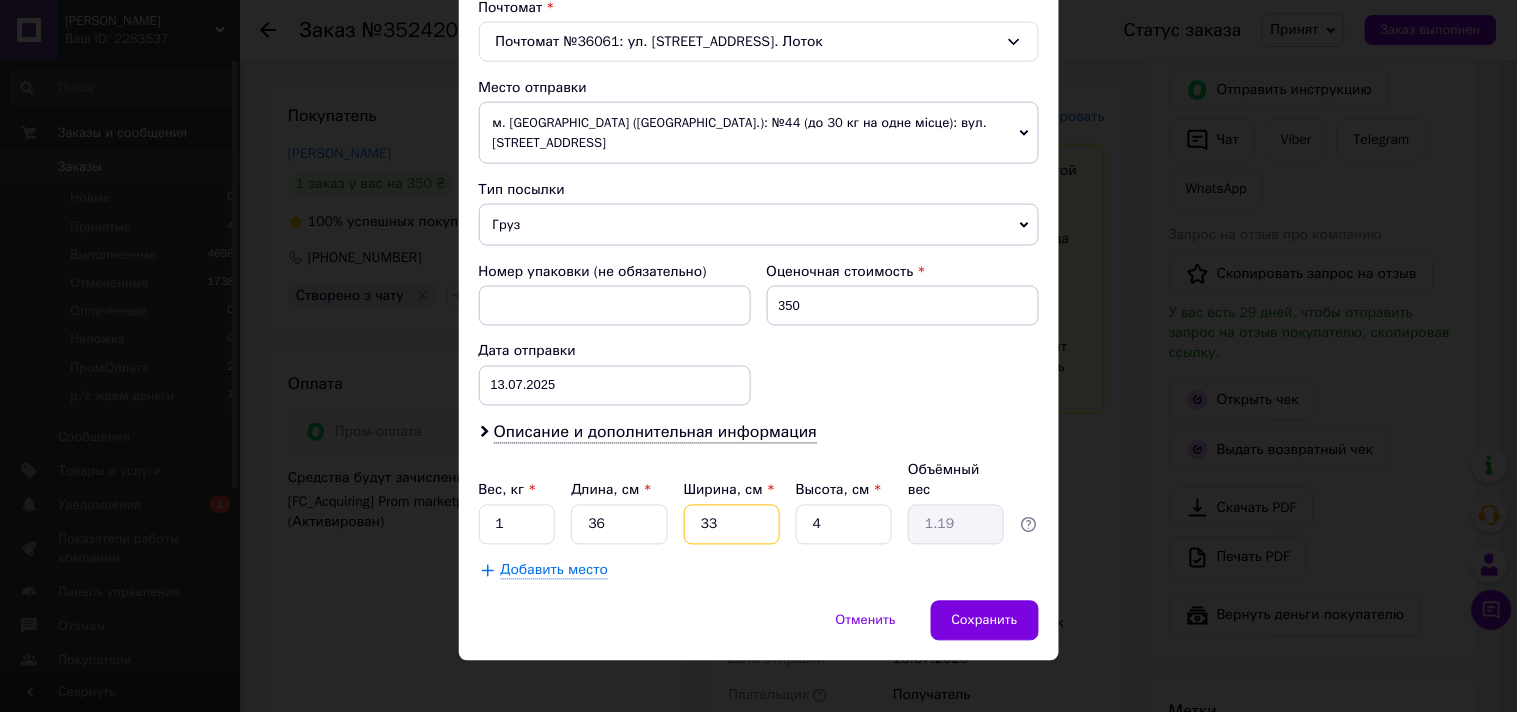drag, startPoint x: 717, startPoint y: 503, endPoint x: 706, endPoint y: 497, distance: 12.529964 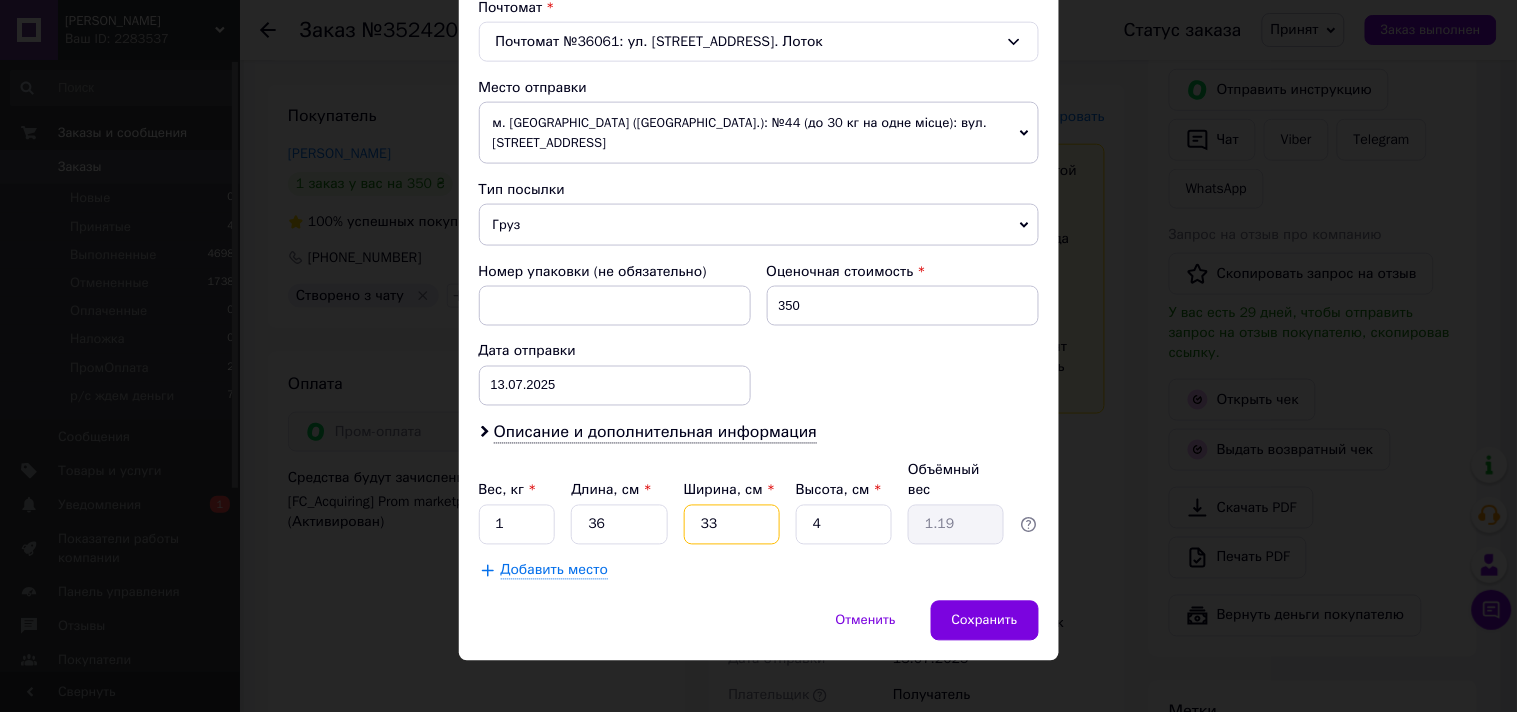 type on "2" 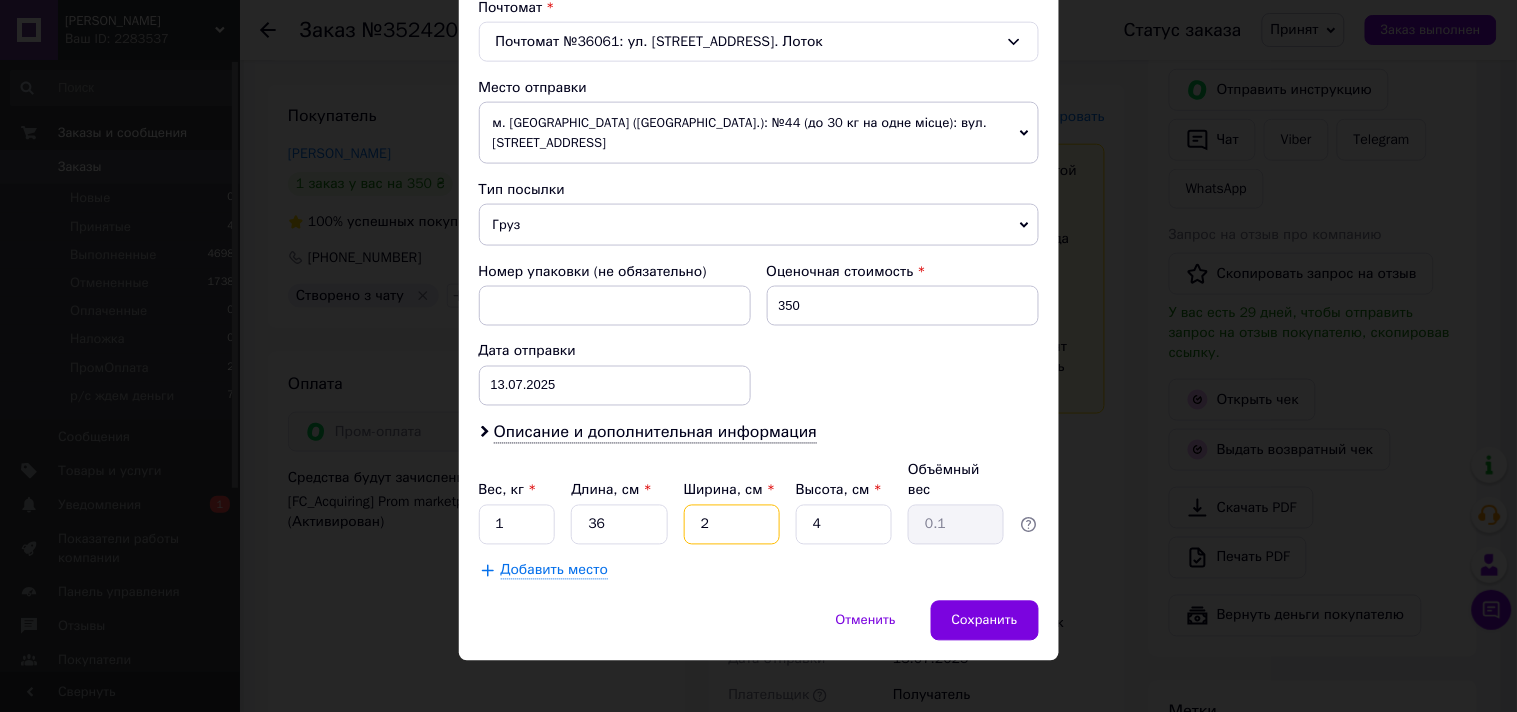 type on "25" 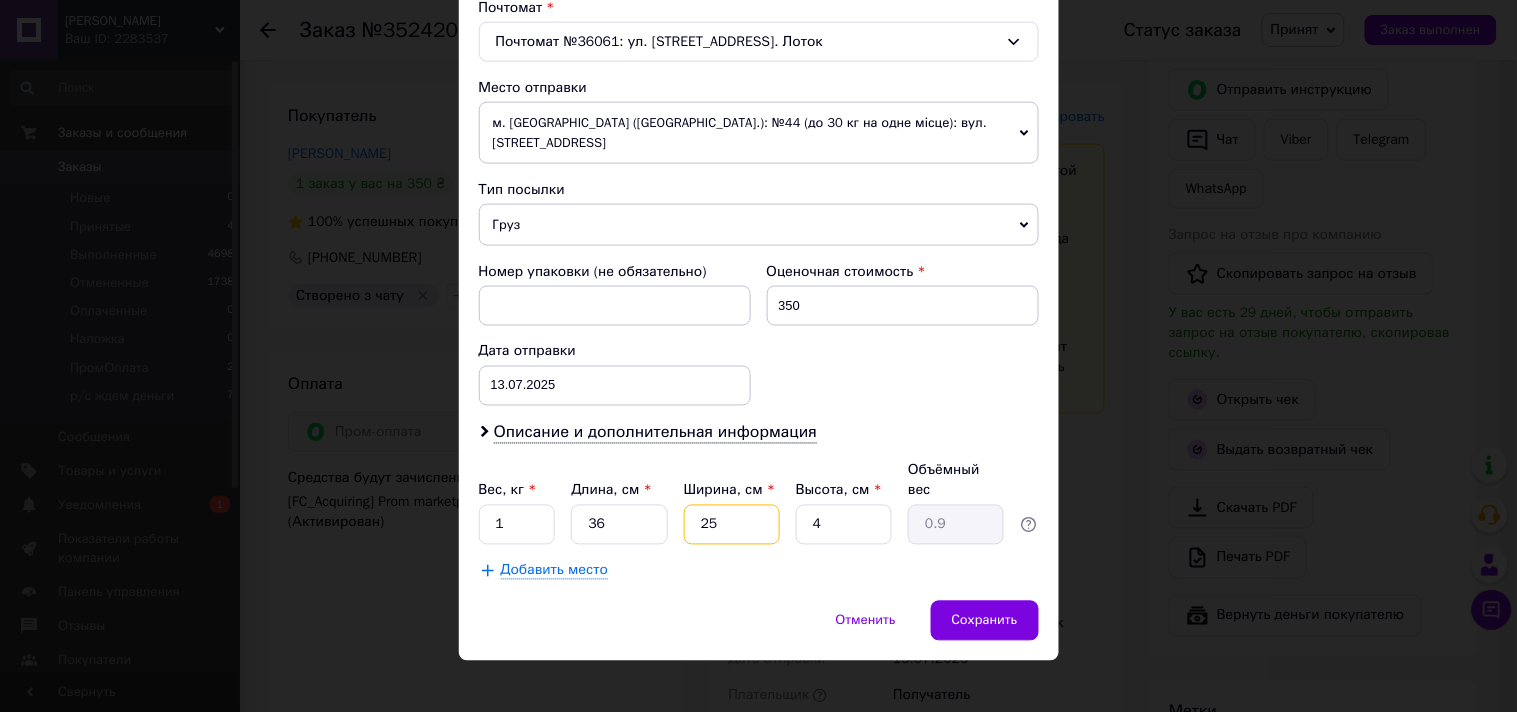 type on "25" 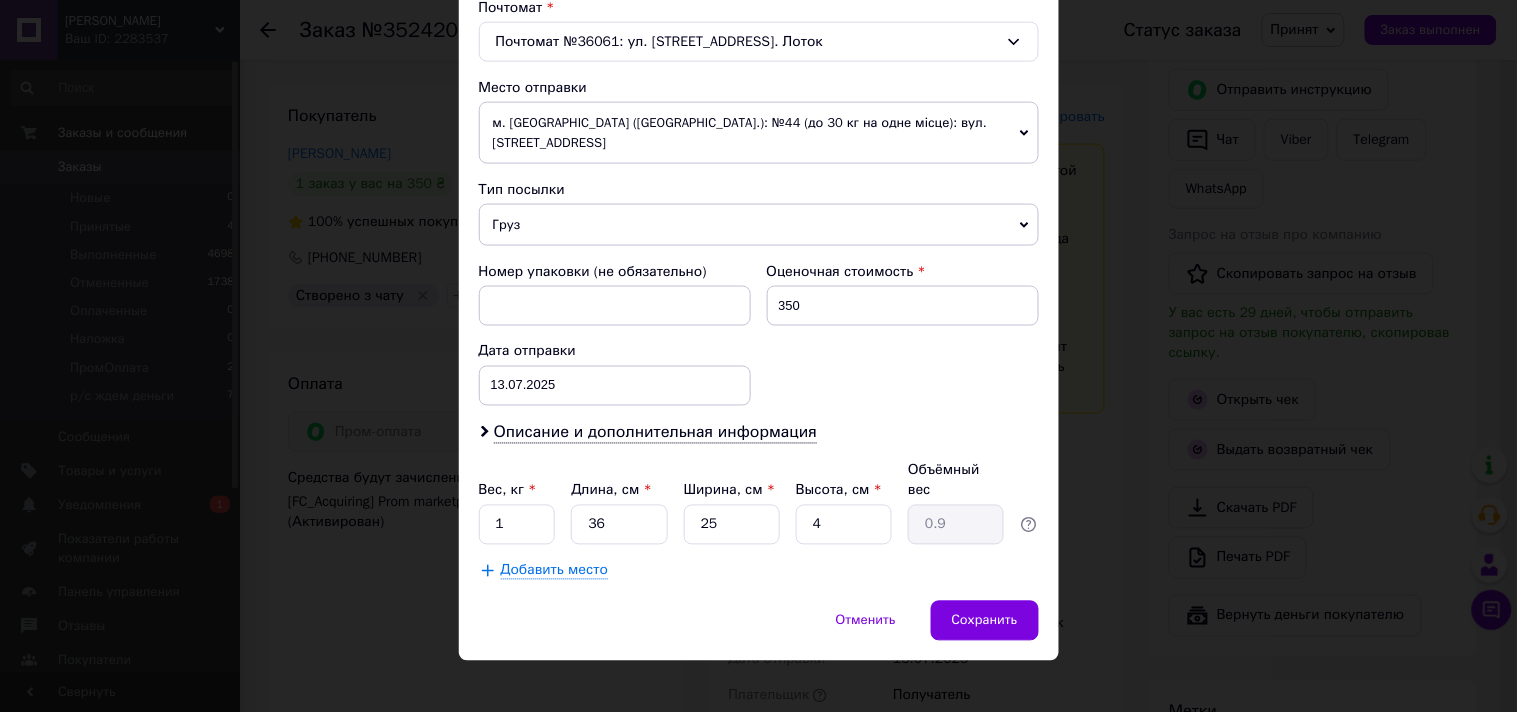 click on "Номер упаковки (не обязательно) Оценочная стоимость 350 Дата отправки [DATE] < 2025 > < Июль > Пн Вт Ср Чт Пт Сб Вс 30 1 2 3 4 5 6 7 8 9 10 11 12 13 14 15 16 17 18 19 20 21 22 23 24 25 26 27 28 29 30 31 1 2 3 4 5 6 7 8 9 10" at bounding box center (759, 334) 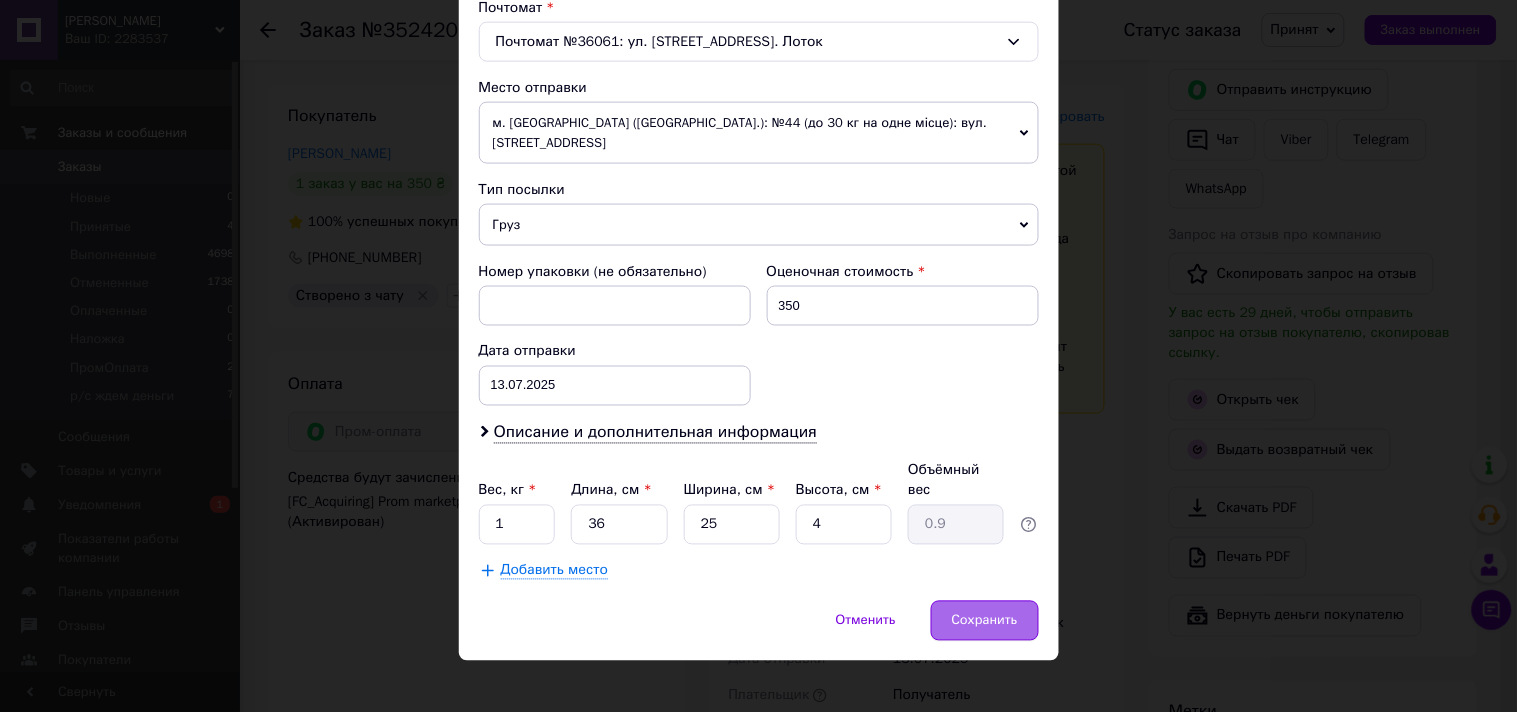 click on "Сохранить" at bounding box center [985, 621] 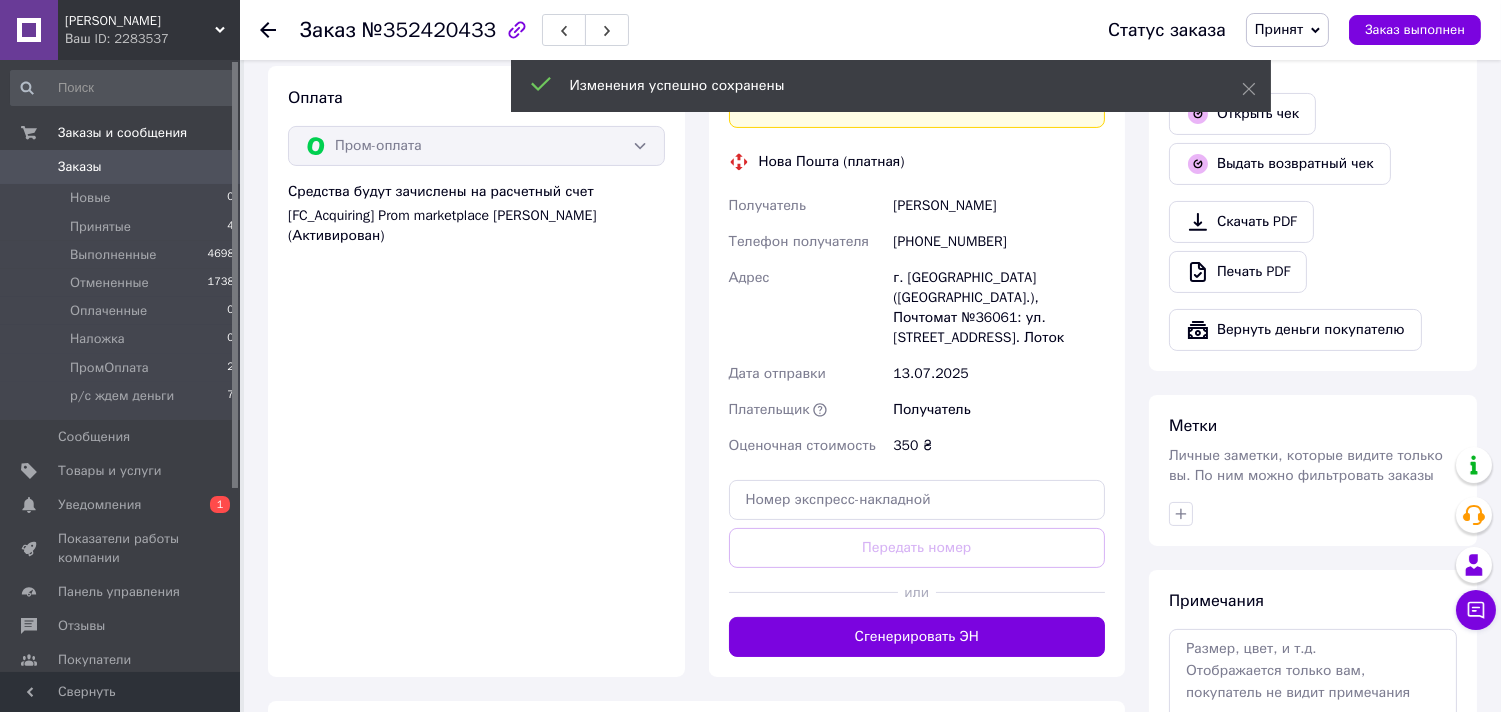 scroll, scrollTop: 777, scrollLeft: 0, axis: vertical 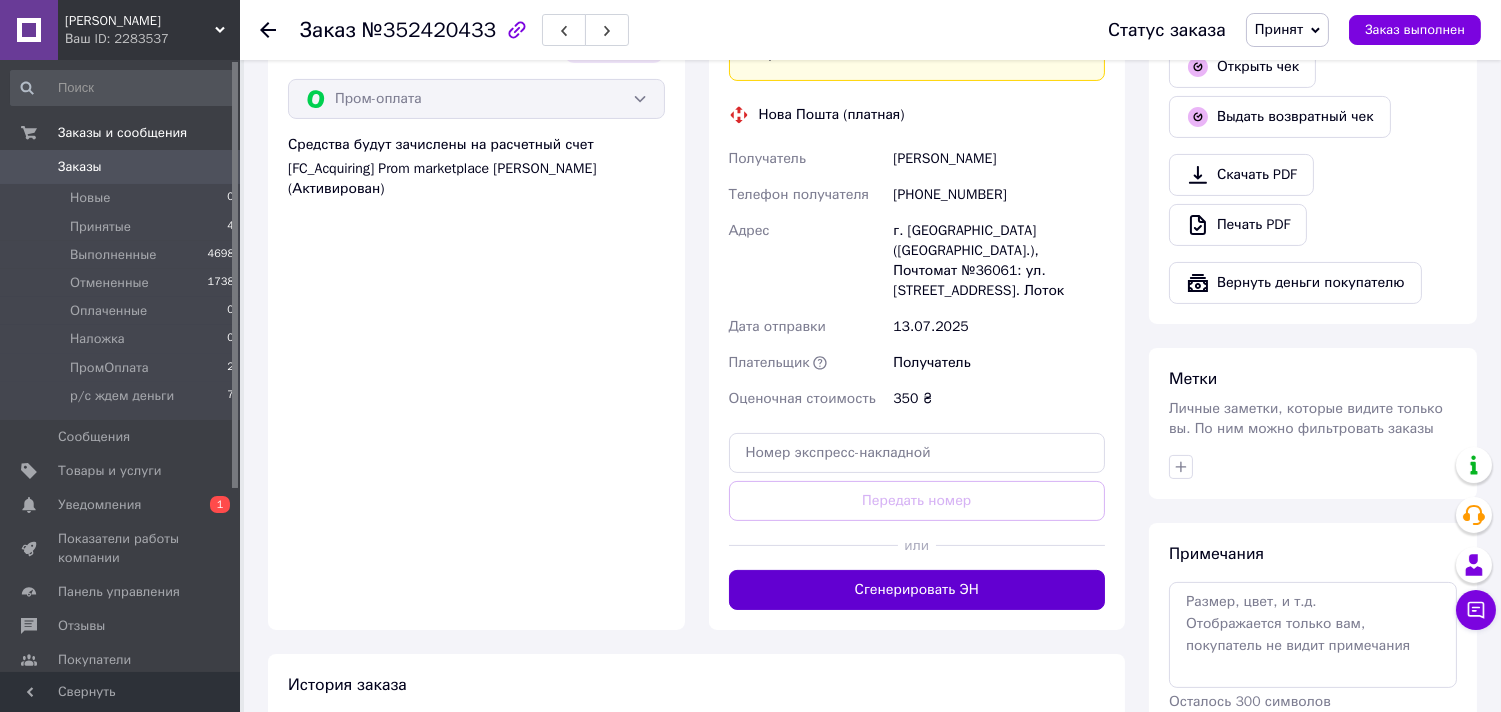 click on "Сгенерировать ЭН" at bounding box center [917, 590] 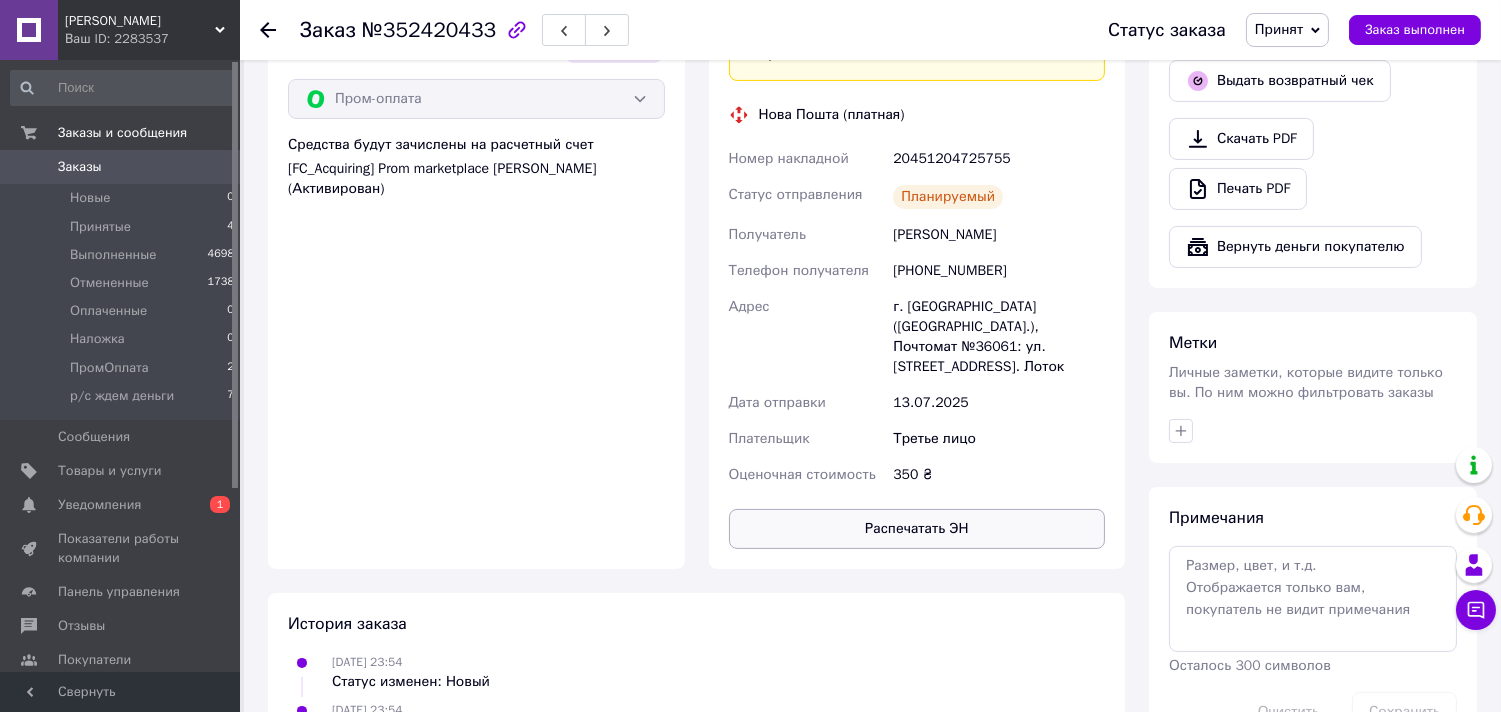 click on "Распечатать ЭН" at bounding box center [917, 529] 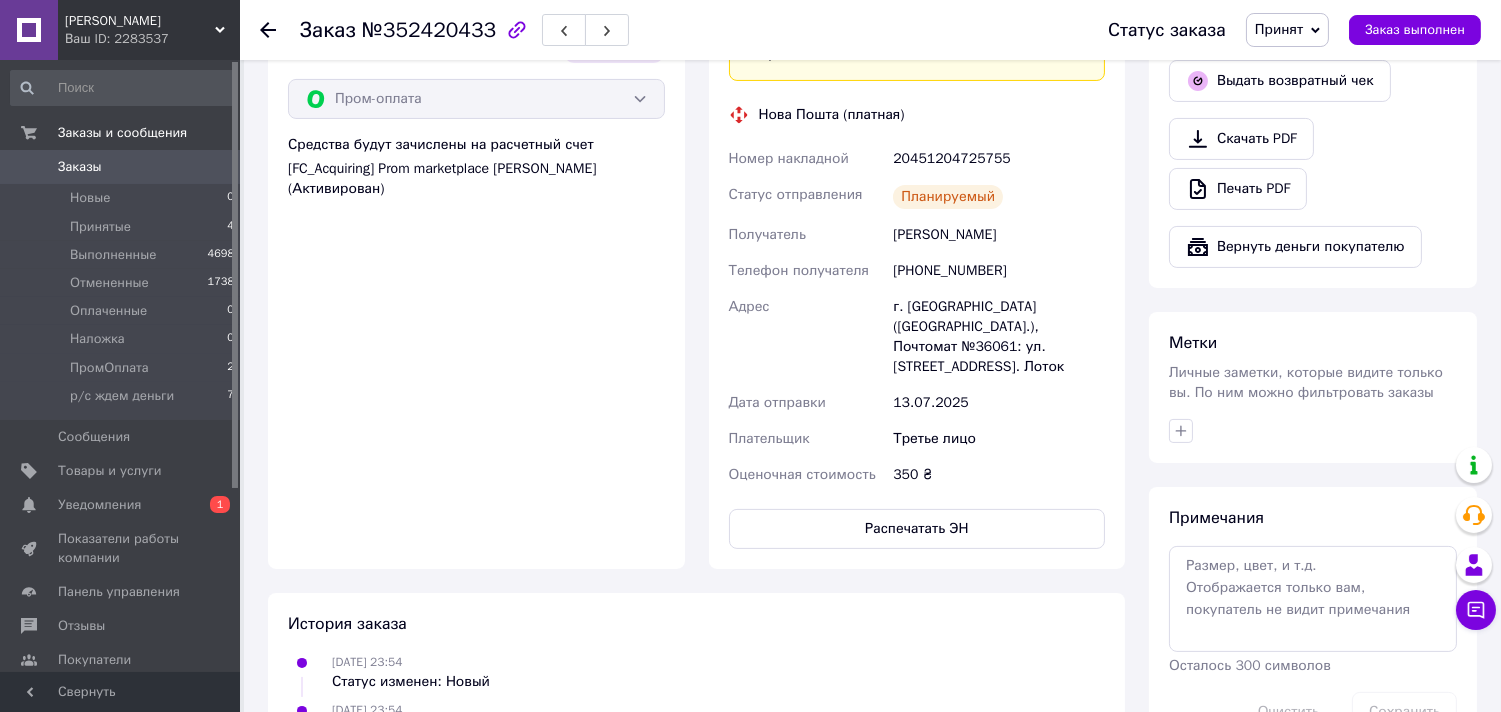 click 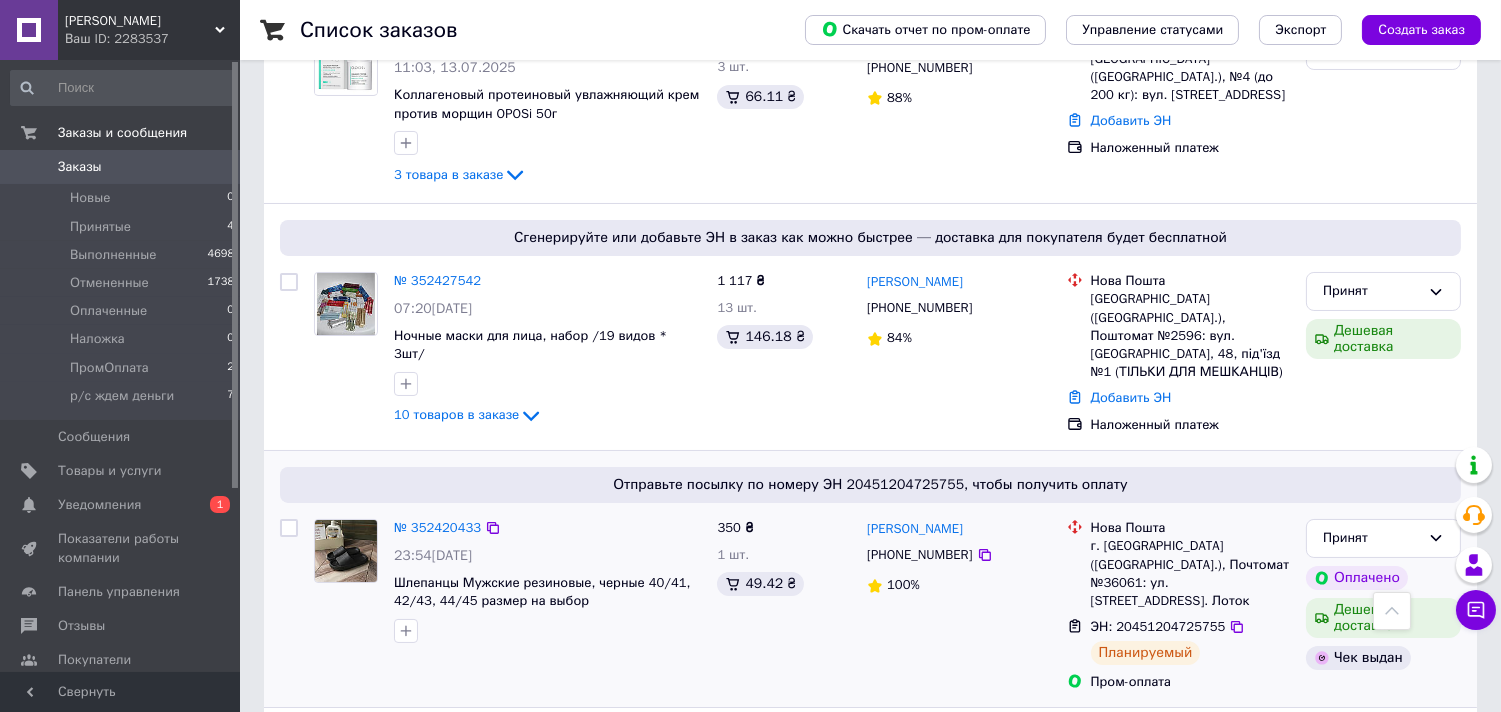 scroll, scrollTop: 111, scrollLeft: 0, axis: vertical 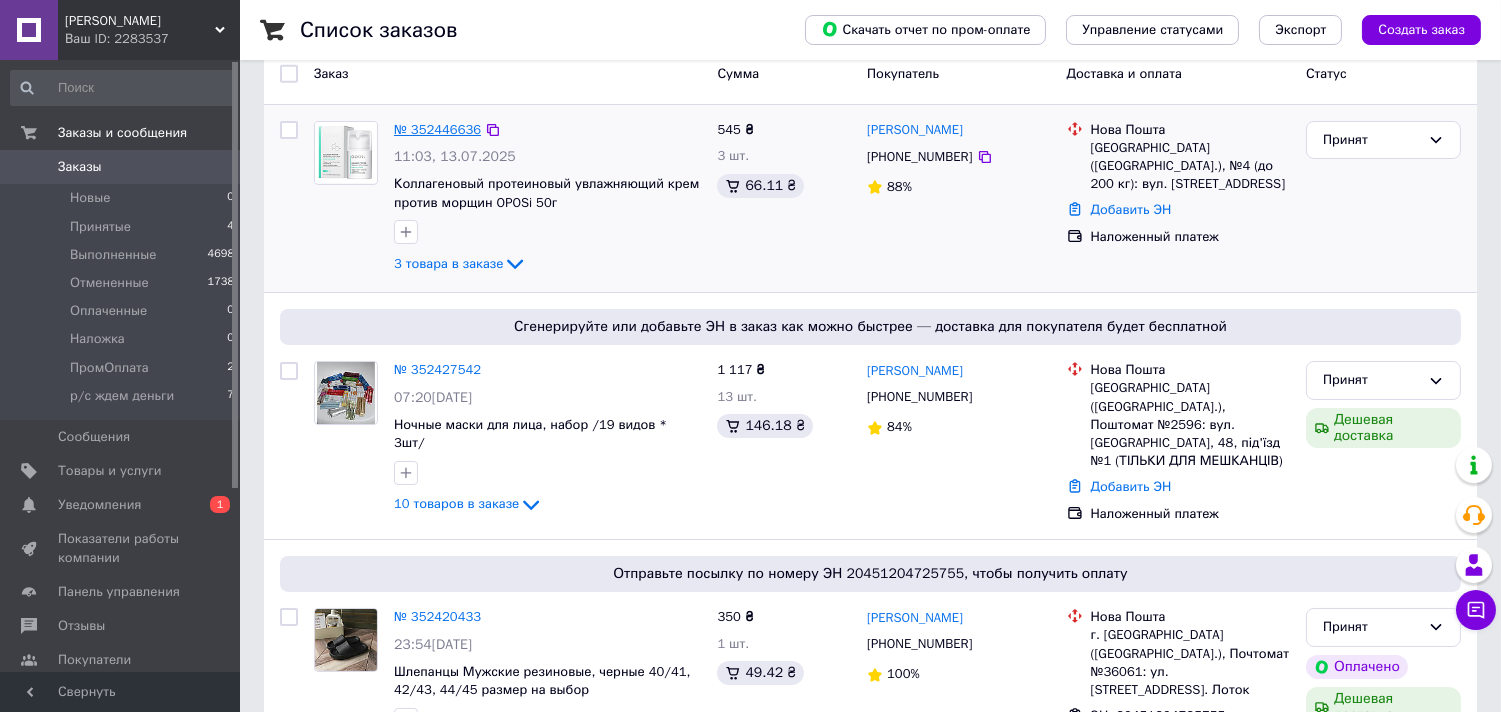 click on "№ 352446636" at bounding box center [437, 129] 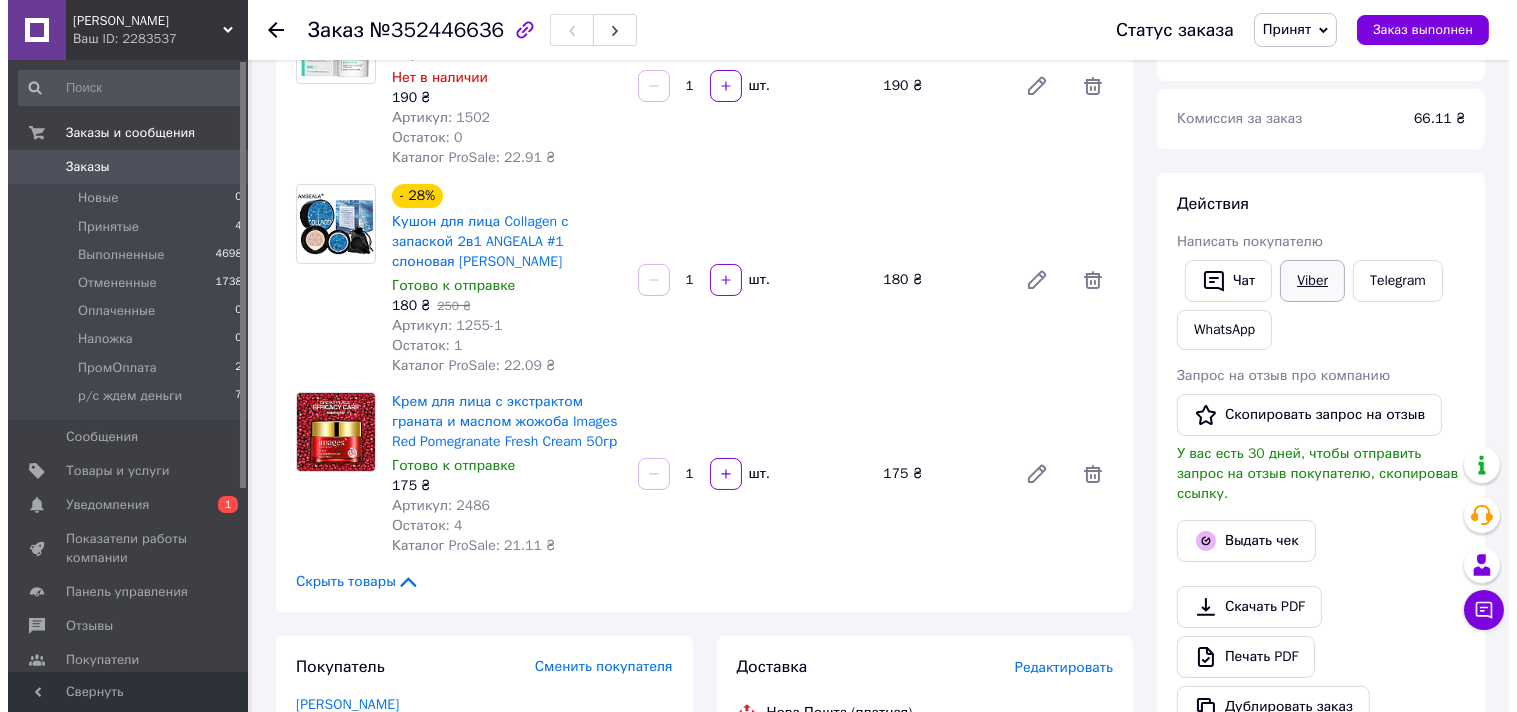 scroll, scrollTop: 333, scrollLeft: 0, axis: vertical 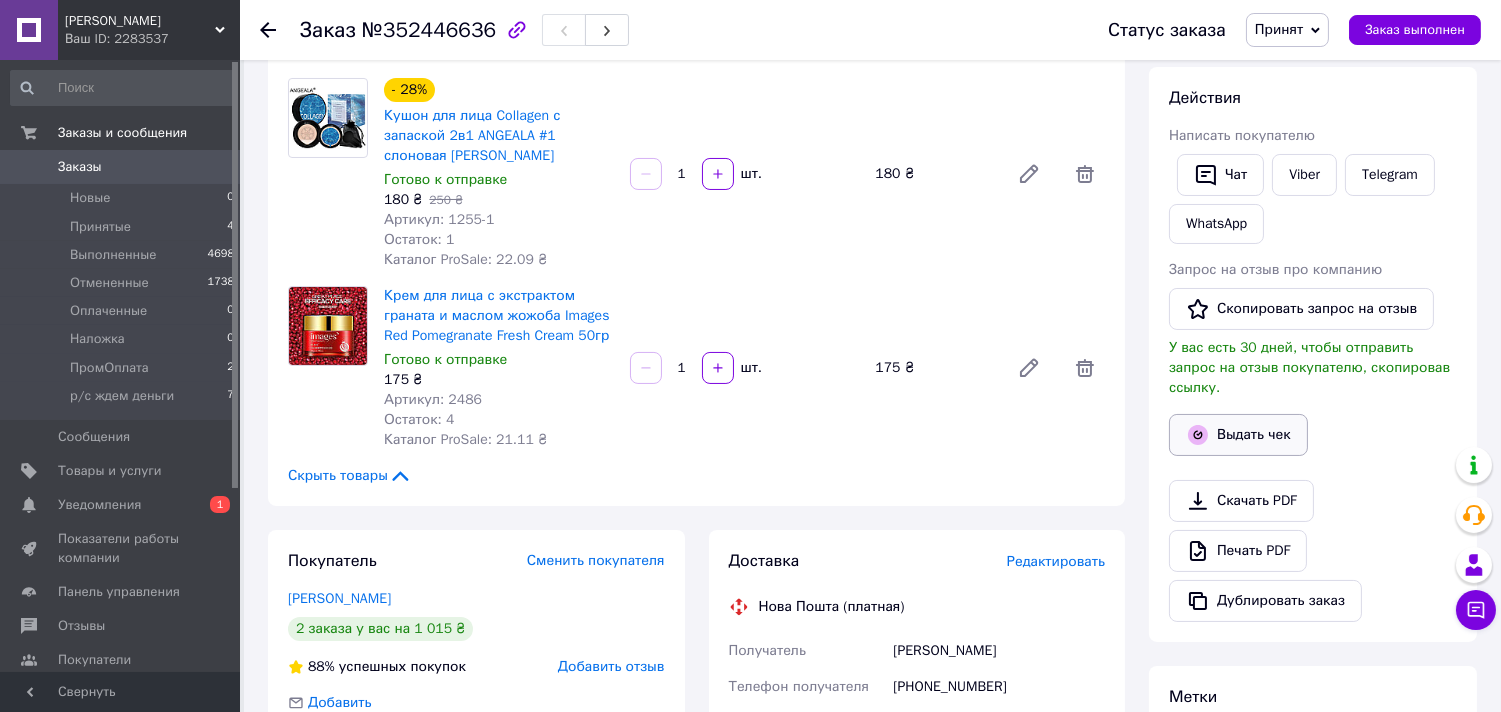 click on "Выдать чек" at bounding box center (1238, 435) 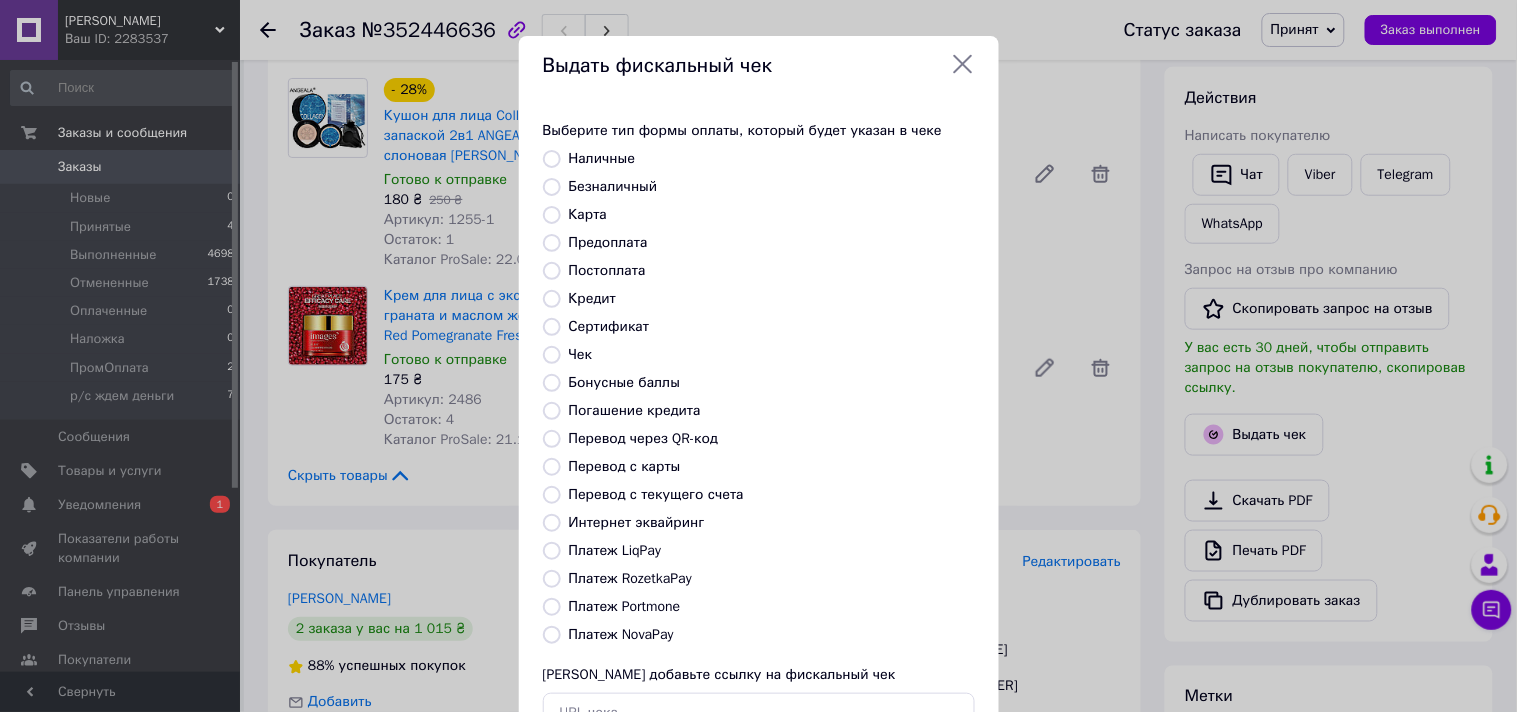 click on "Платеж NovaPay" at bounding box center (552, 635) 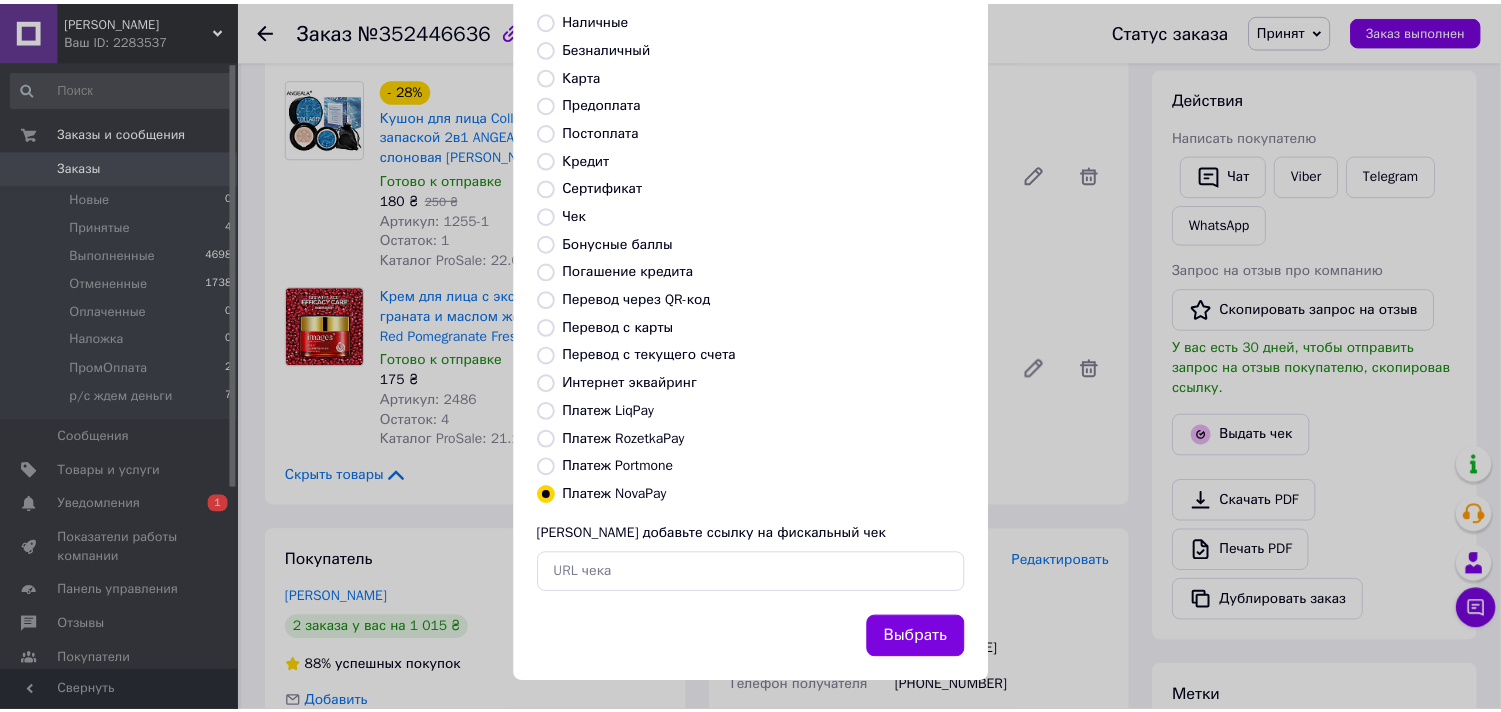 scroll, scrollTop: 147, scrollLeft: 0, axis: vertical 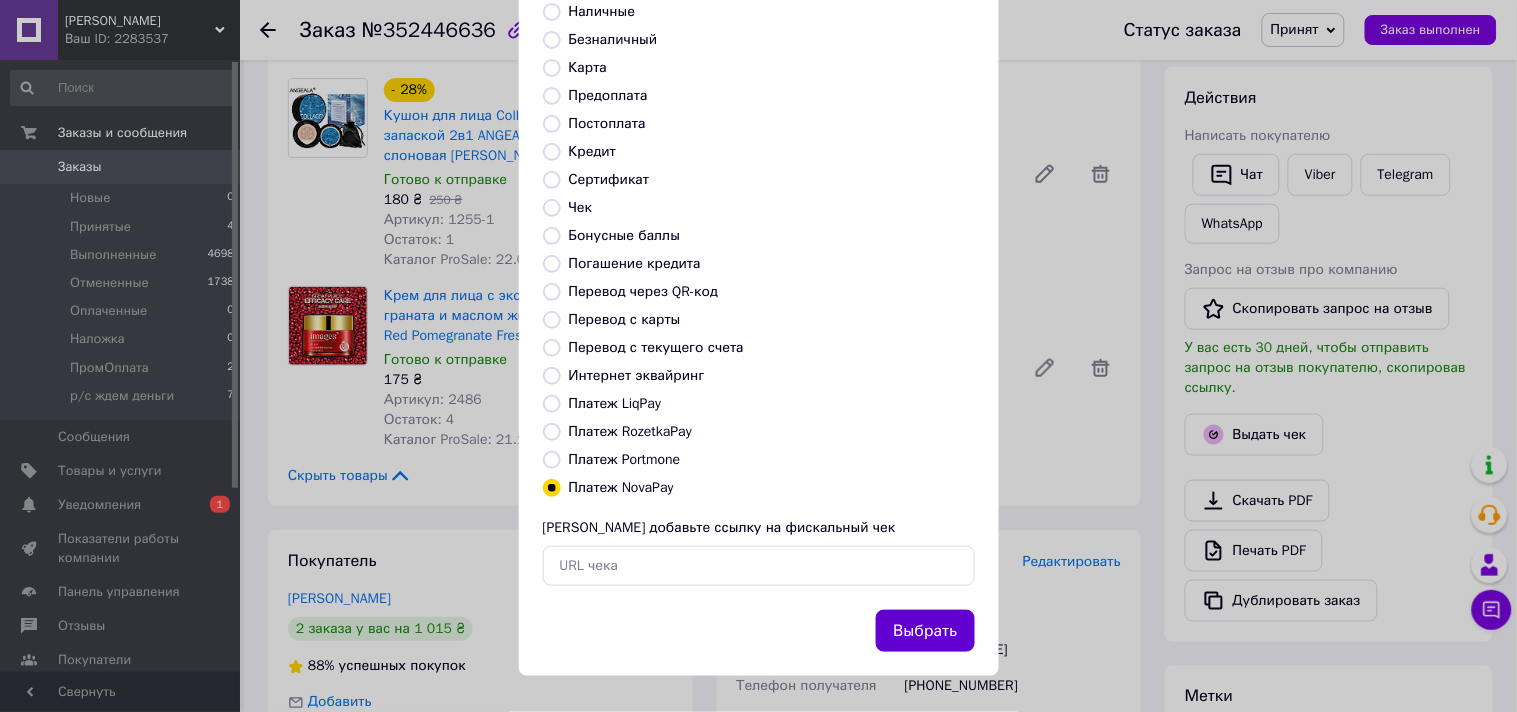 click on "Выбрать" at bounding box center [925, 631] 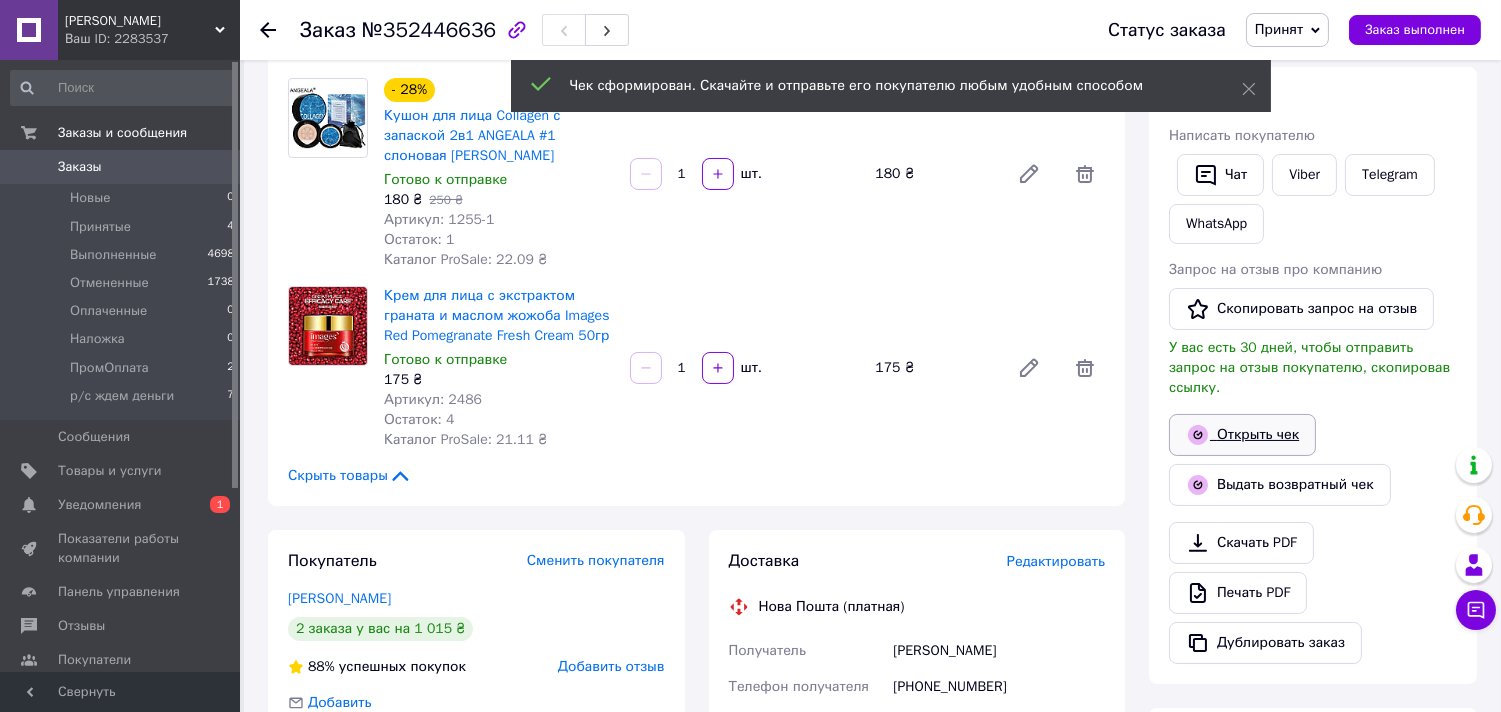 click on "Открыть чек" at bounding box center [1242, 435] 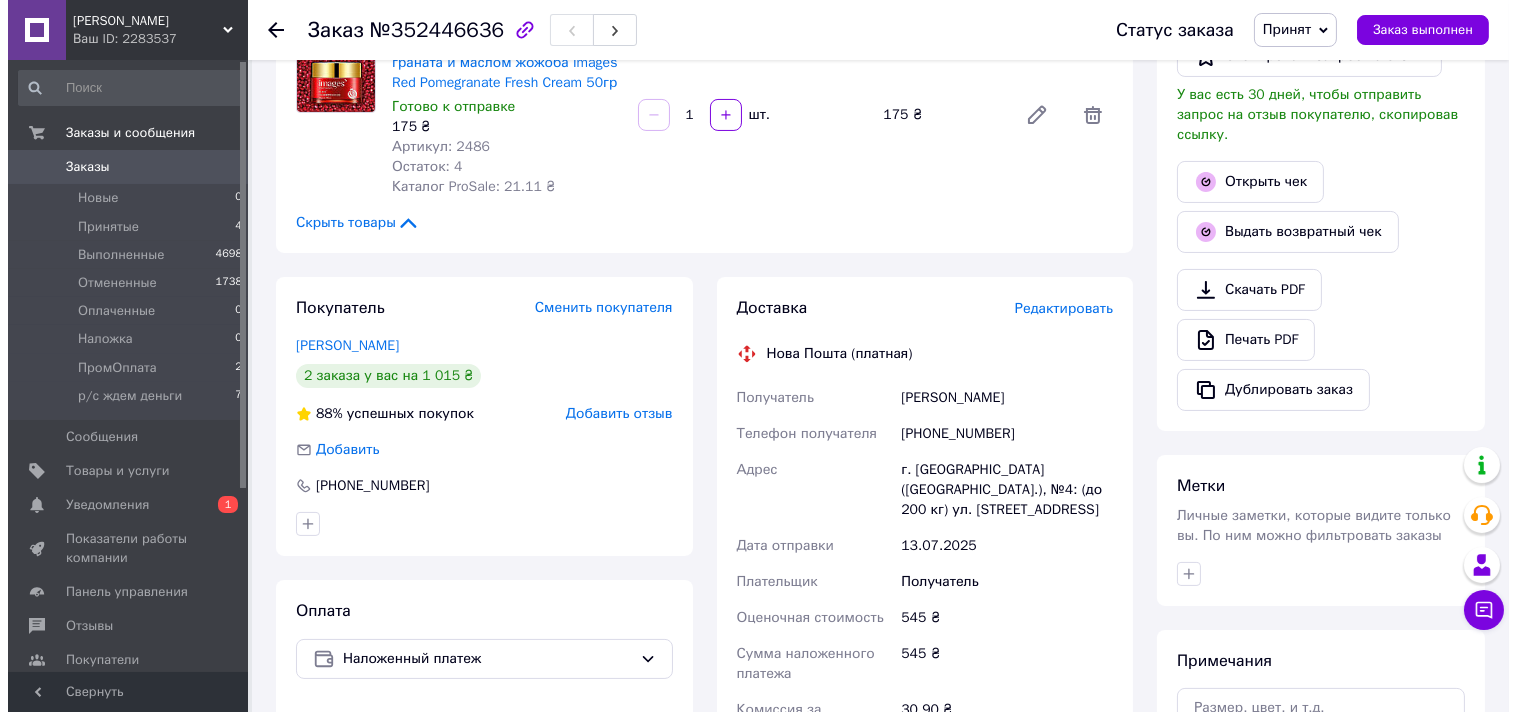 scroll, scrollTop: 666, scrollLeft: 0, axis: vertical 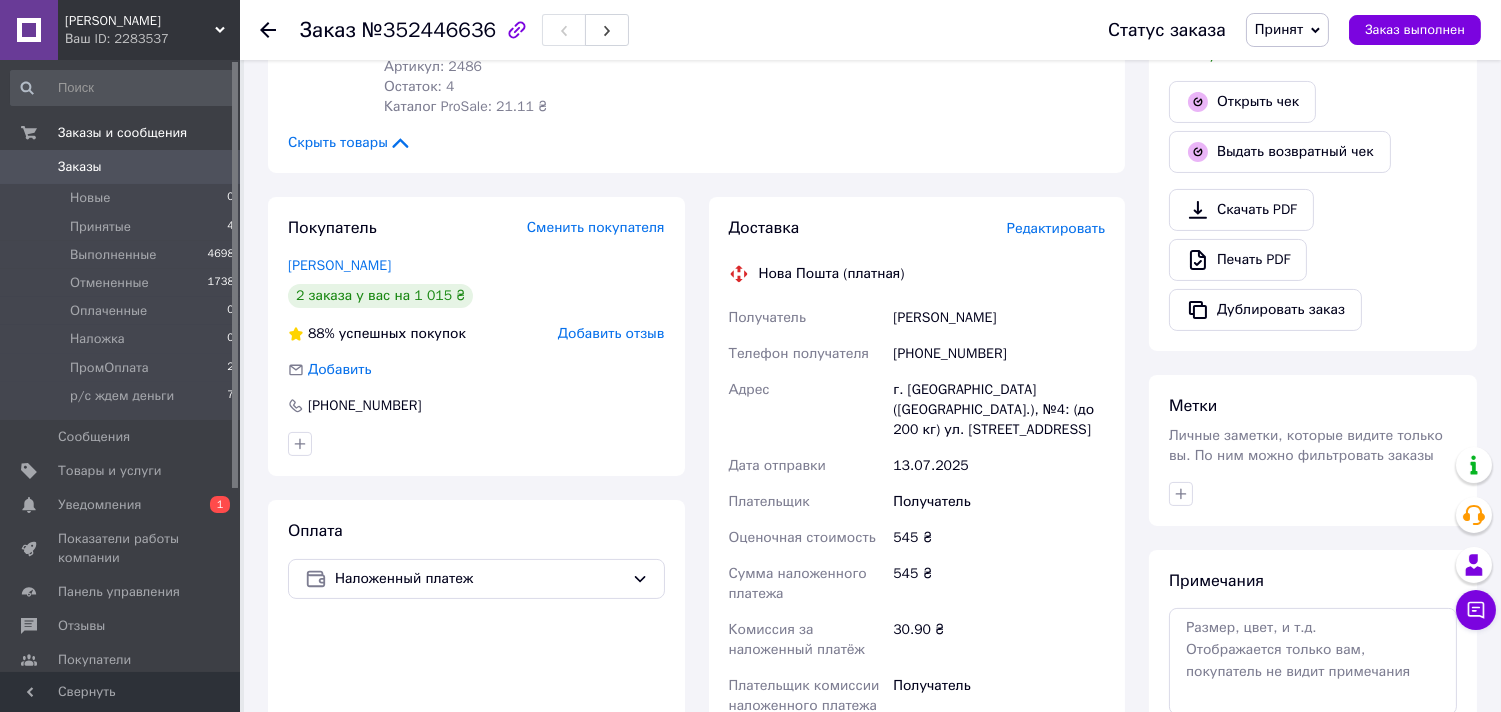 click on "Редактировать" at bounding box center [1056, 228] 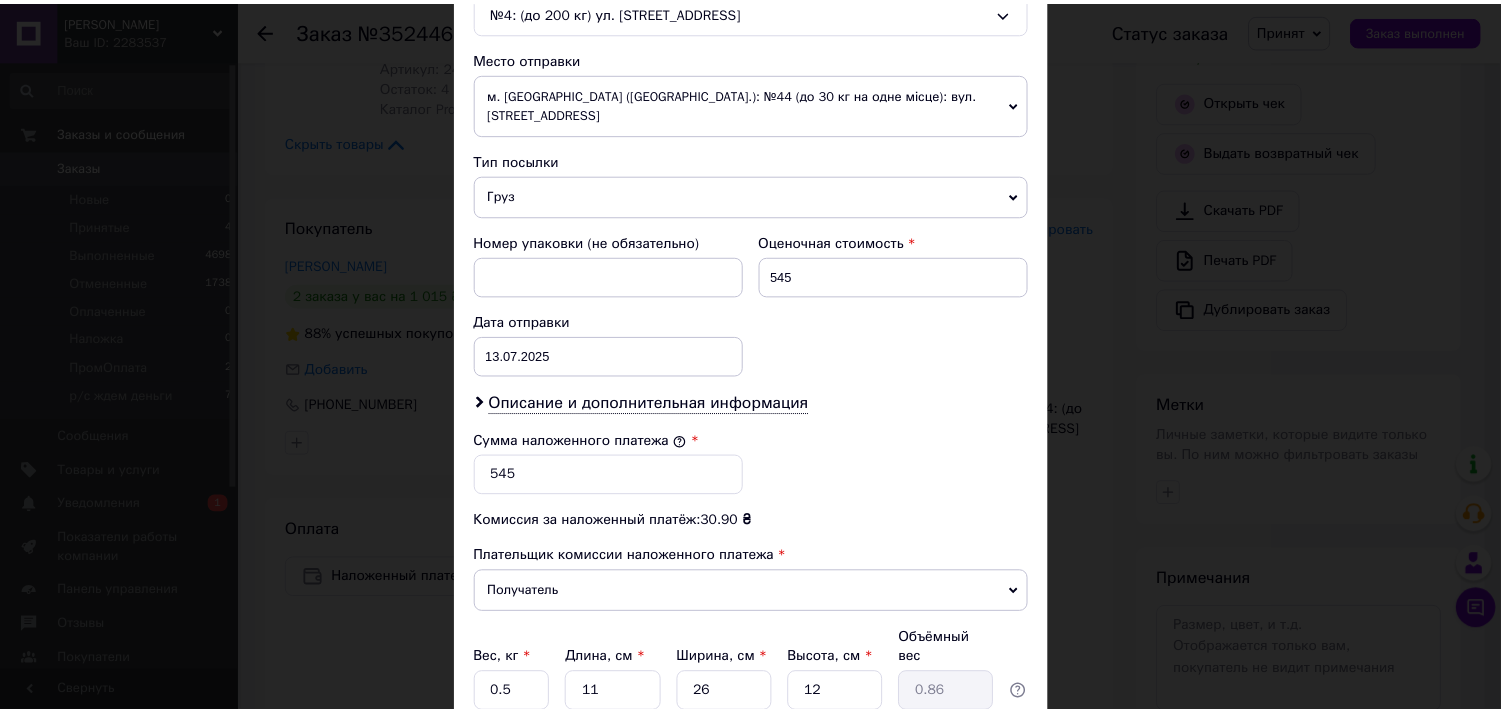 scroll, scrollTop: 836, scrollLeft: 0, axis: vertical 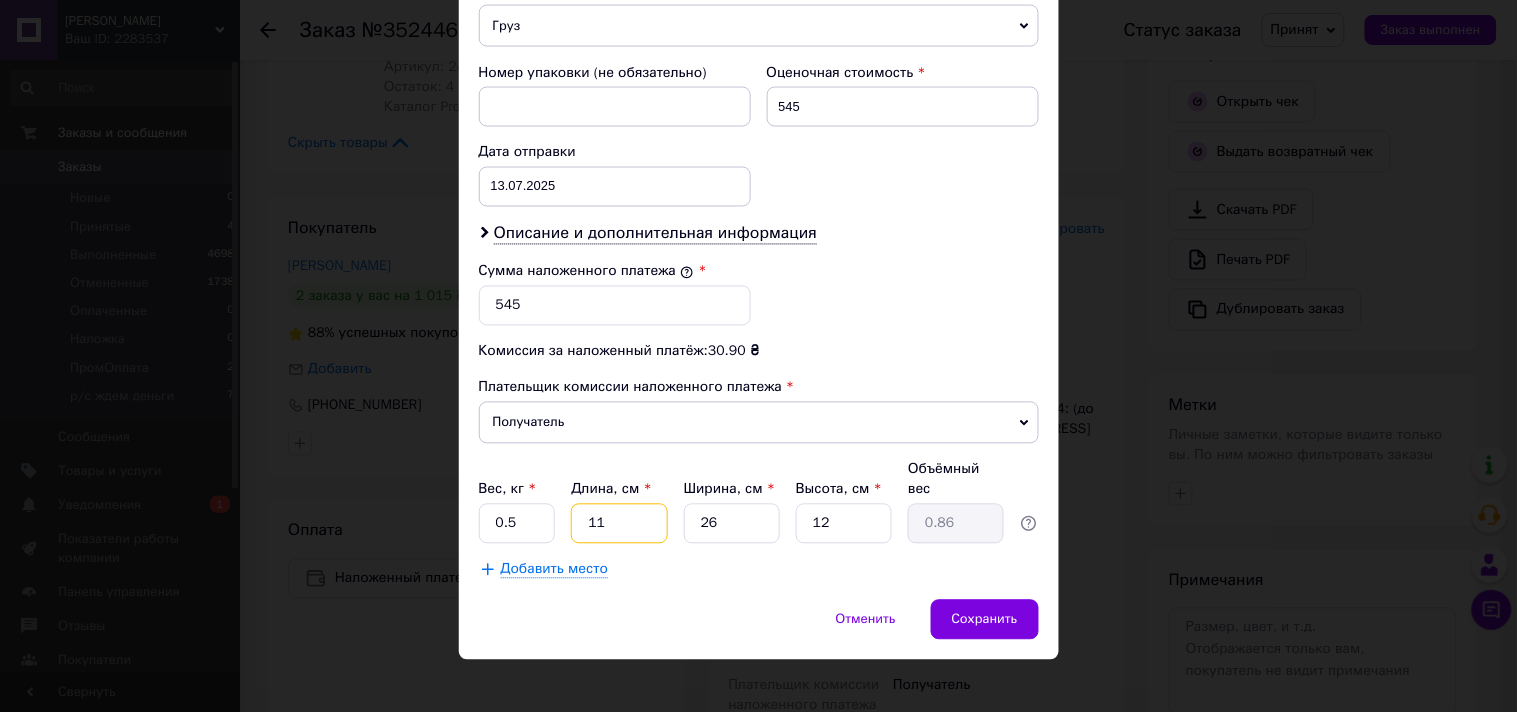 drag, startPoint x: 613, startPoint y: 504, endPoint x: 594, endPoint y: 503, distance: 19.026299 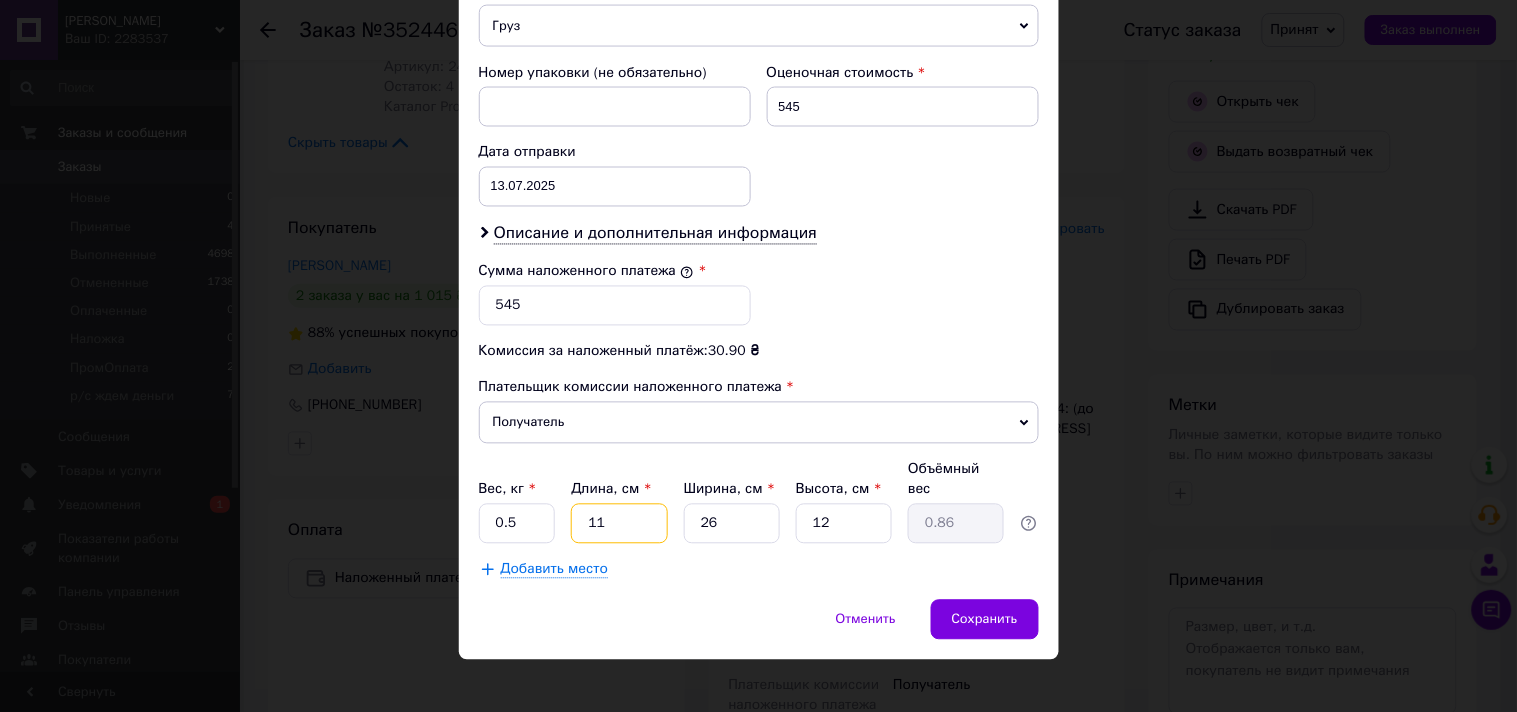 type on "18" 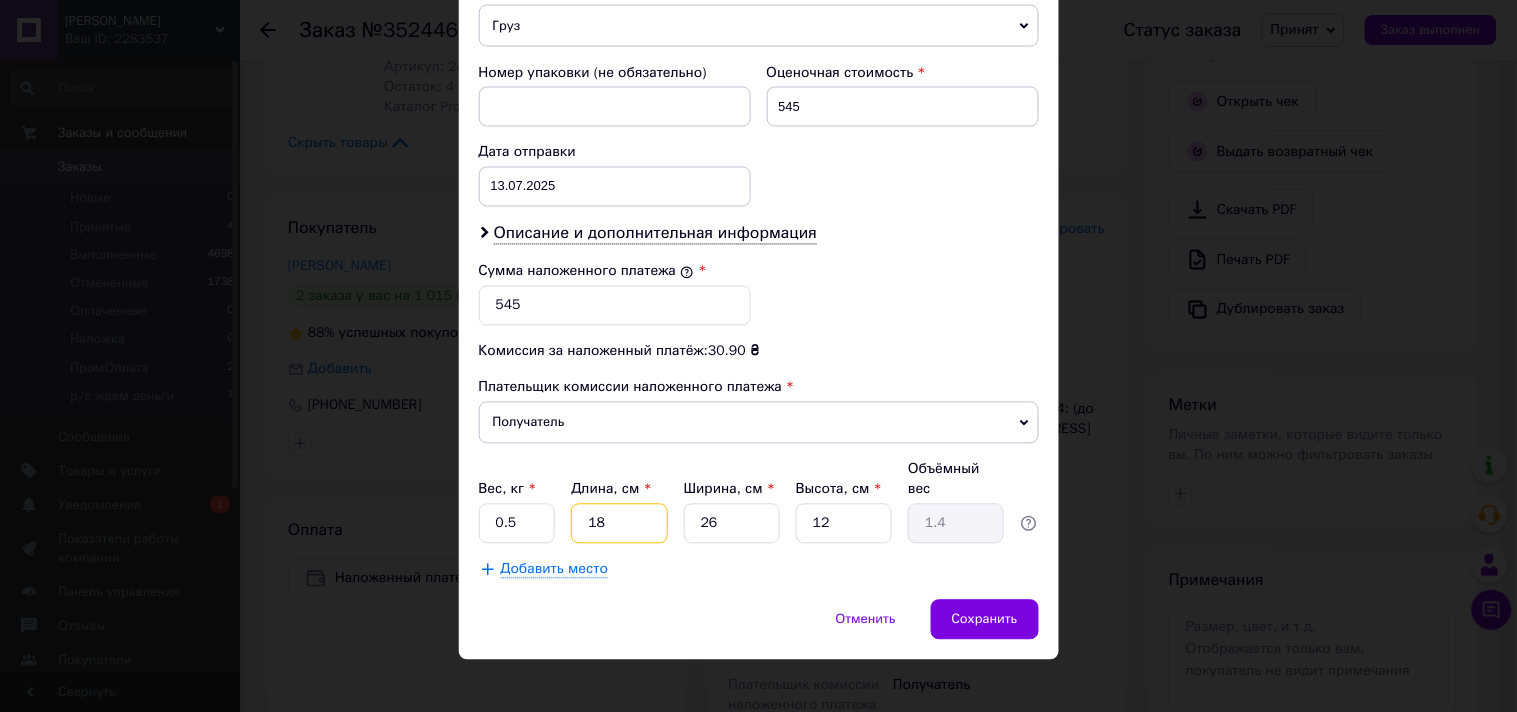 type on "18" 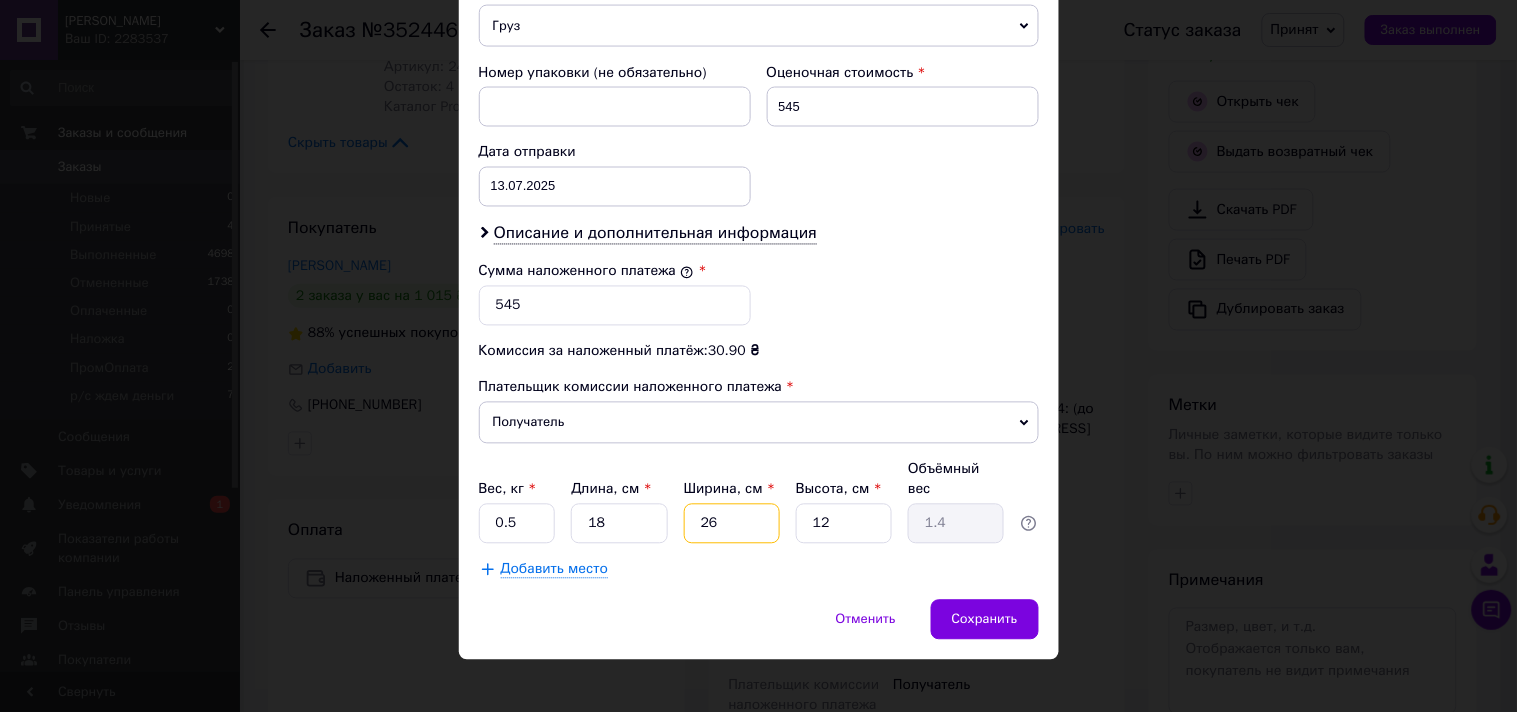 drag, startPoint x: 712, startPoint y: 503, endPoint x: 697, endPoint y: 507, distance: 15.524175 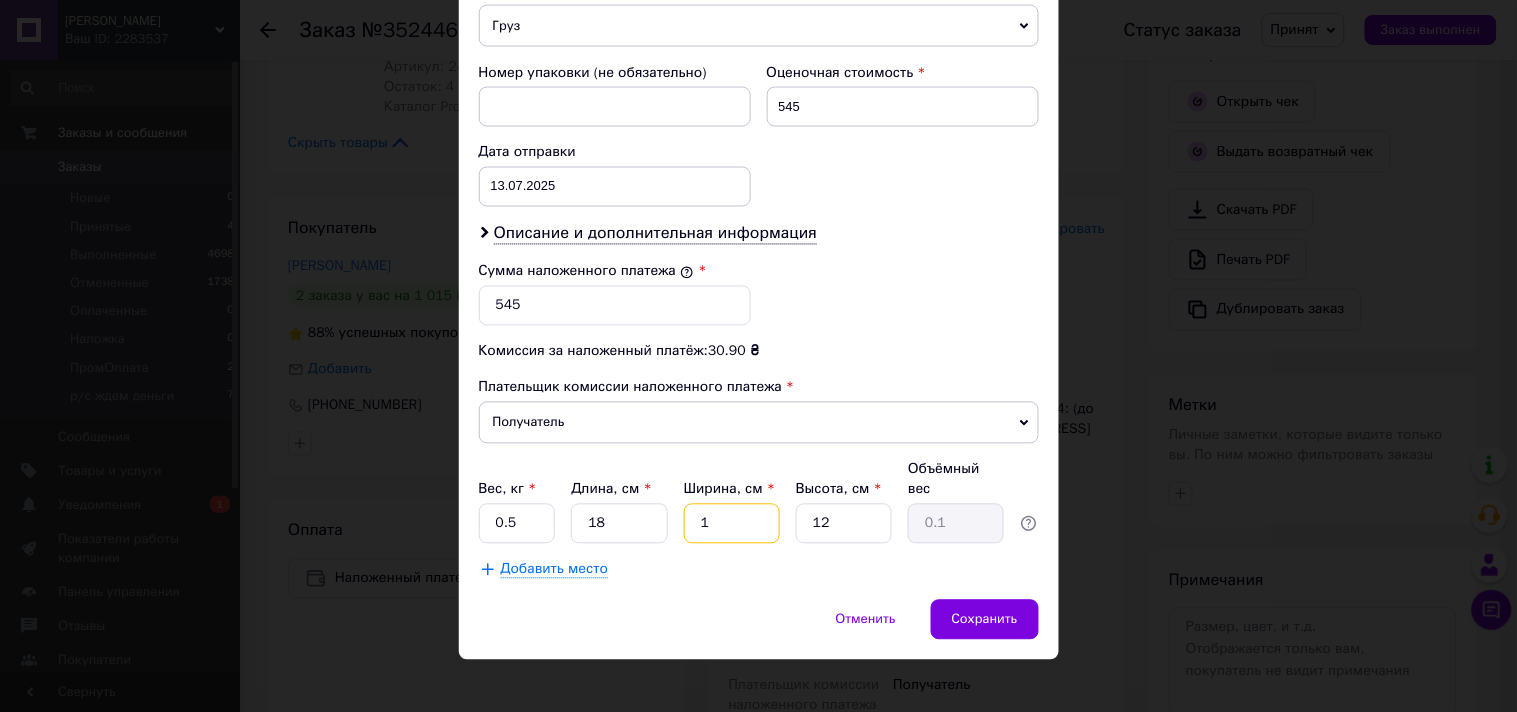 type on "13" 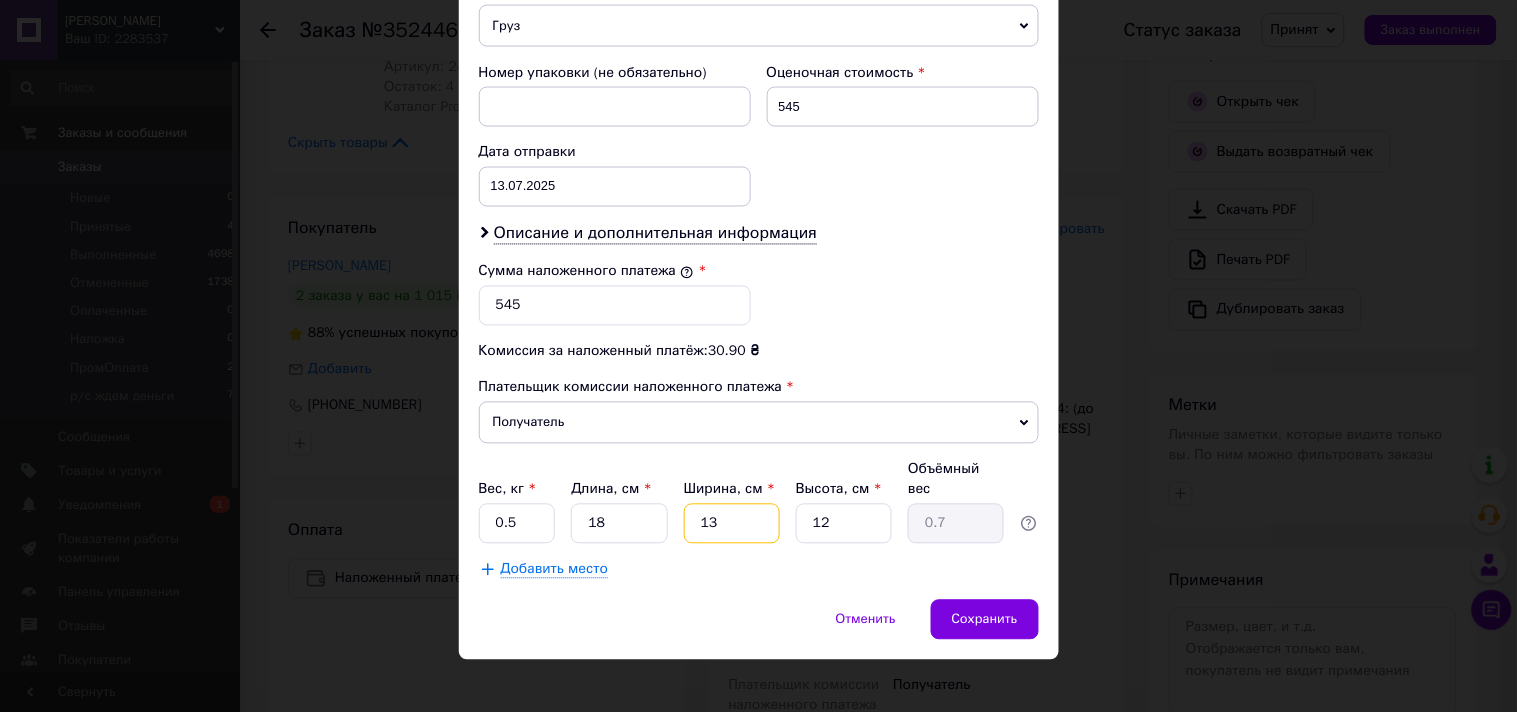 type on "13" 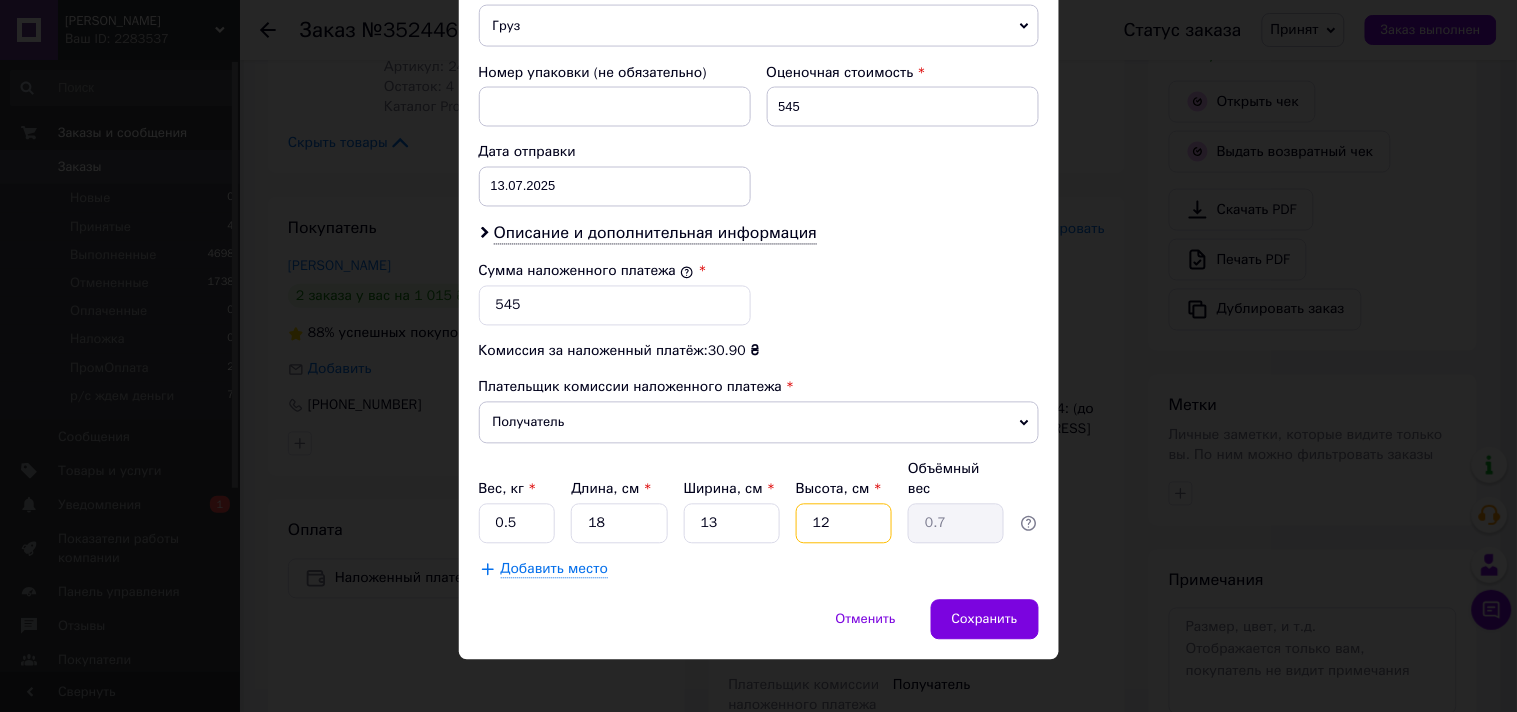 drag, startPoint x: 834, startPoint y: 502, endPoint x: 815, endPoint y: 504, distance: 19.104973 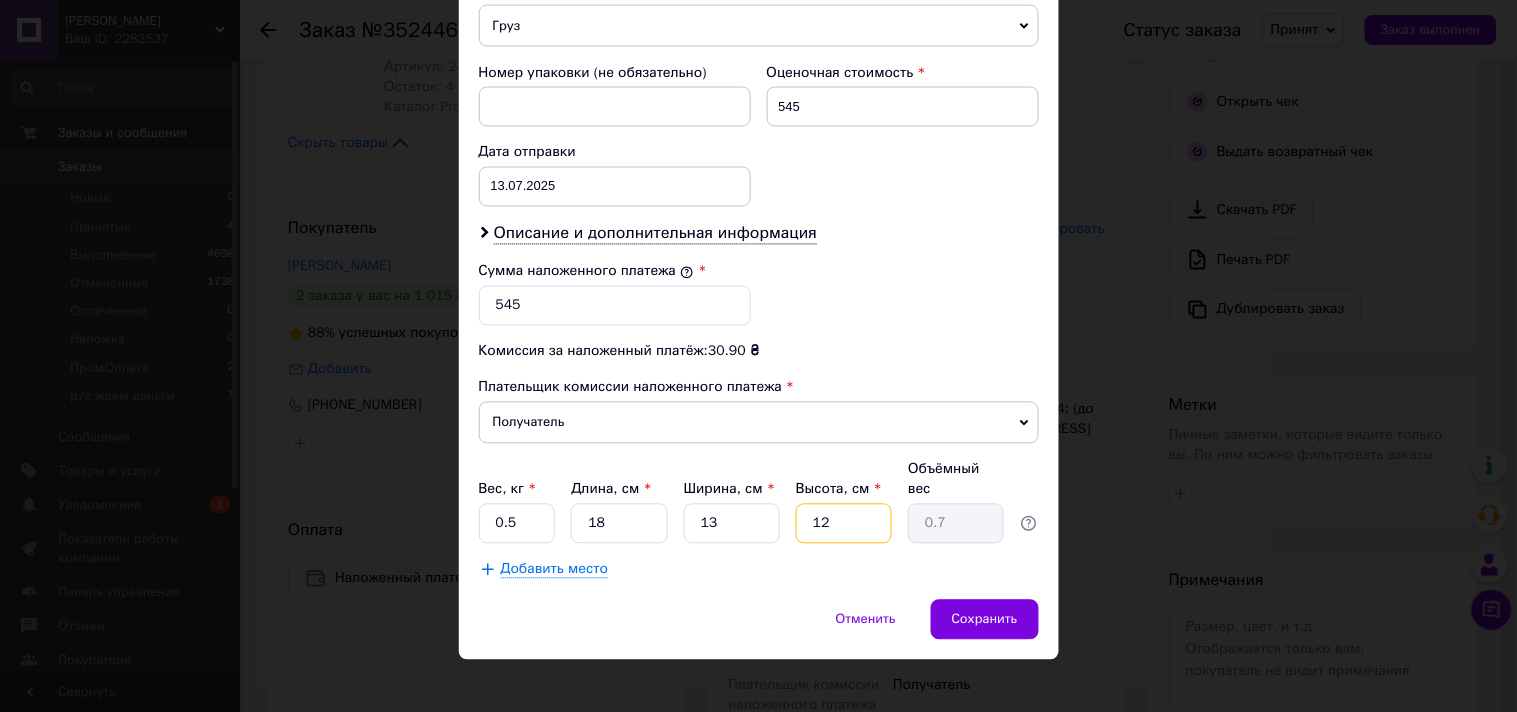 type on "11" 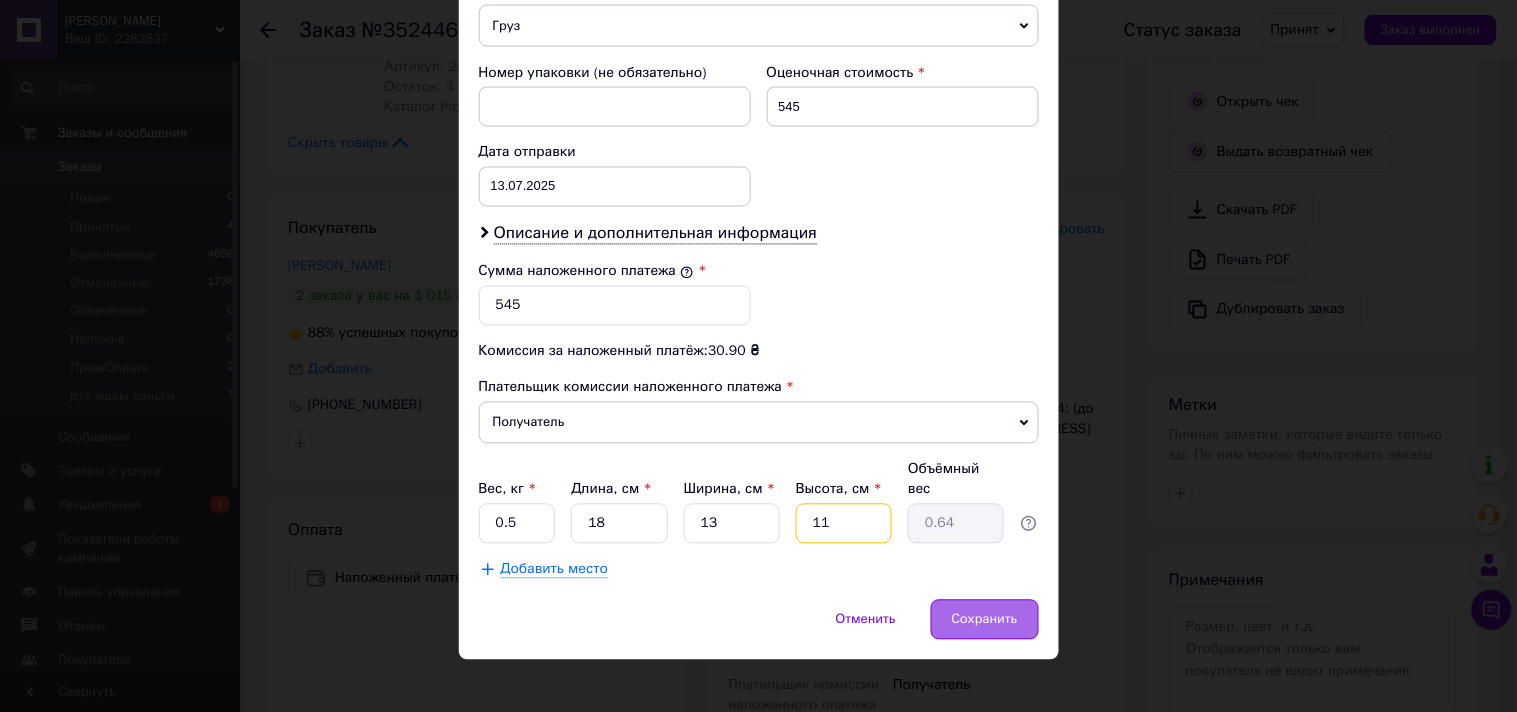 type on "11" 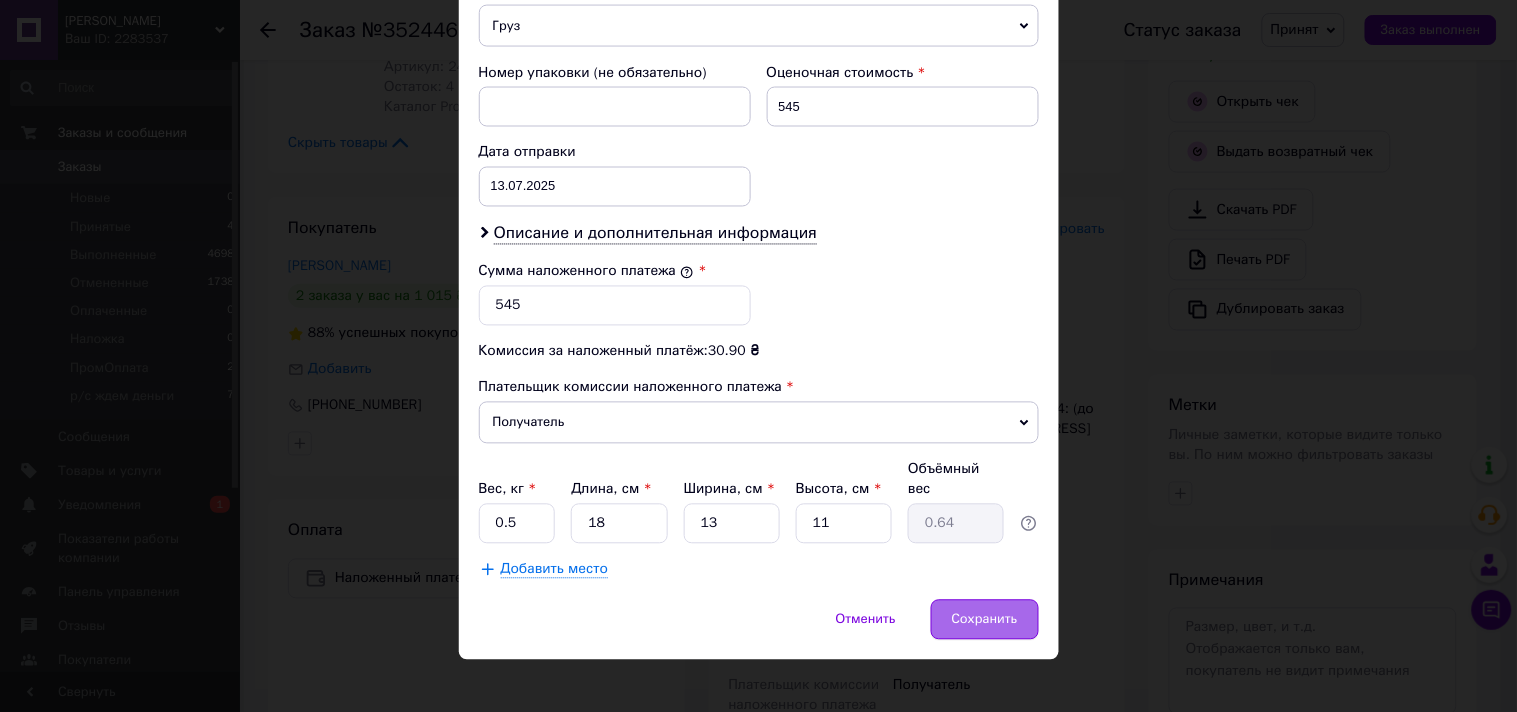 click on "Сохранить" at bounding box center (985, 620) 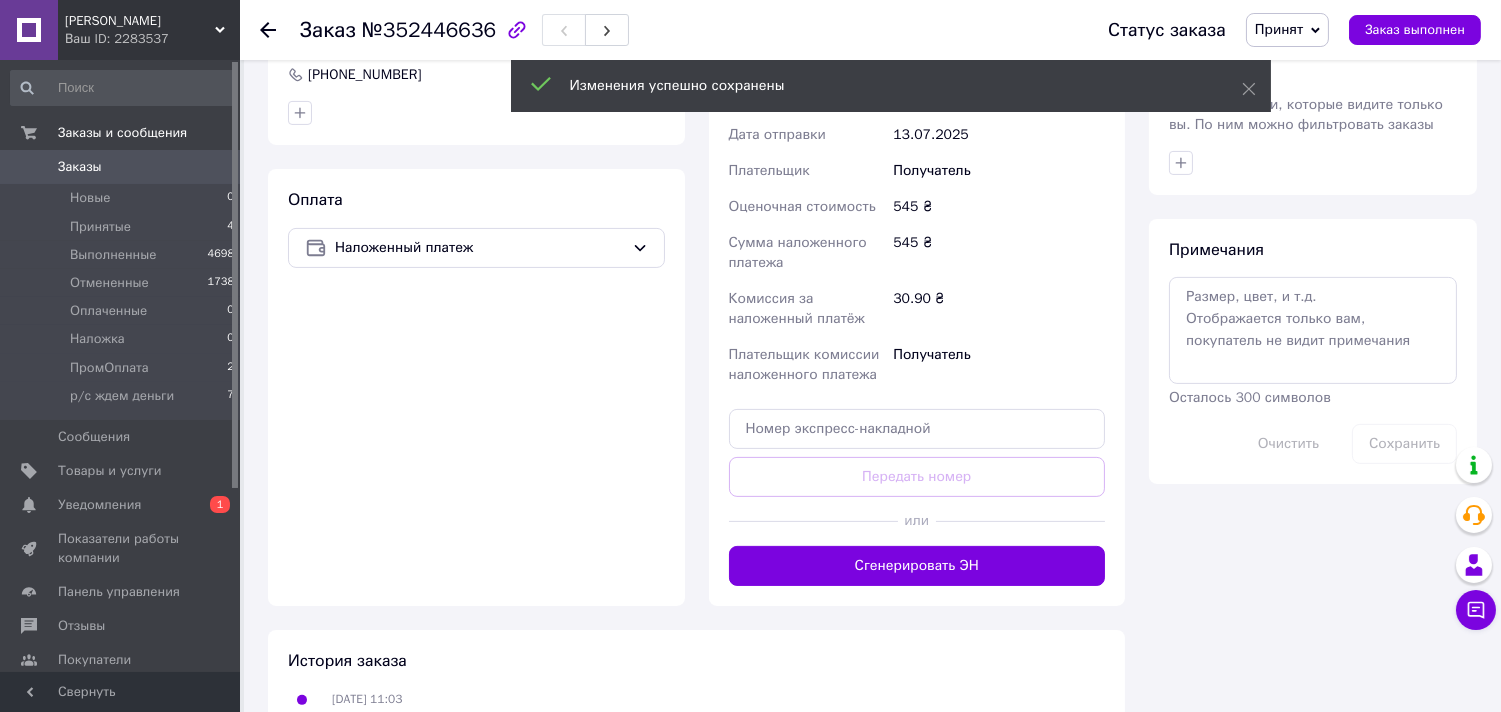 scroll, scrollTop: 1000, scrollLeft: 0, axis: vertical 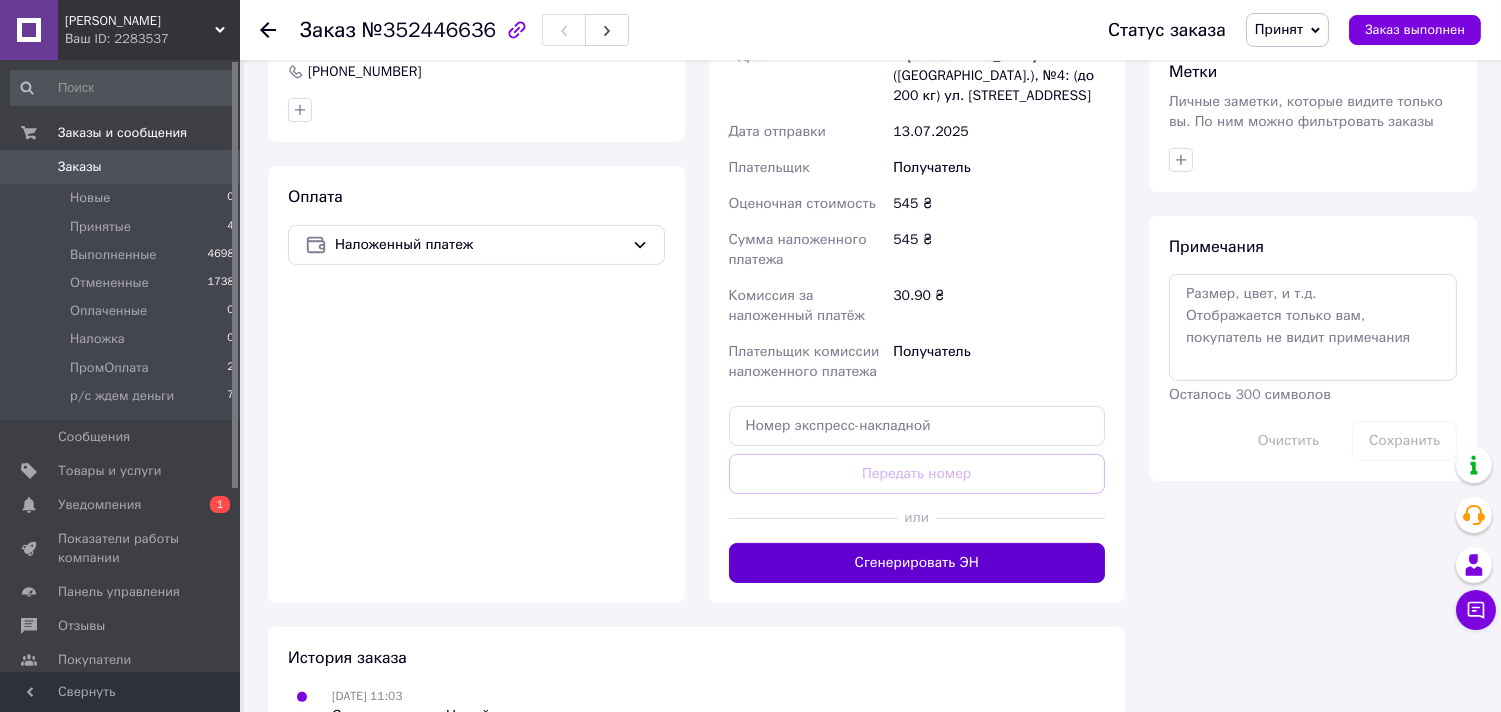 click on "Сгенерировать ЭН" at bounding box center (917, 563) 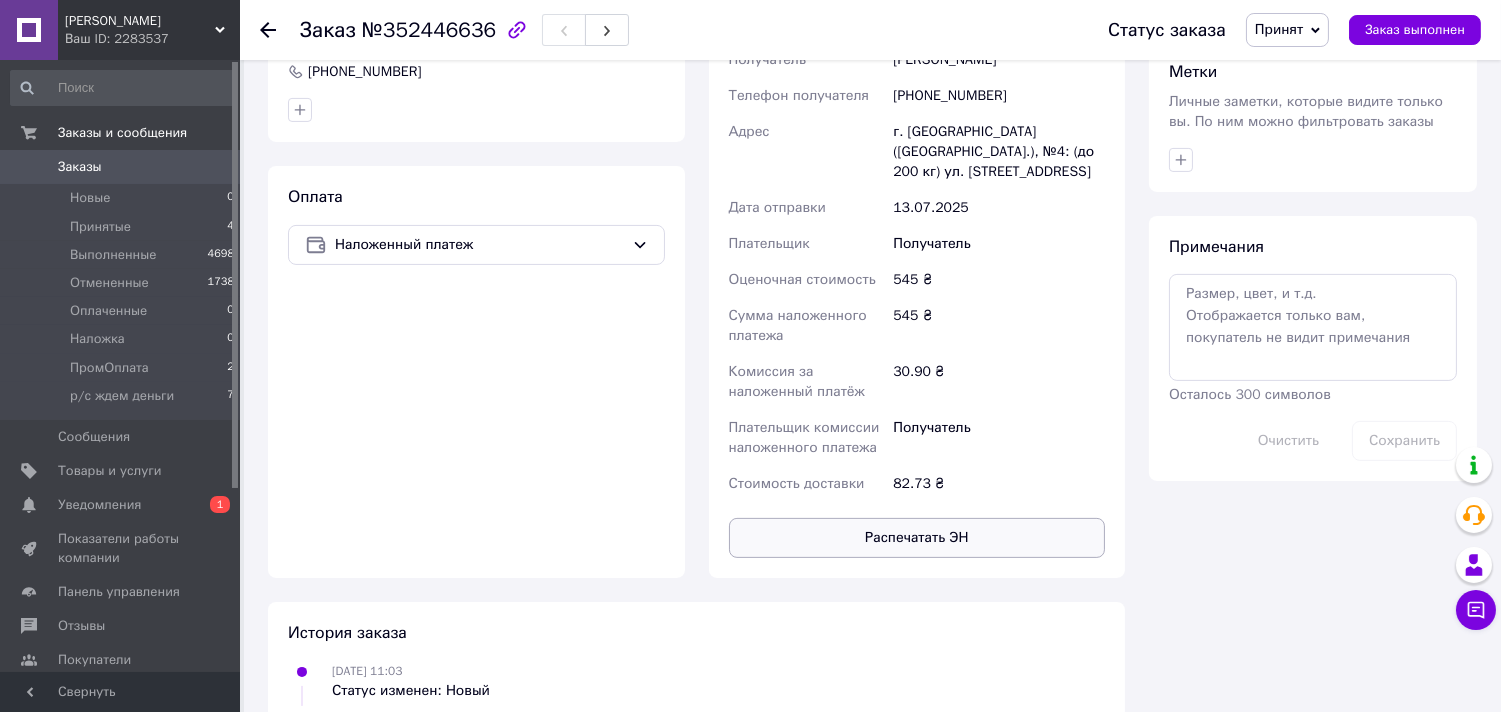 click on "Распечатать ЭН" at bounding box center [917, 538] 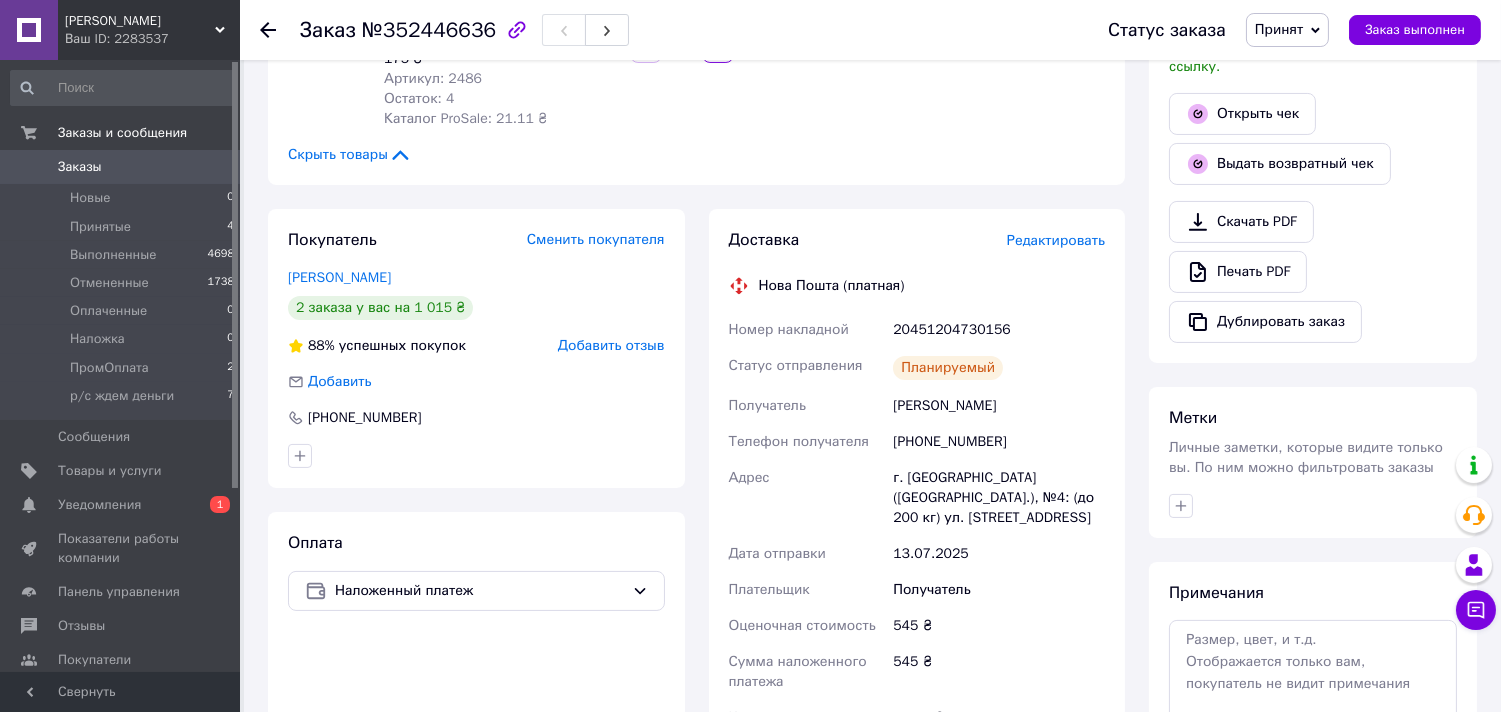 scroll, scrollTop: 666, scrollLeft: 0, axis: vertical 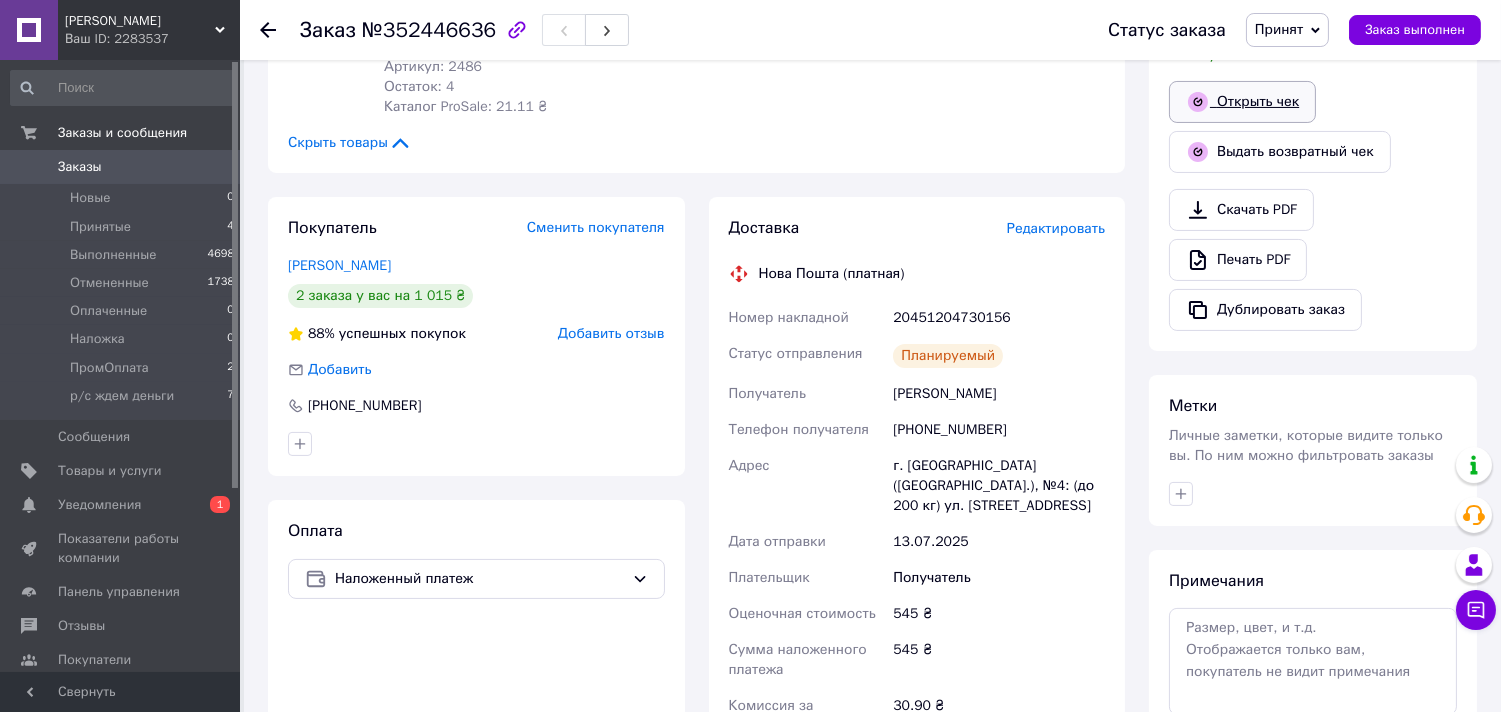 click on "Открыть чек" at bounding box center (1242, 102) 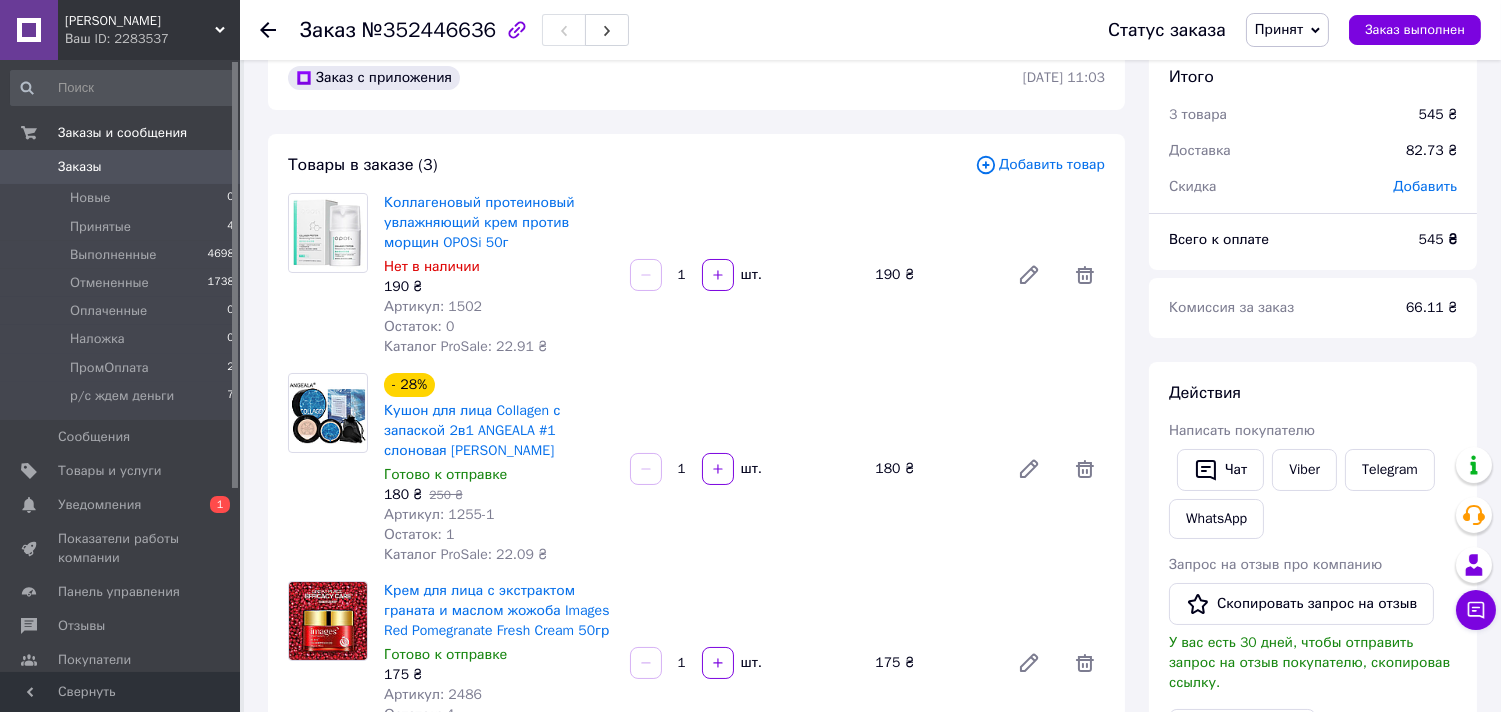 scroll, scrollTop: 0, scrollLeft: 0, axis: both 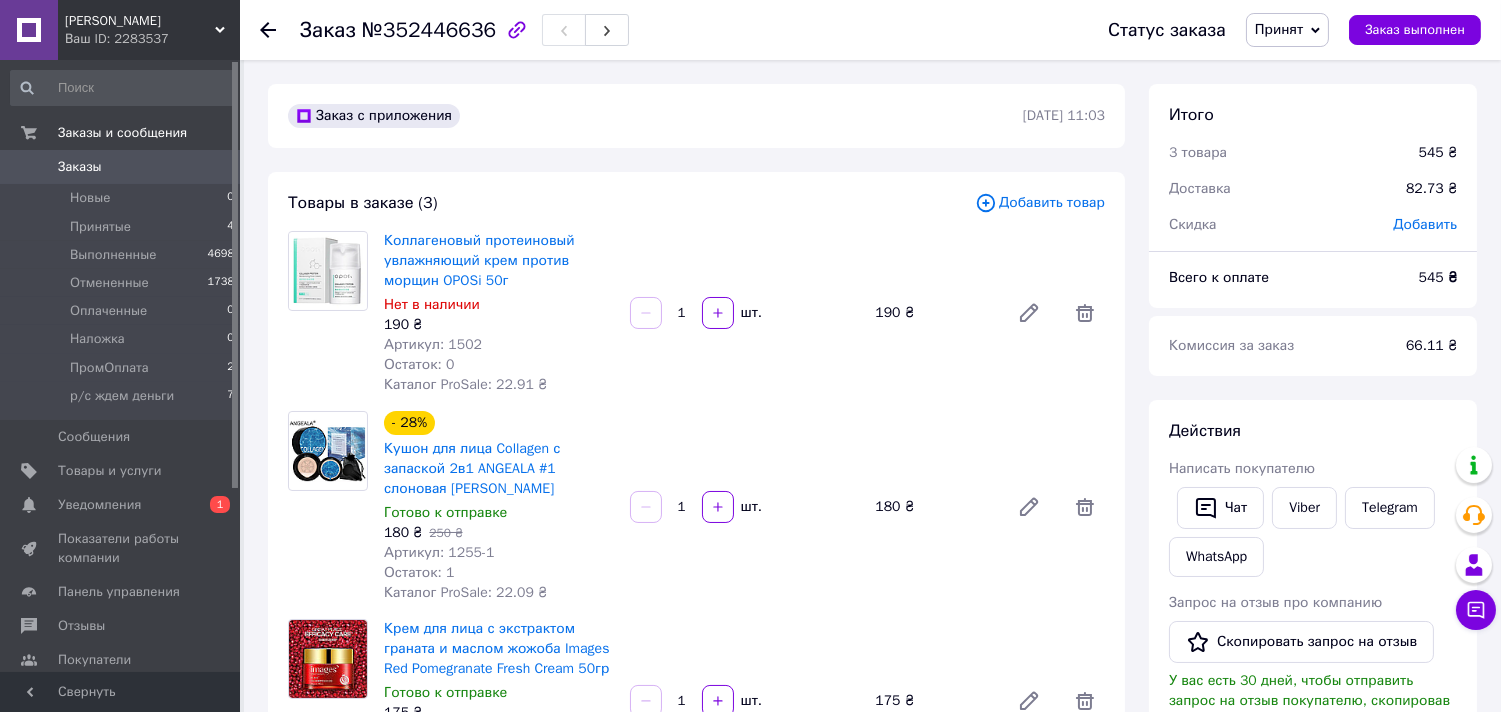 click 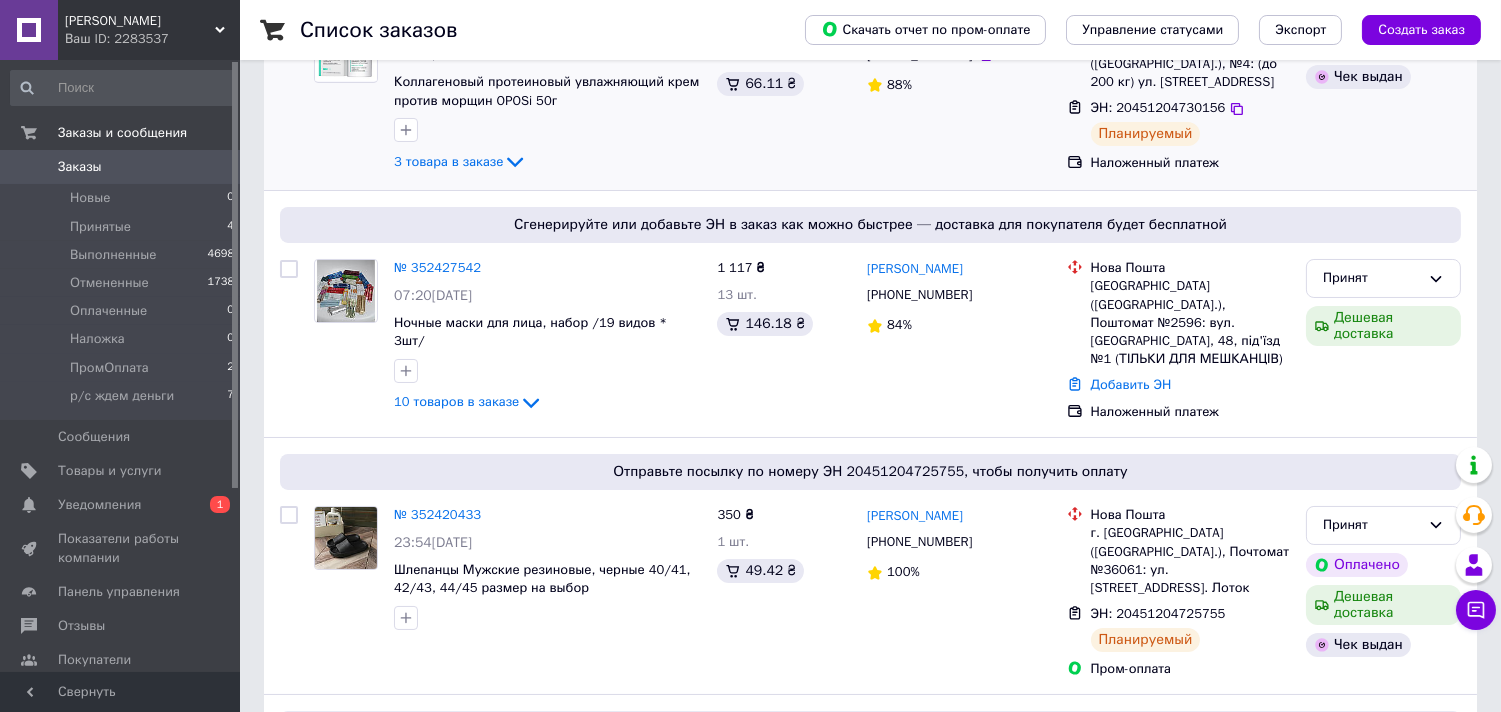 scroll, scrollTop: 222, scrollLeft: 0, axis: vertical 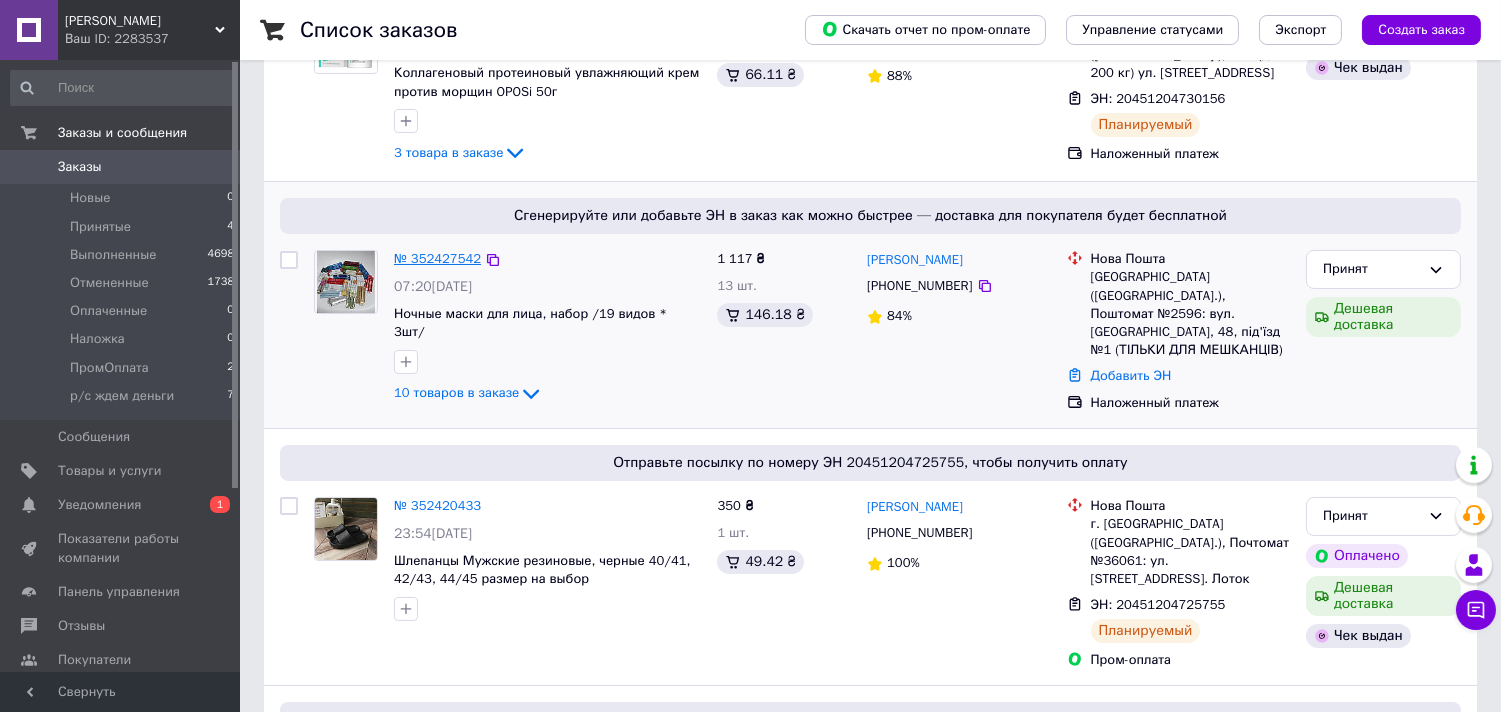 click on "№ 352427542" at bounding box center (437, 258) 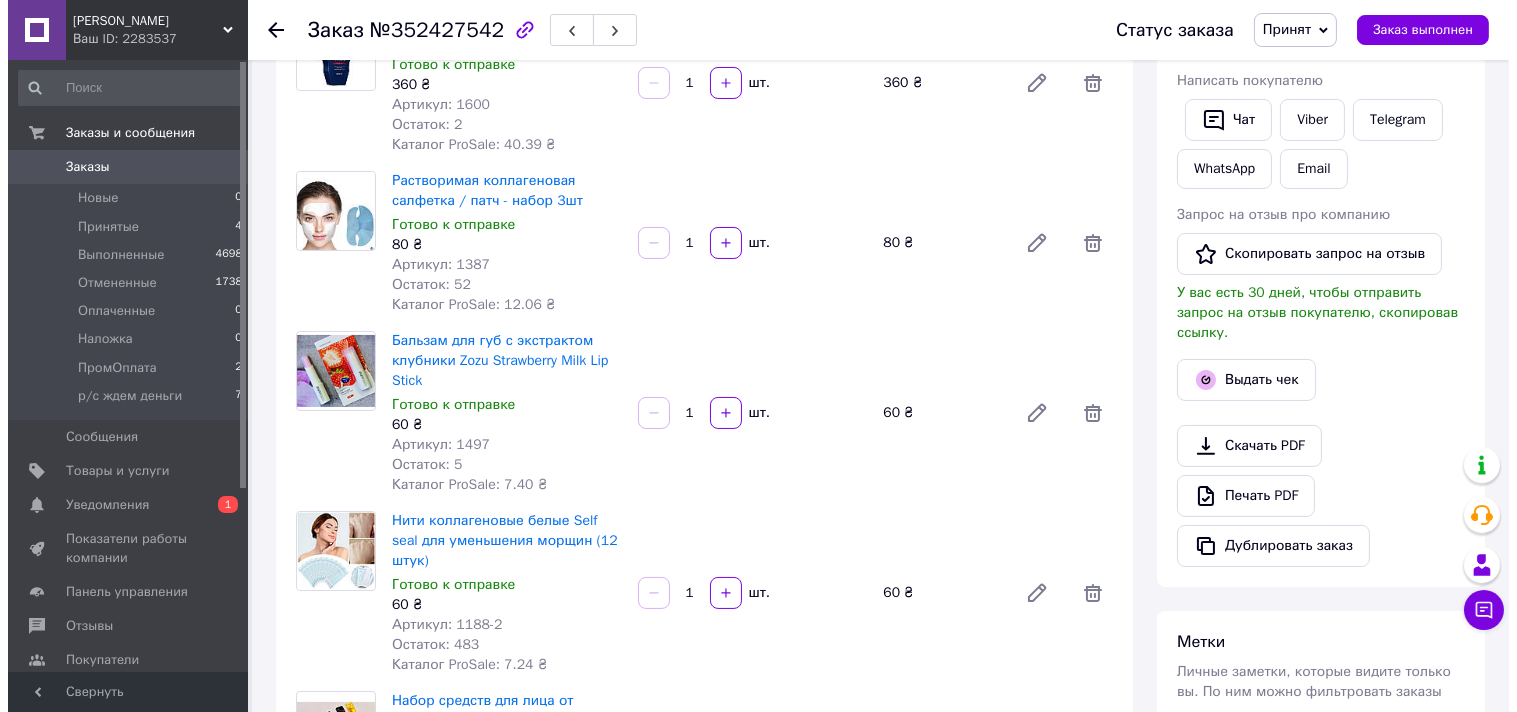 scroll, scrollTop: 444, scrollLeft: 0, axis: vertical 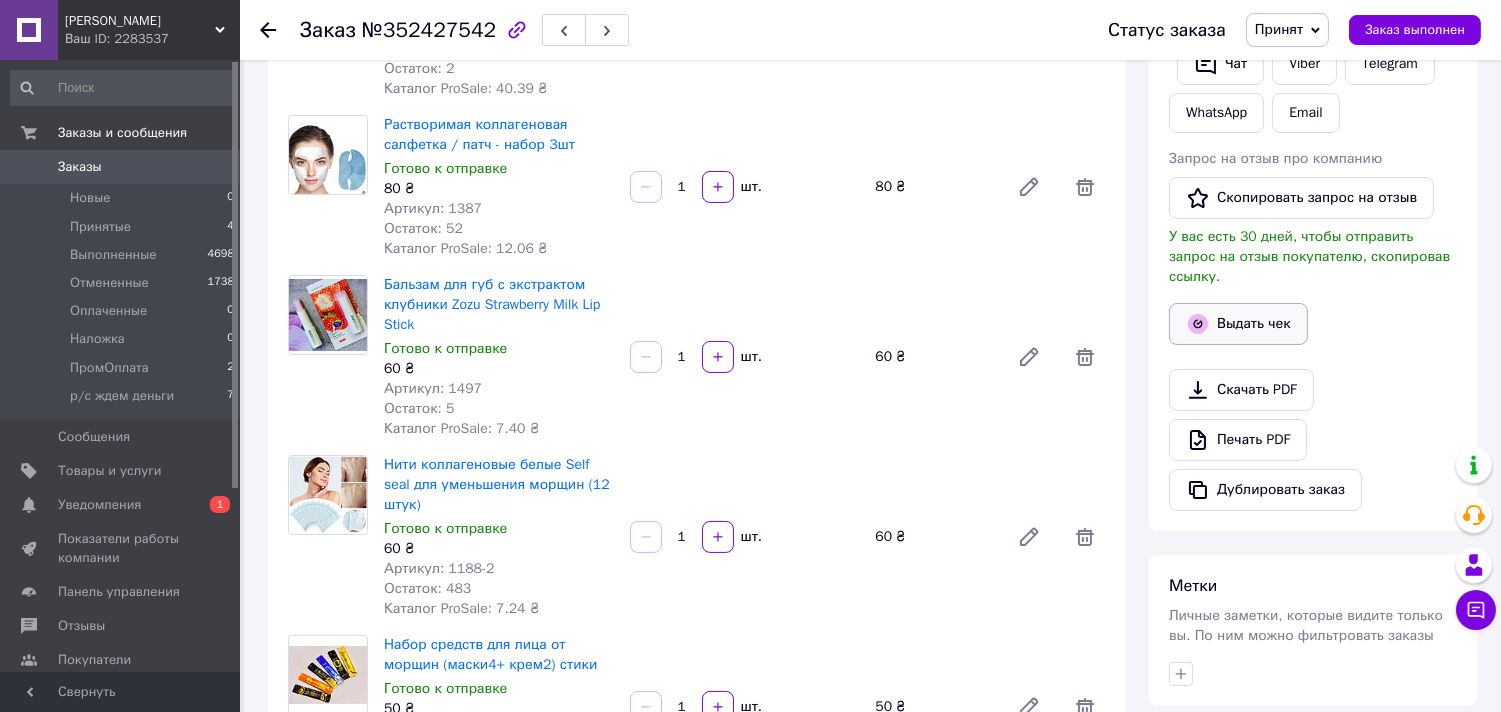 click on "Выдать чек" at bounding box center (1238, 324) 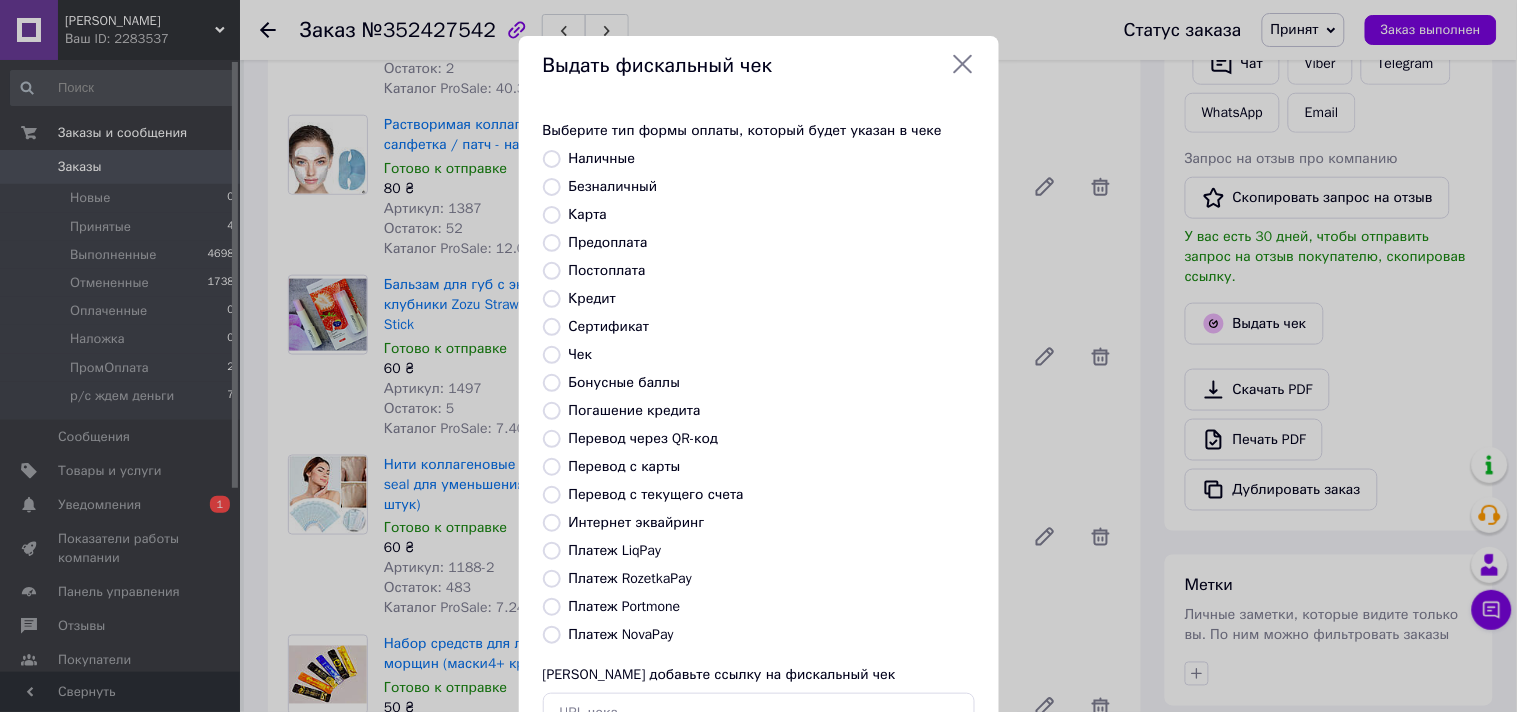 click on "Платеж NovaPay" at bounding box center (552, 635) 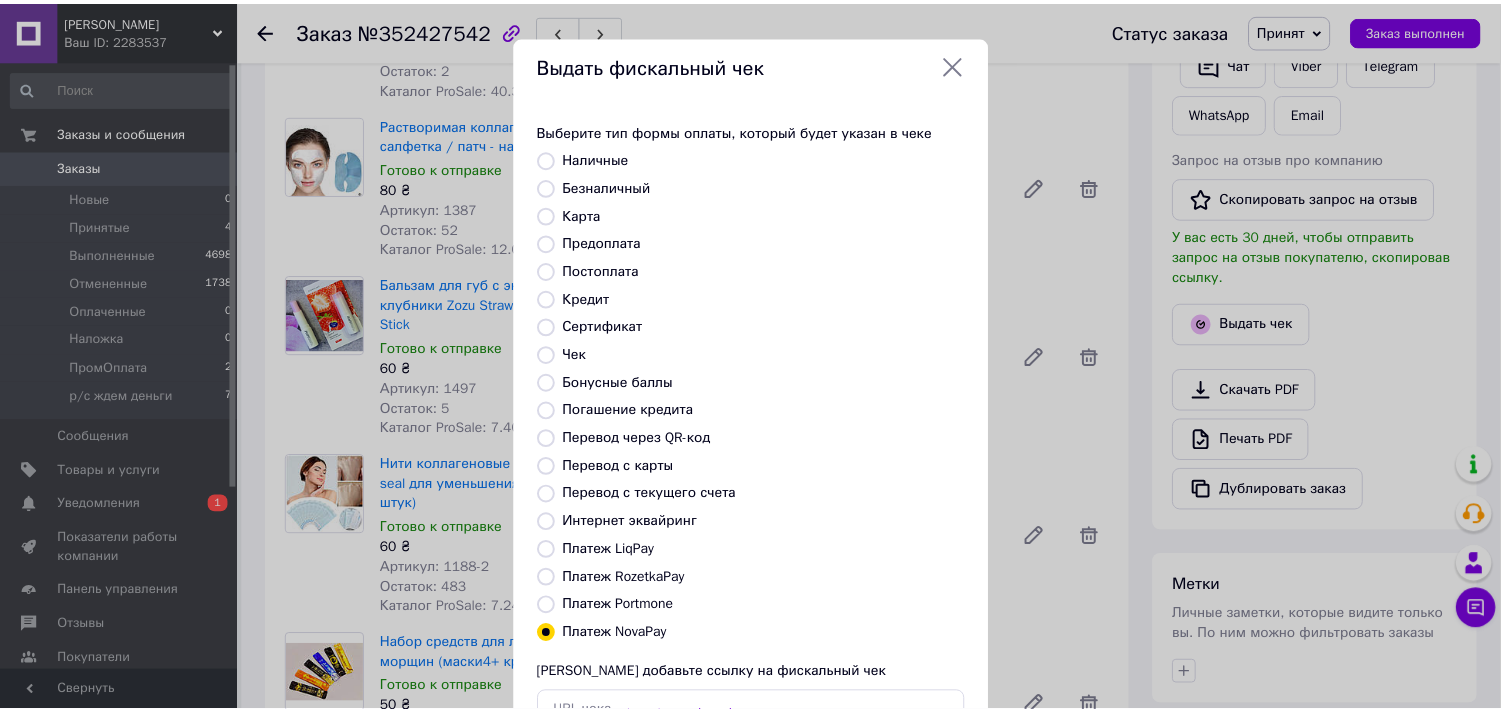 scroll, scrollTop: 147, scrollLeft: 0, axis: vertical 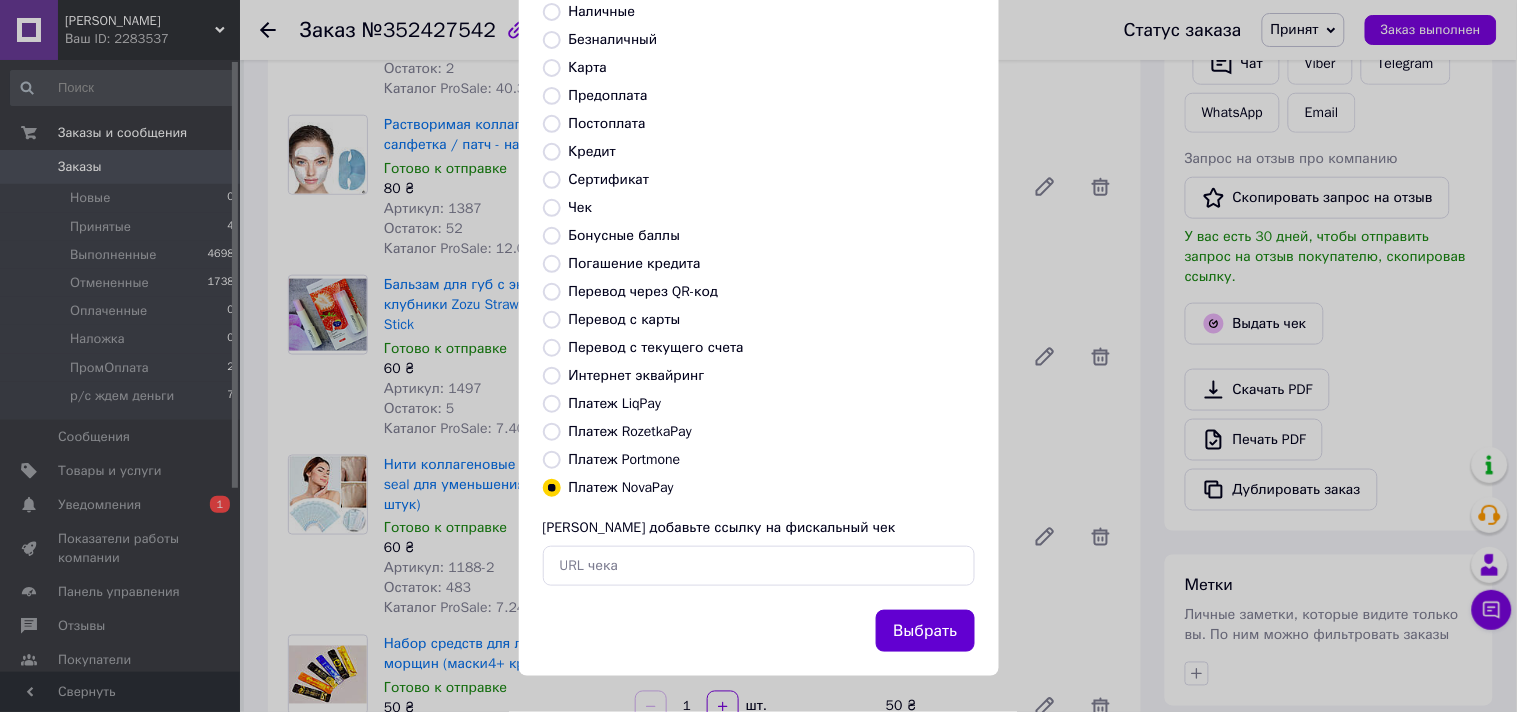 drag, startPoint x: 916, startPoint y: 630, endPoint x: 907, endPoint y: 621, distance: 12.727922 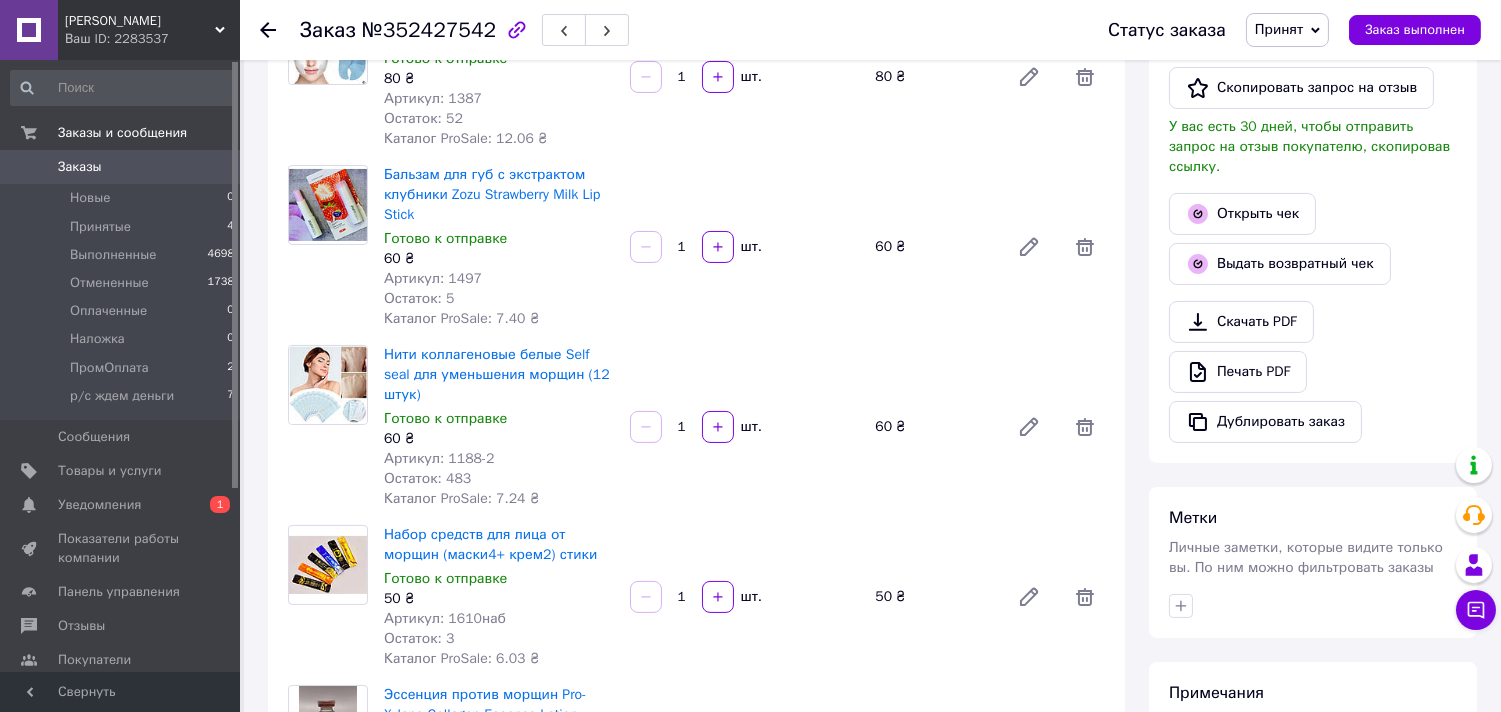 scroll, scrollTop: 555, scrollLeft: 0, axis: vertical 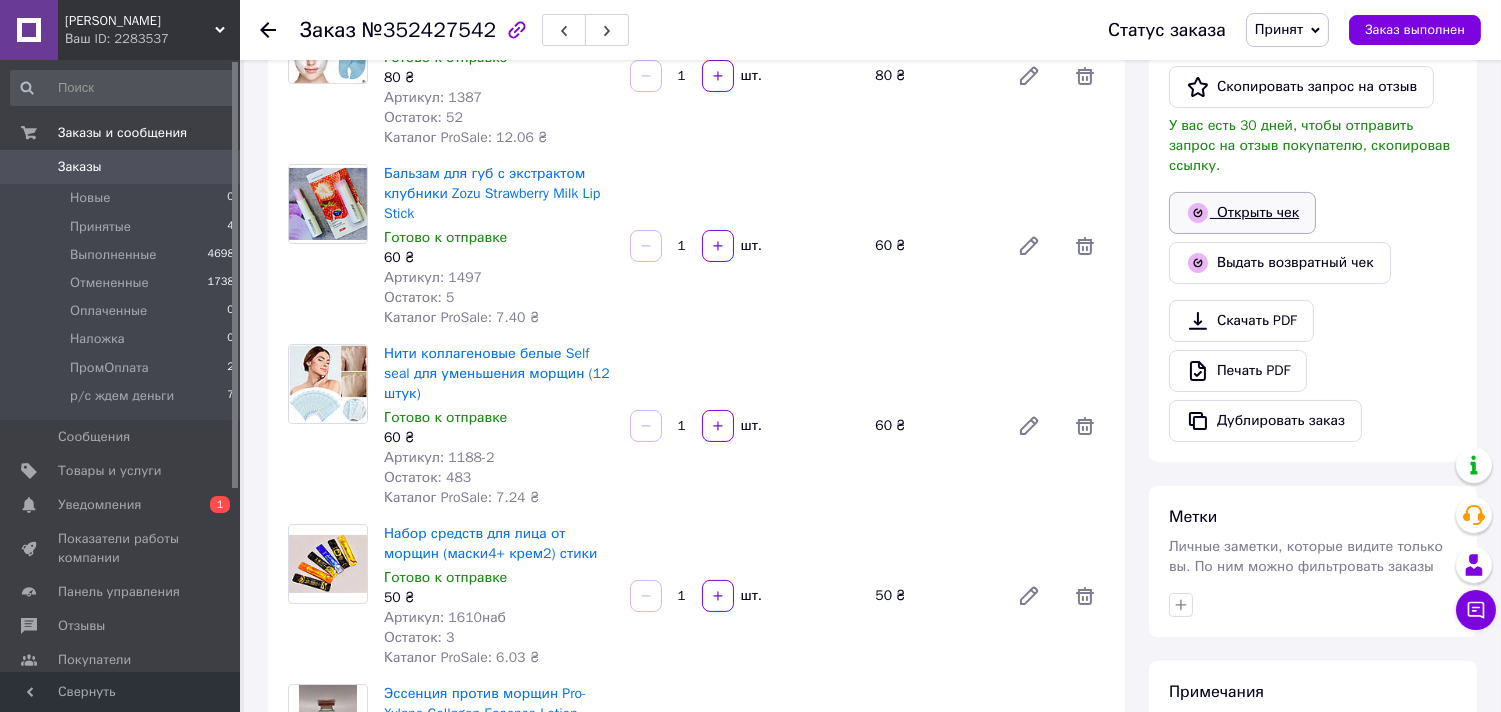 click on "Открыть чек" at bounding box center [1242, 213] 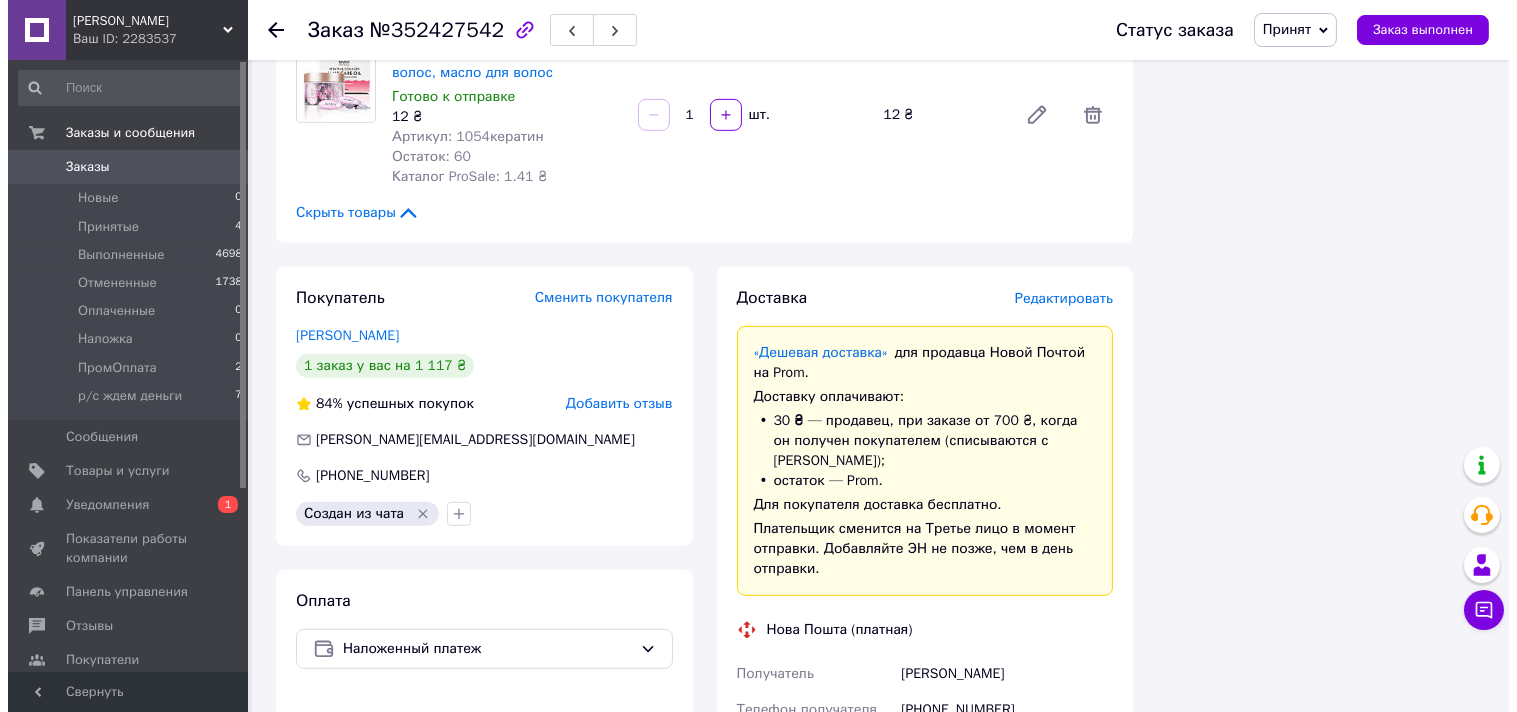 scroll, scrollTop: 1777, scrollLeft: 0, axis: vertical 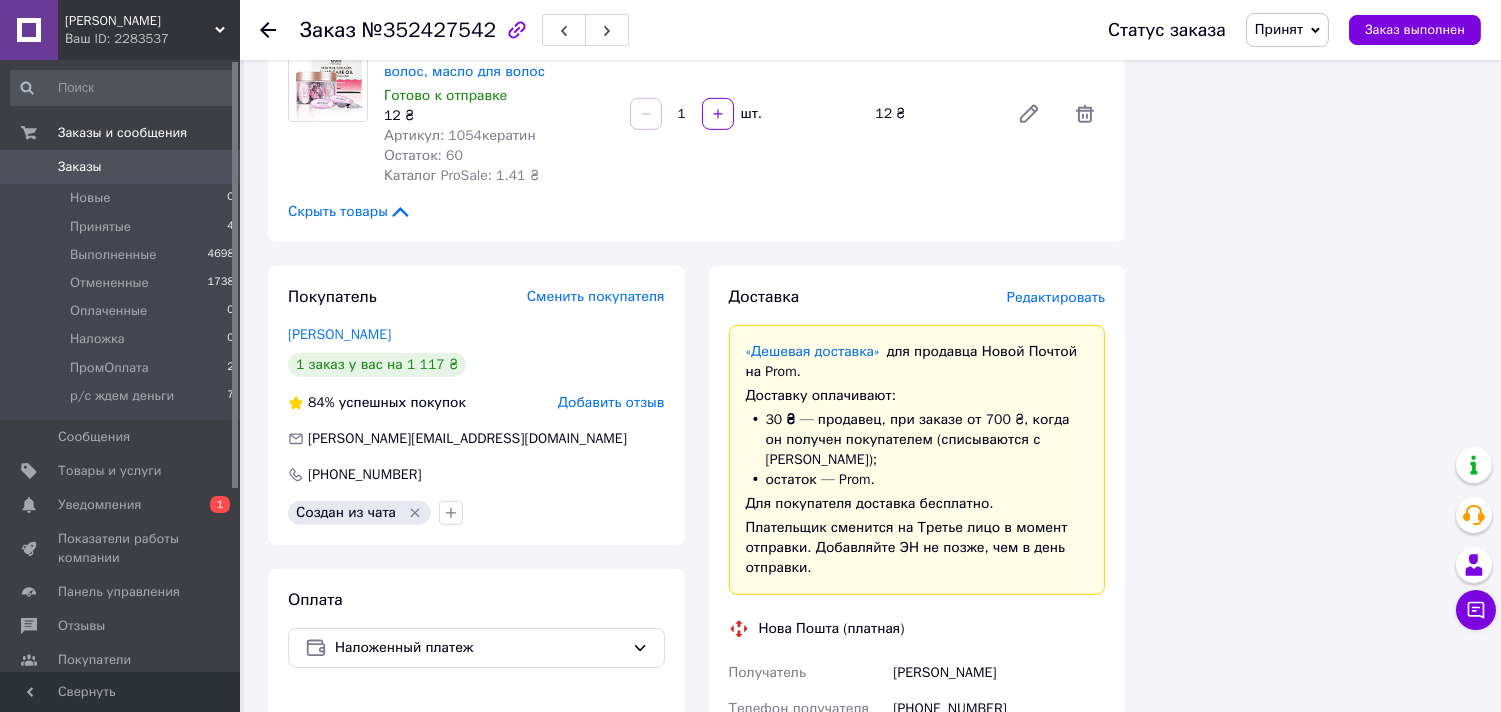 click on "Редактировать" at bounding box center [1056, 297] 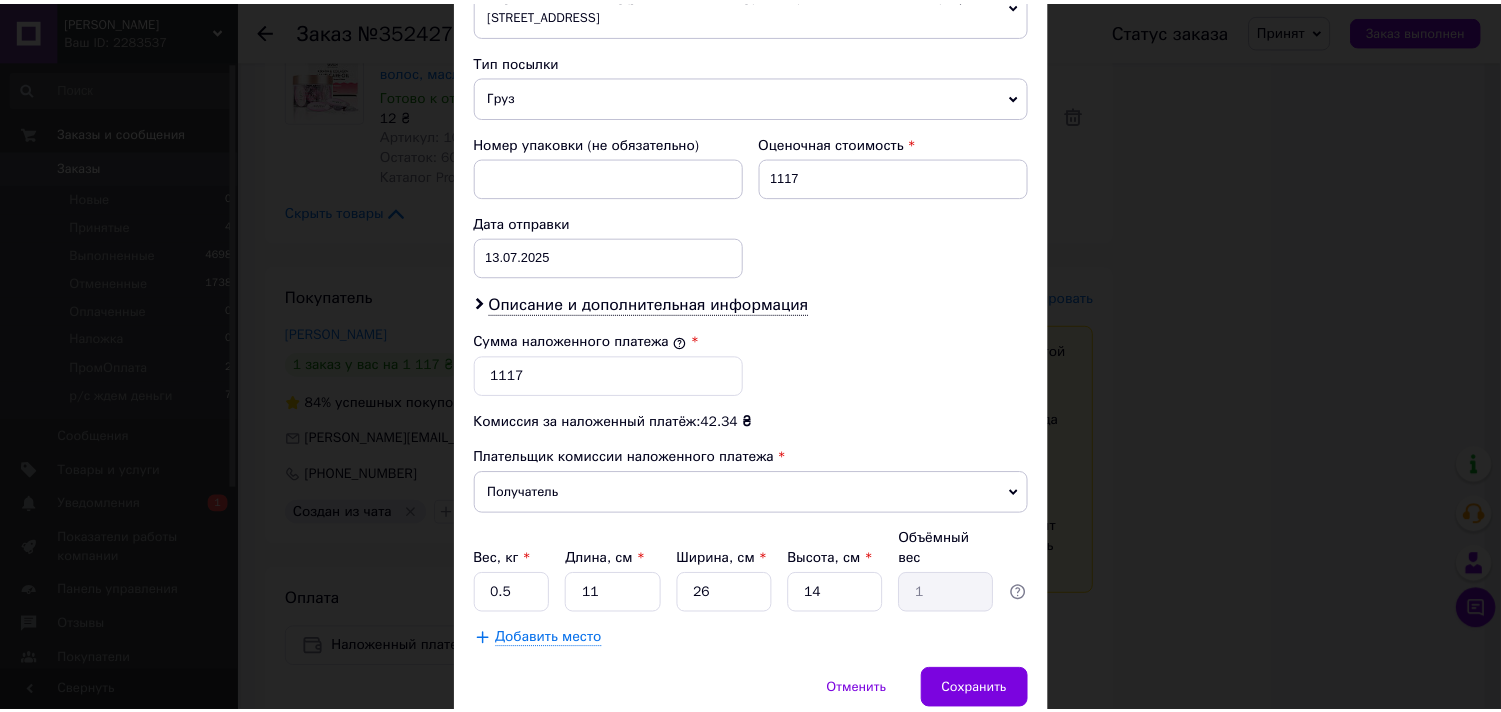 scroll, scrollTop: 836, scrollLeft: 0, axis: vertical 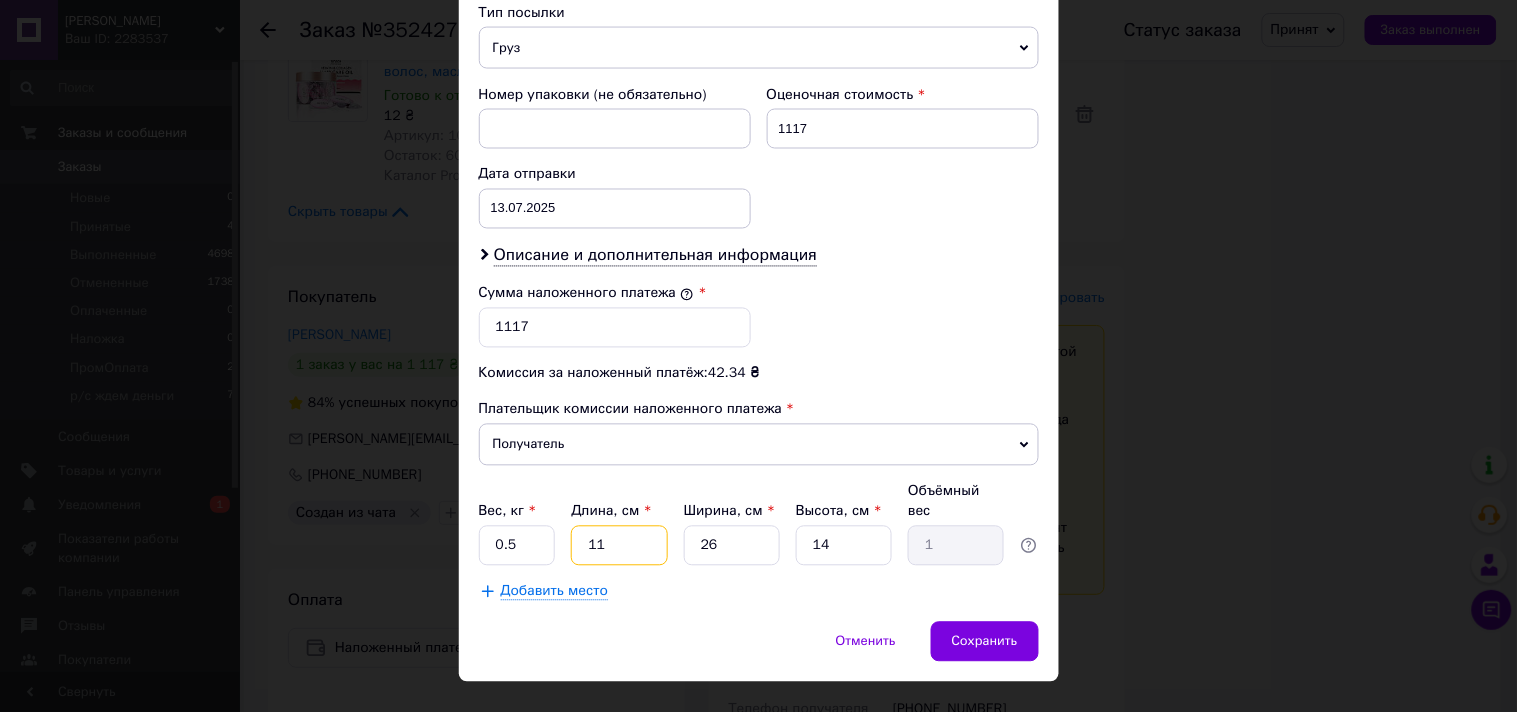 drag, startPoint x: 598, startPoint y: 505, endPoint x: 578, endPoint y: 504, distance: 20.024984 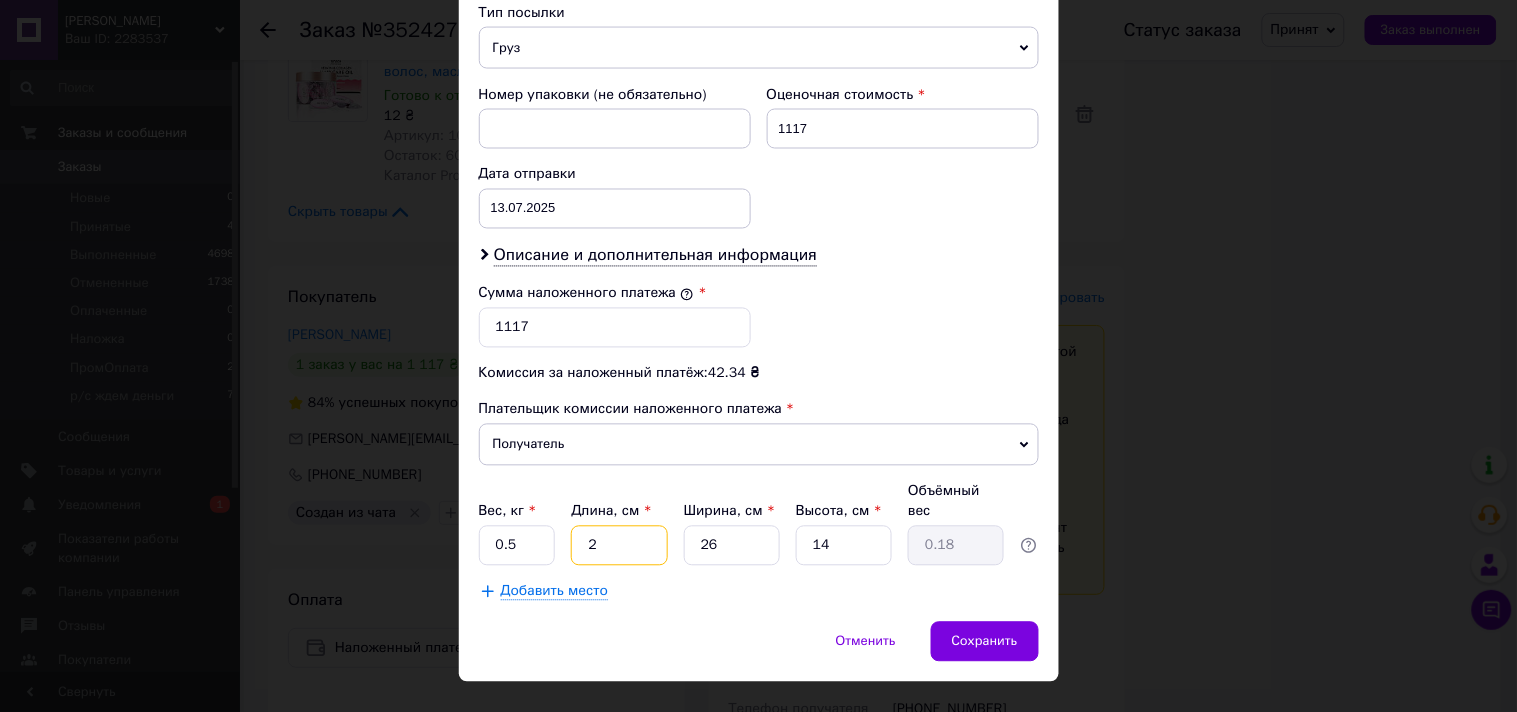 type on "23" 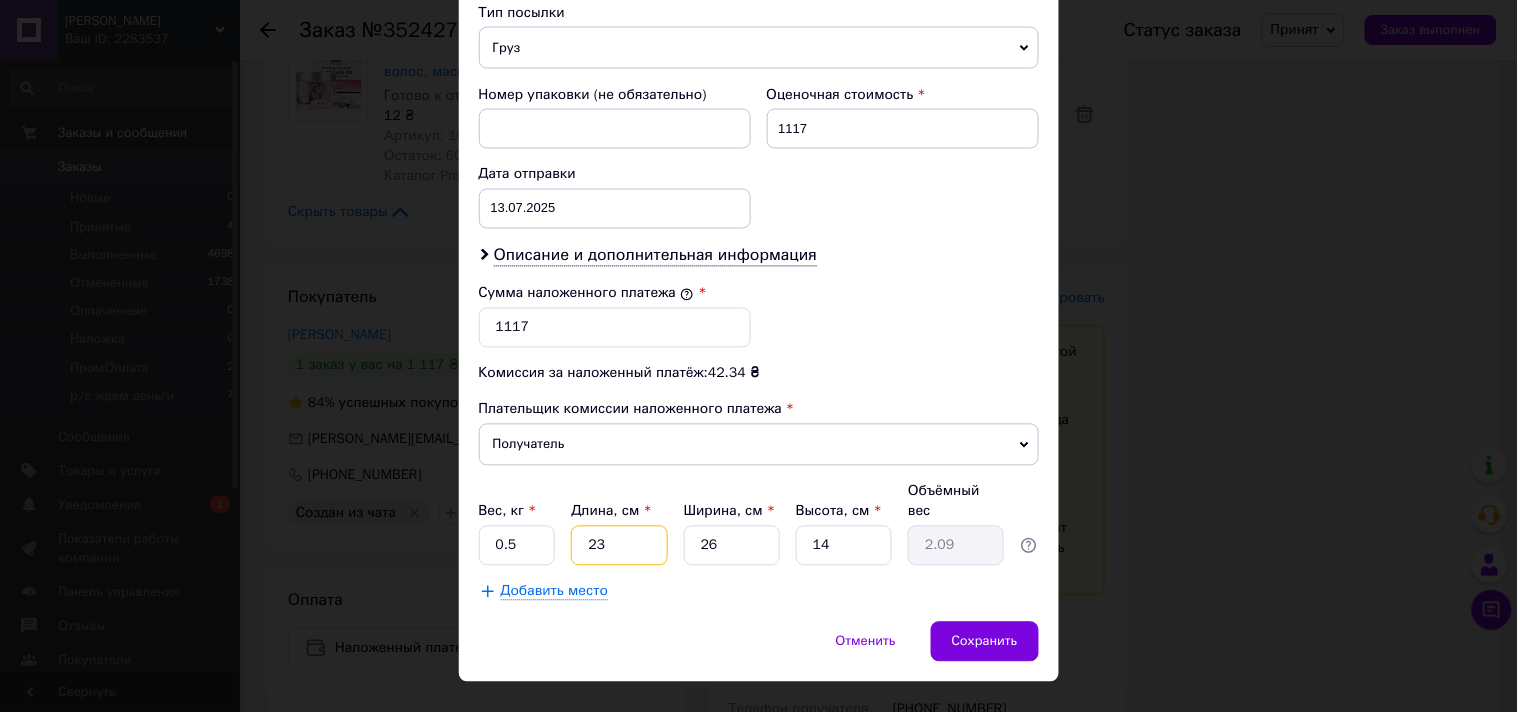 type on "23" 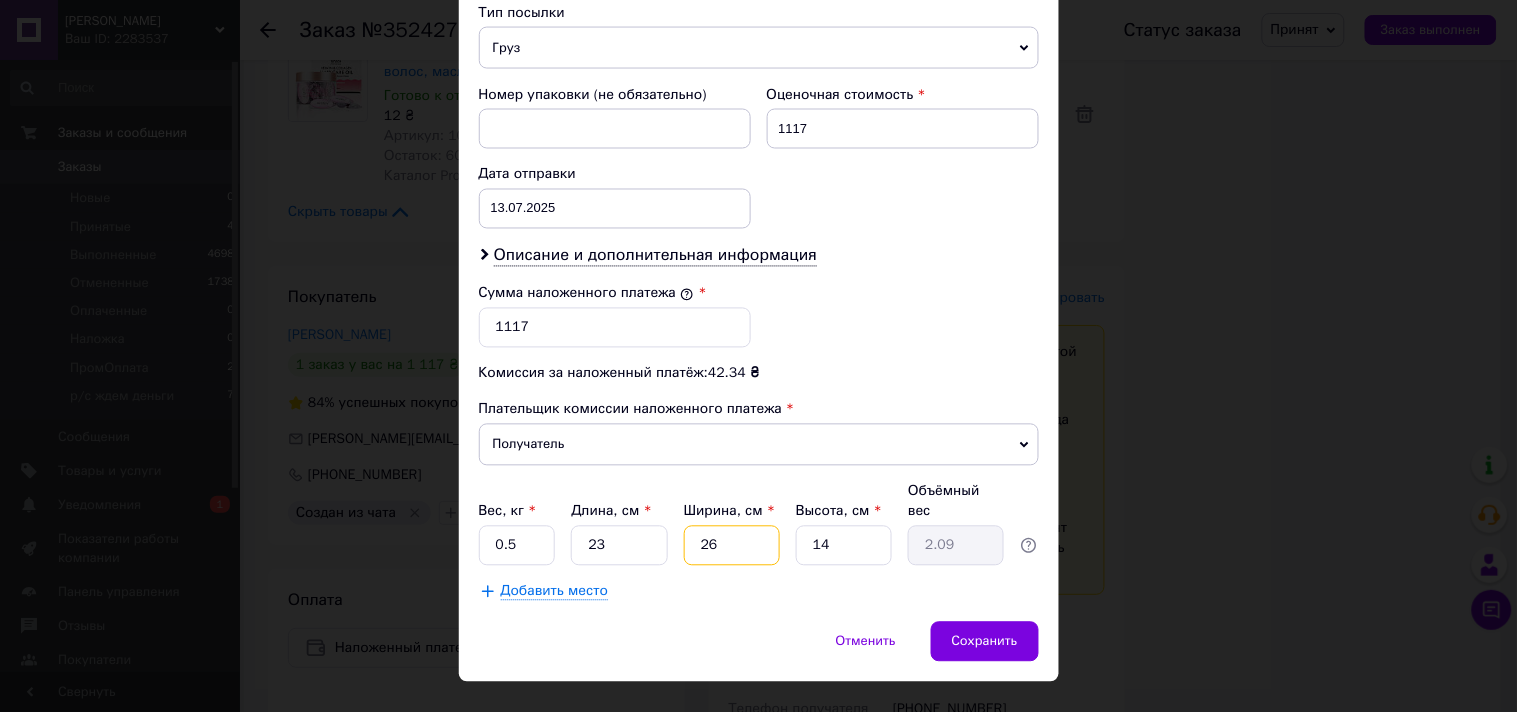 drag, startPoint x: 726, startPoint y: 505, endPoint x: 707, endPoint y: 505, distance: 19 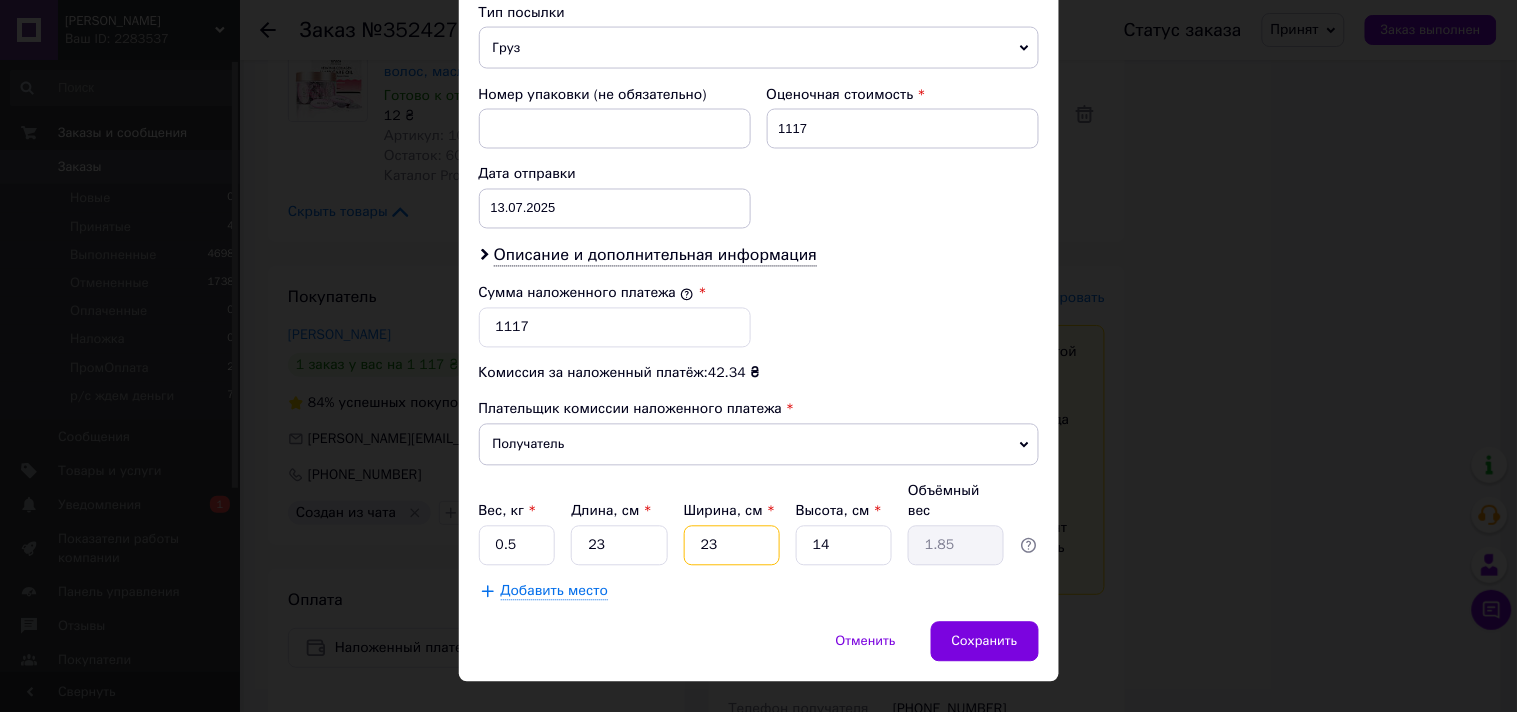 type on "23" 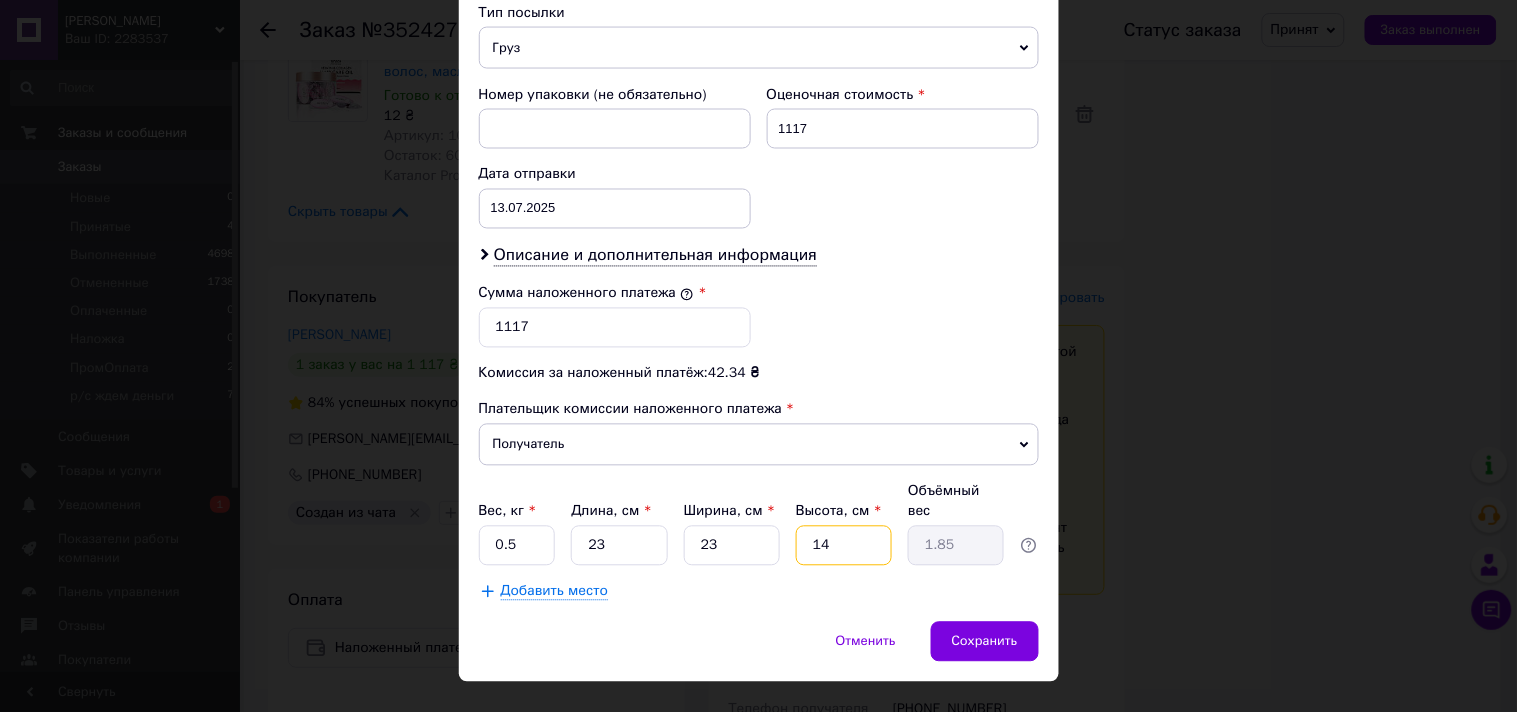 click on "14" at bounding box center [844, 546] 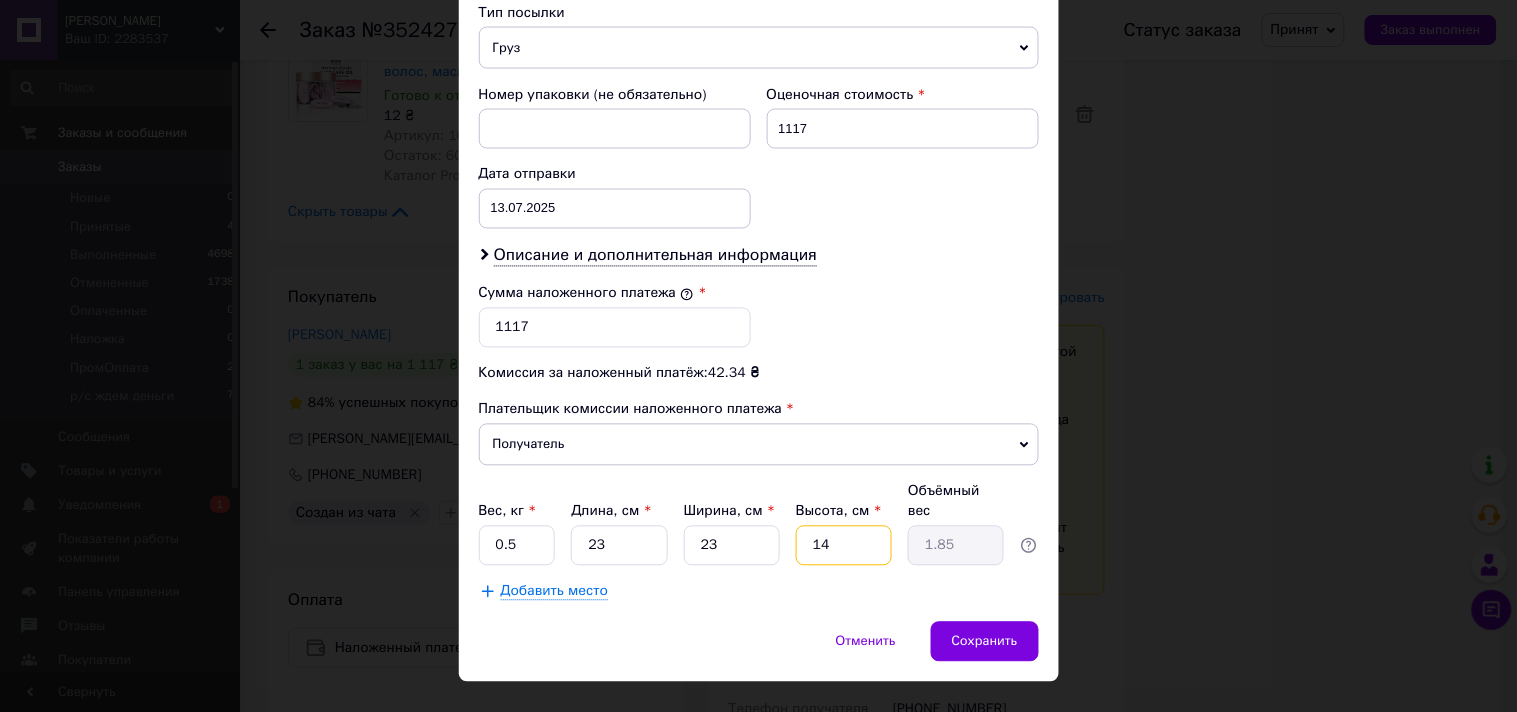 type on "10" 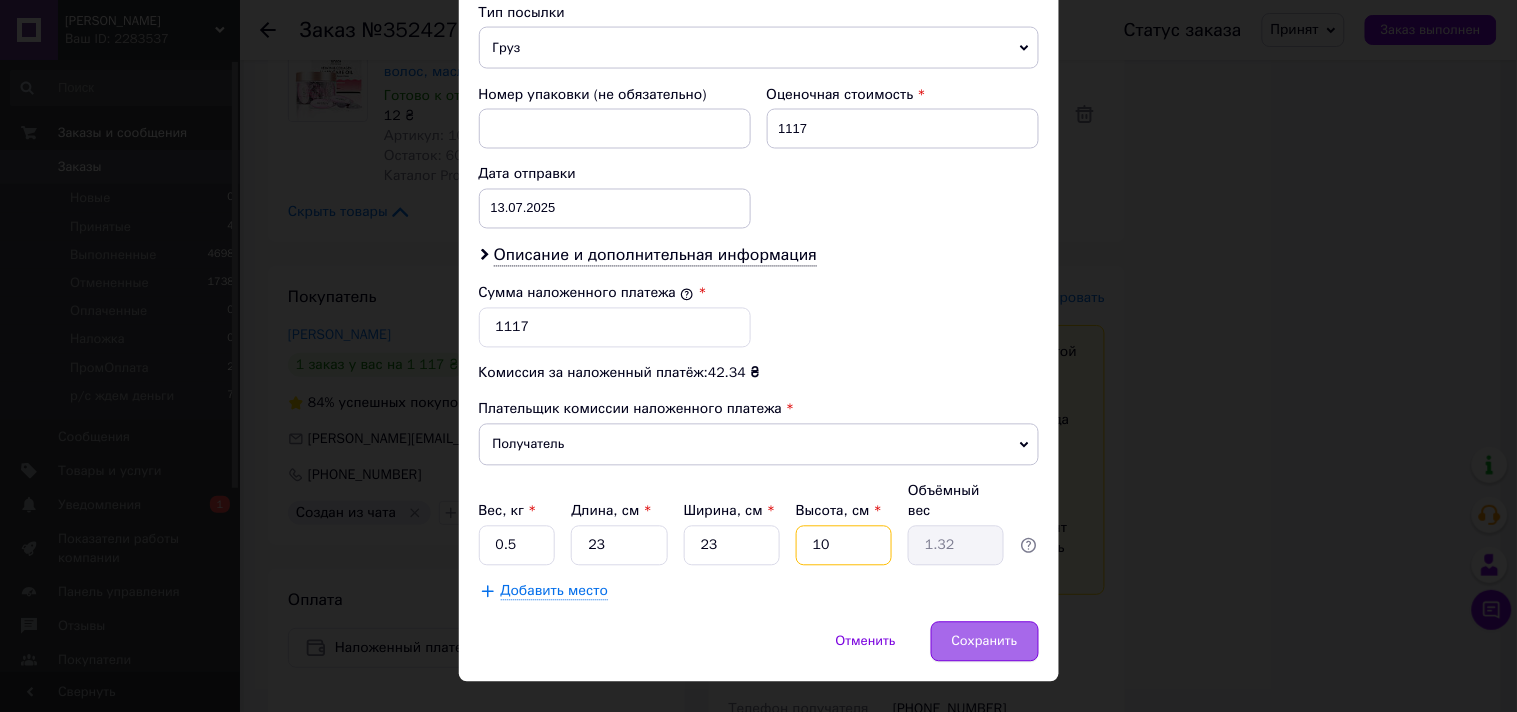 type on "10" 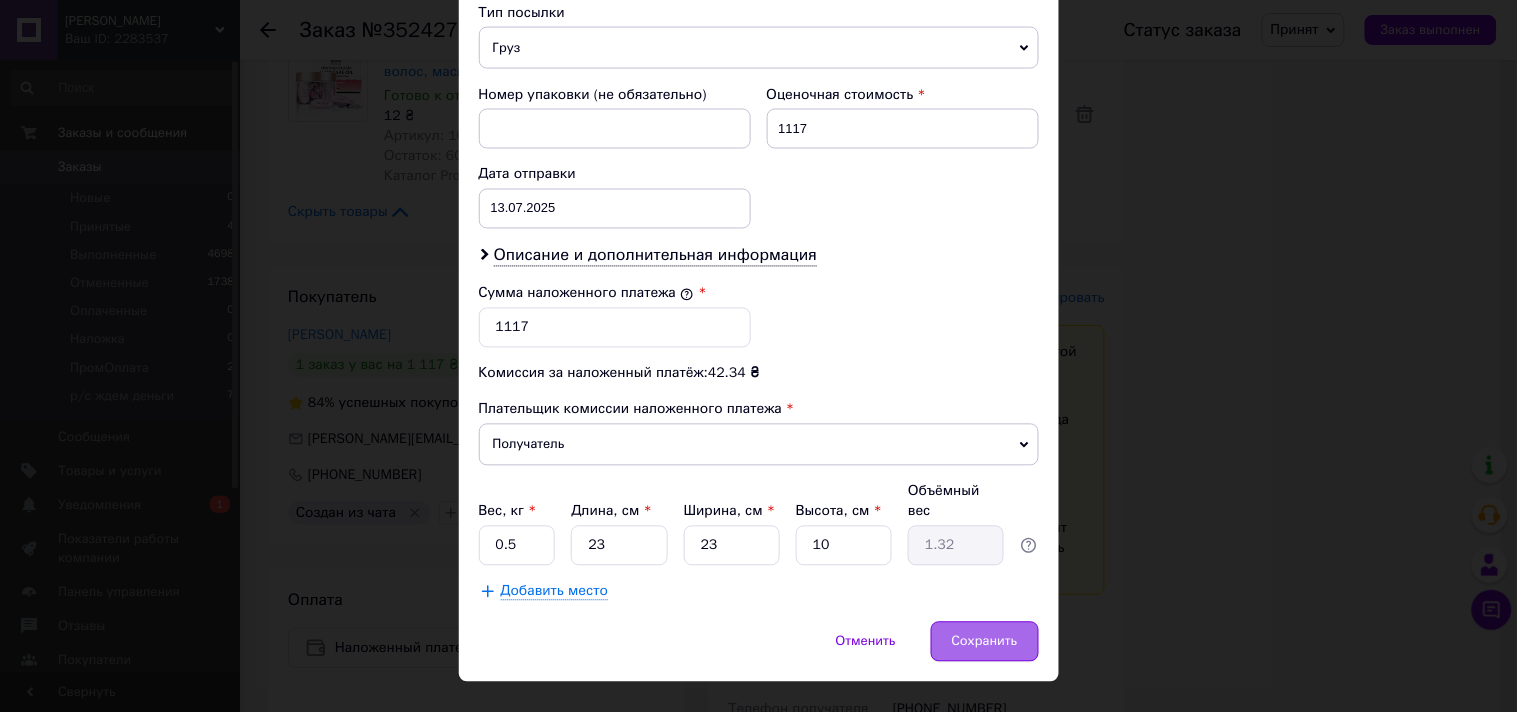 click on "Сохранить" at bounding box center [985, 642] 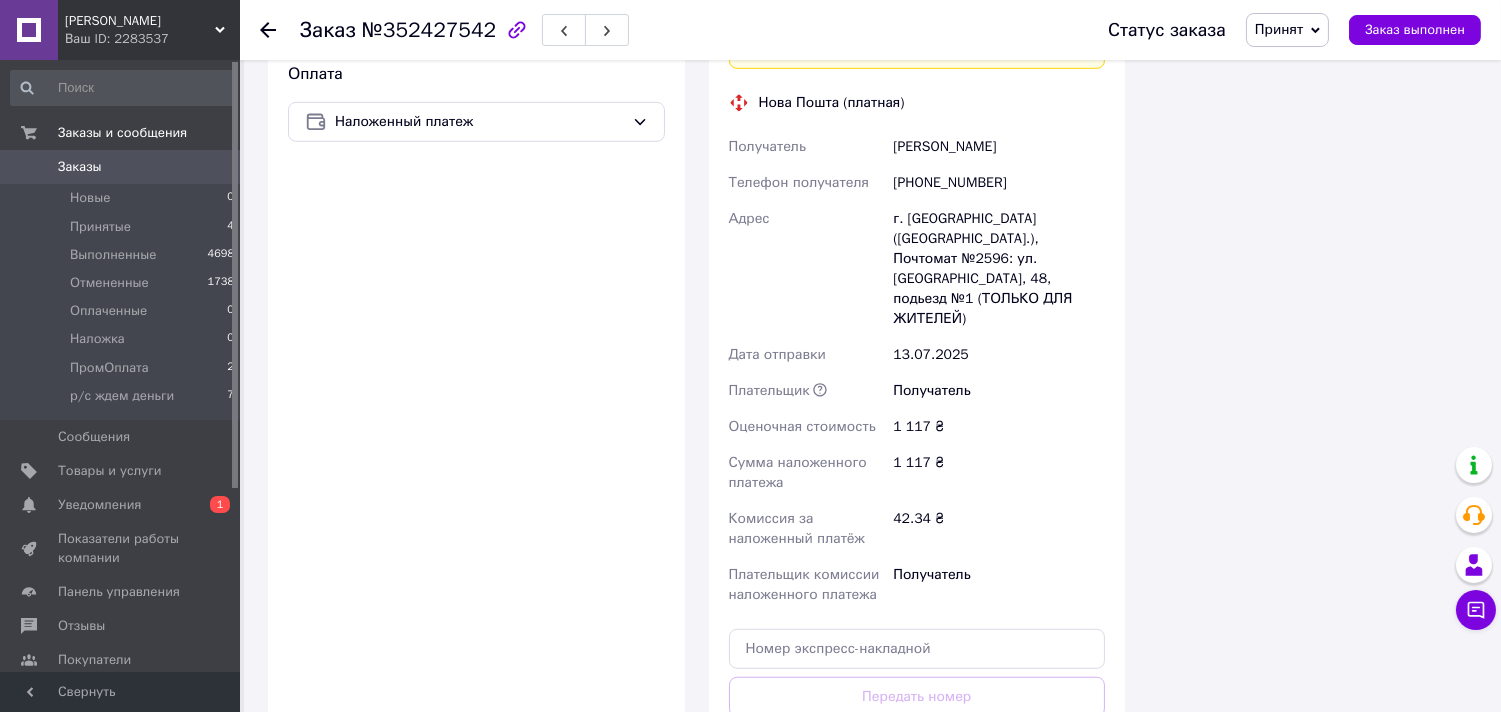 scroll, scrollTop: 2333, scrollLeft: 0, axis: vertical 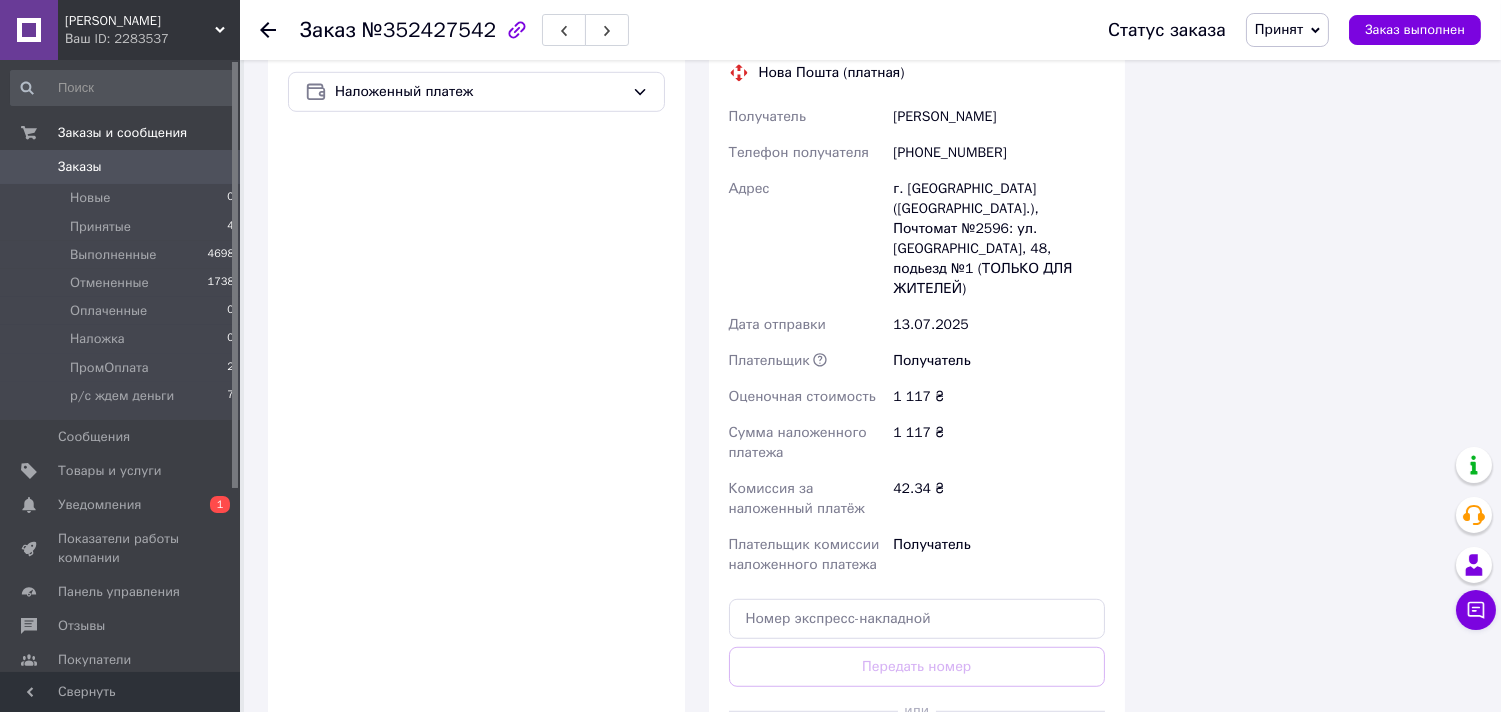click on "Сгенерировать ЭН" at bounding box center [917, 756] 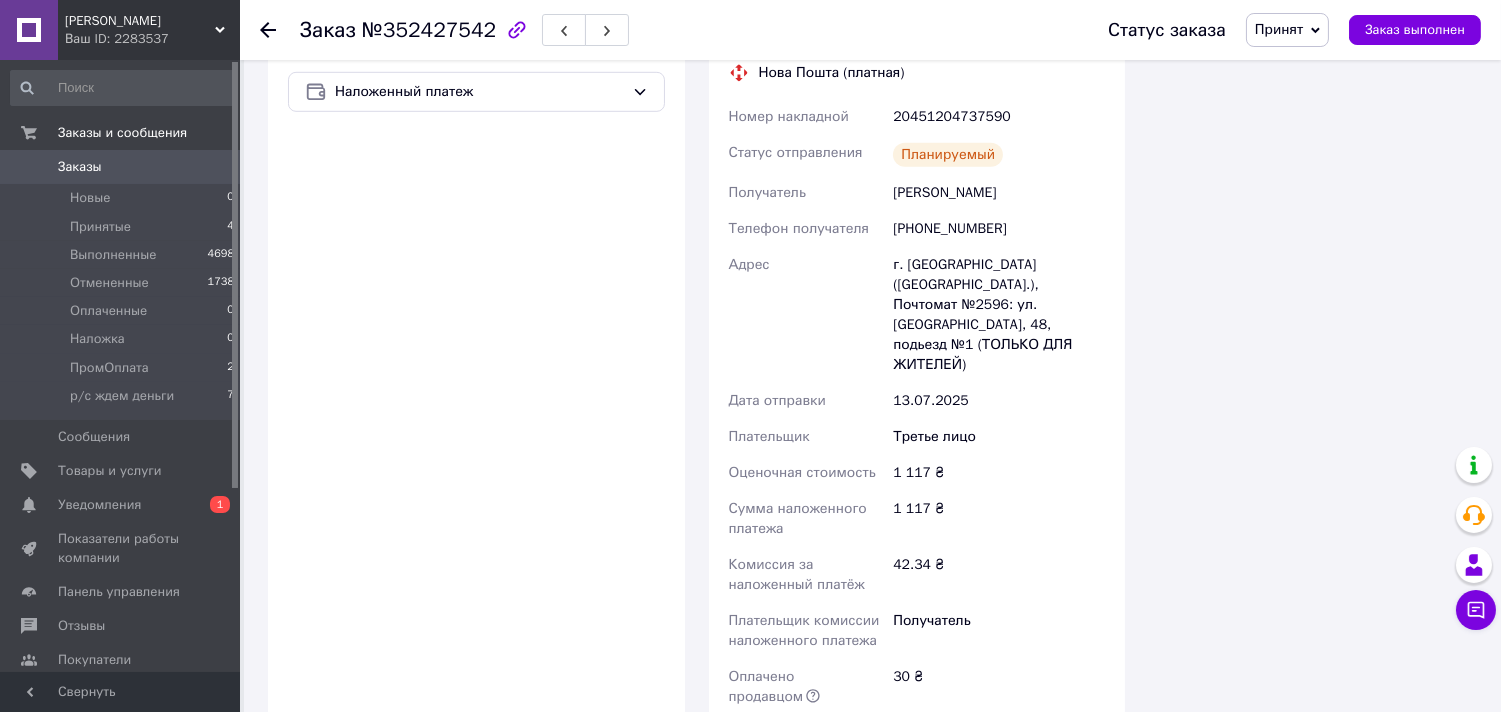 click on "Распечатать ЭН" at bounding box center (917, 751) 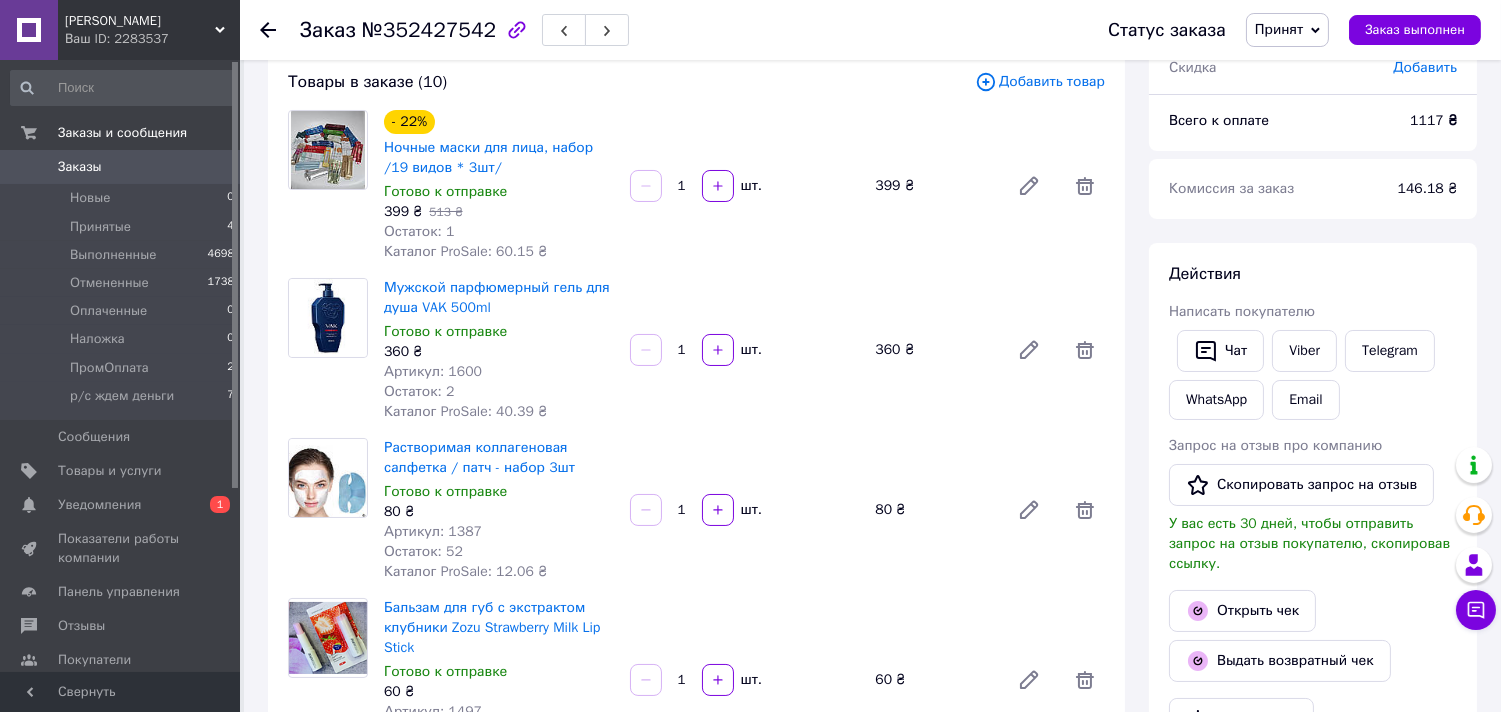 scroll, scrollTop: 0, scrollLeft: 0, axis: both 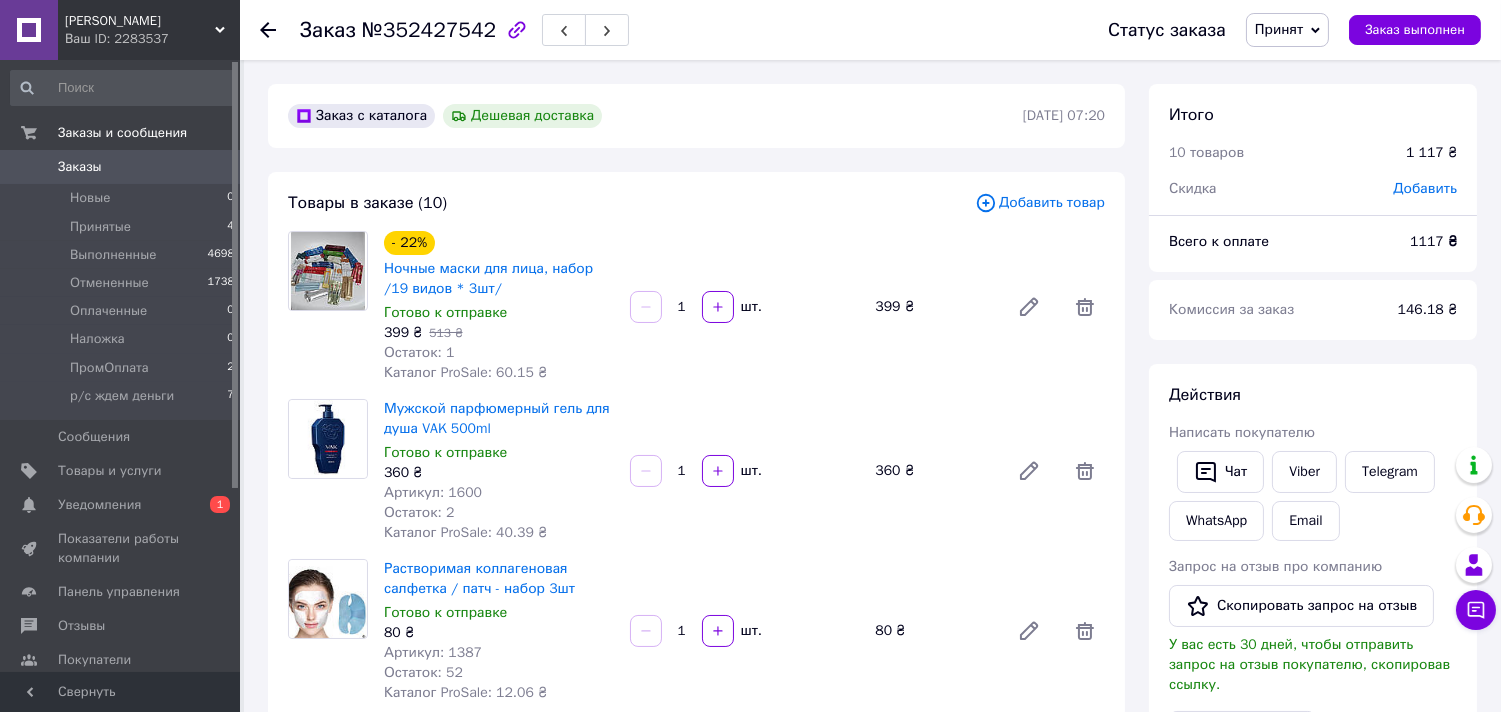 click 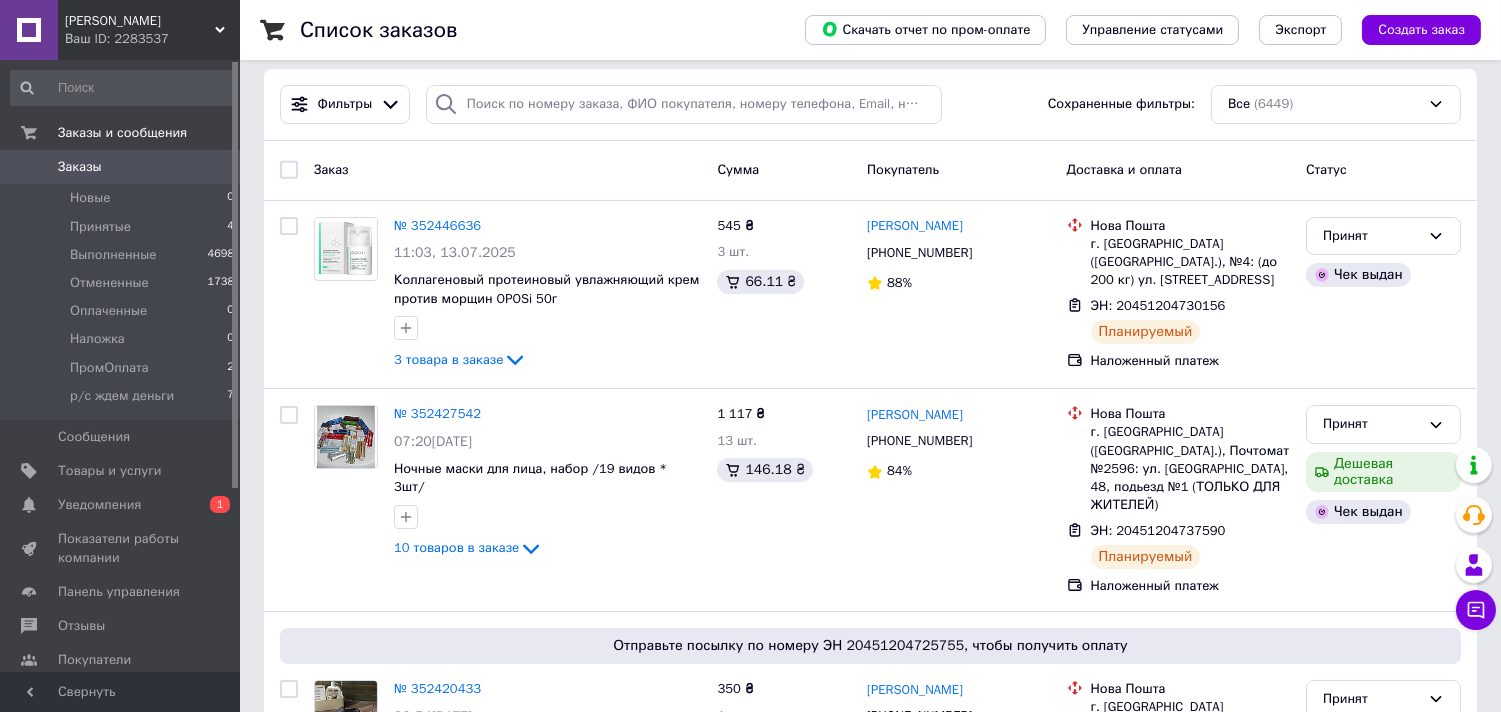 scroll, scrollTop: 0, scrollLeft: 0, axis: both 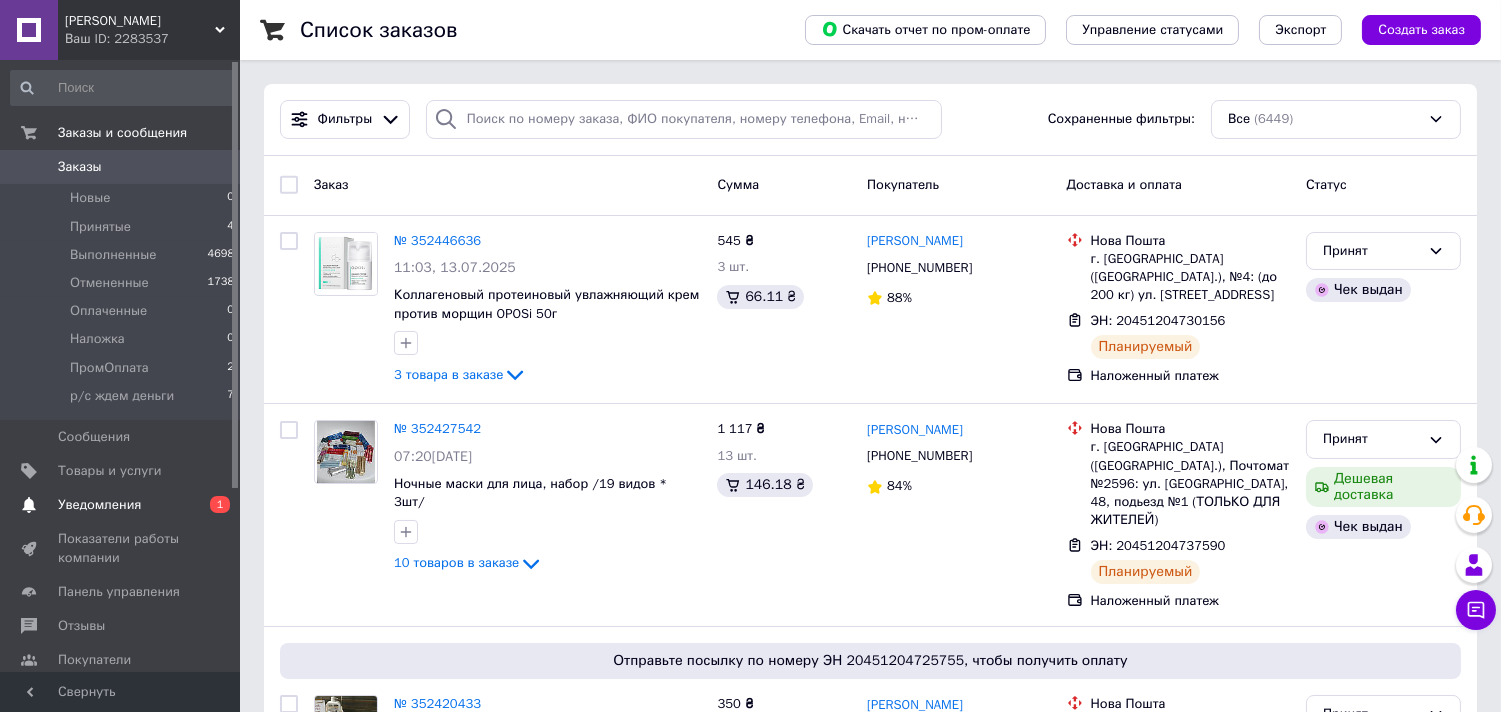 click on "Уведомления" at bounding box center (99, 505) 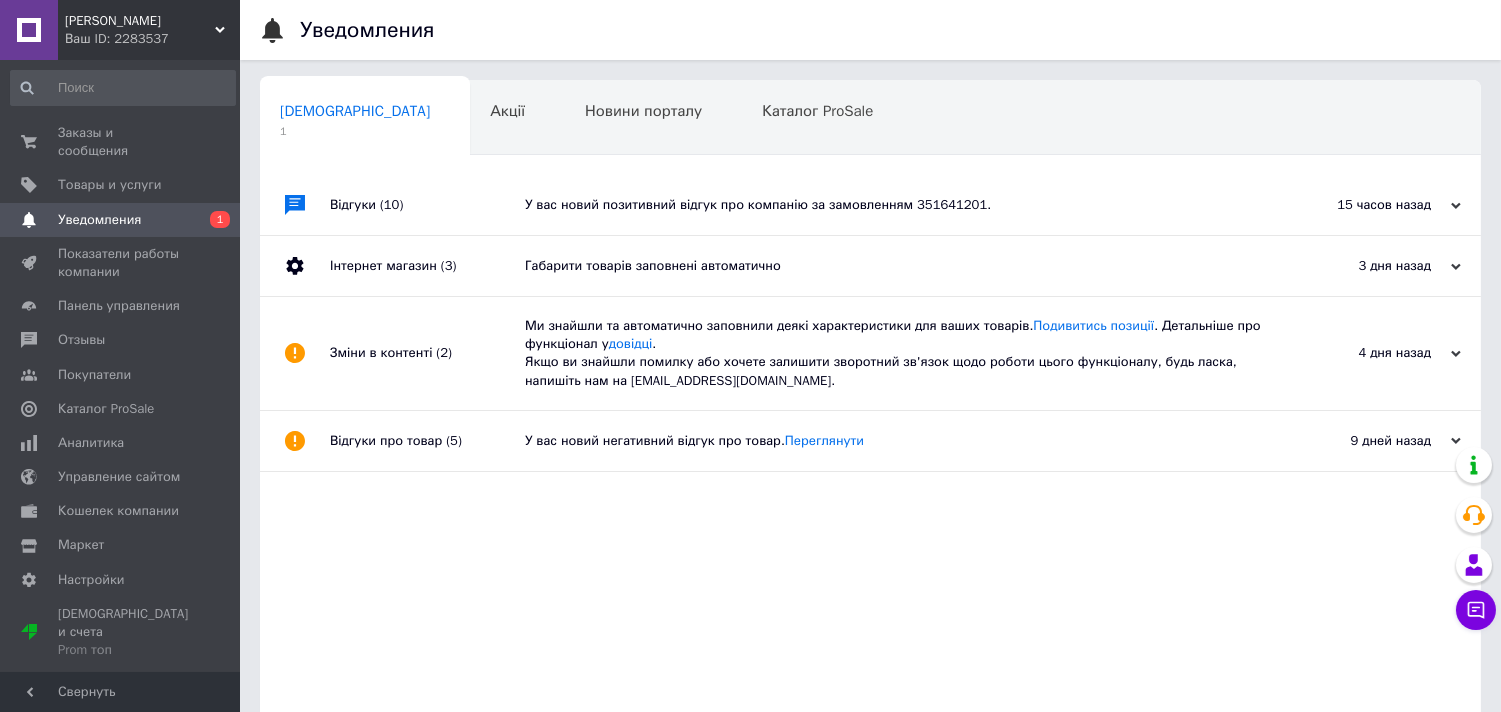 click on "У вас новий позитивний відгук про компанію за замовленням 351641201." at bounding box center (893, 205) 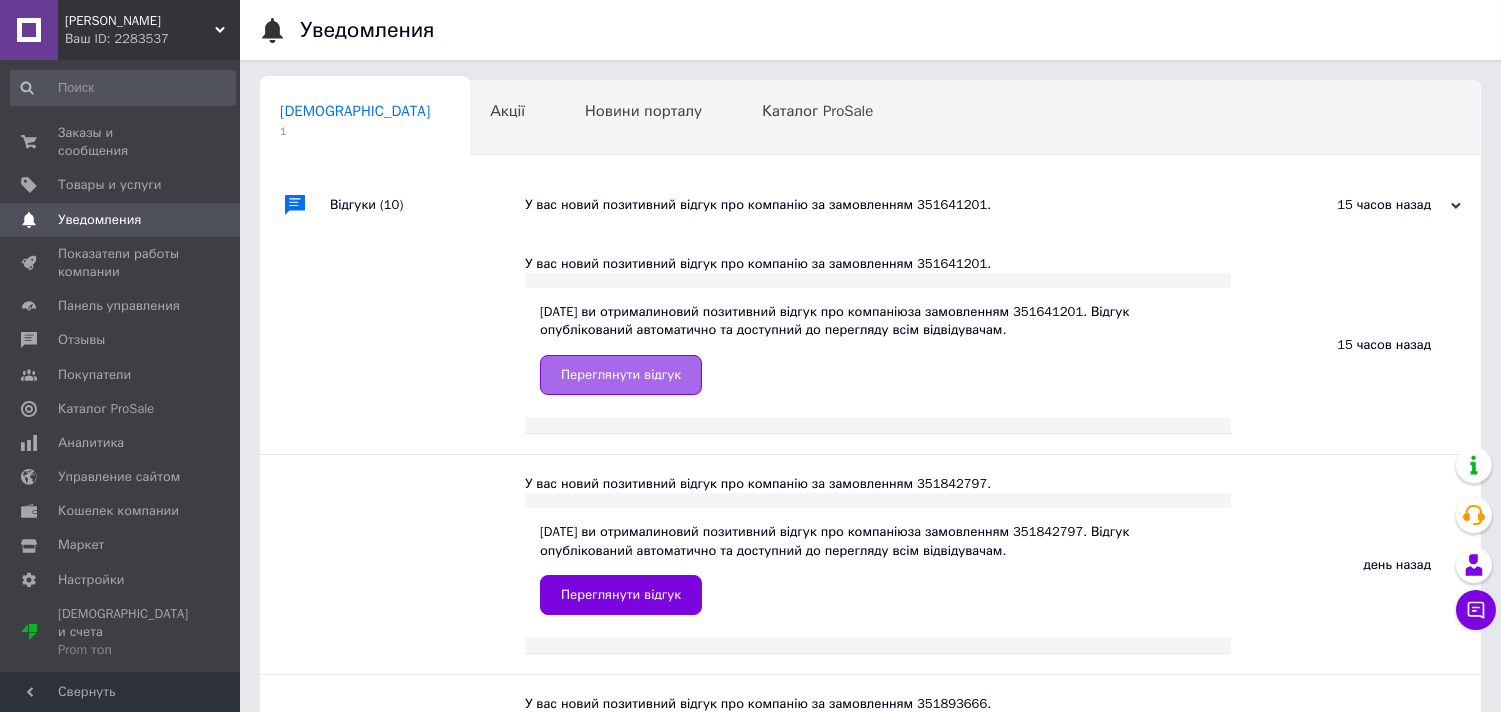 click on "Переглянути відгук" at bounding box center [621, 375] 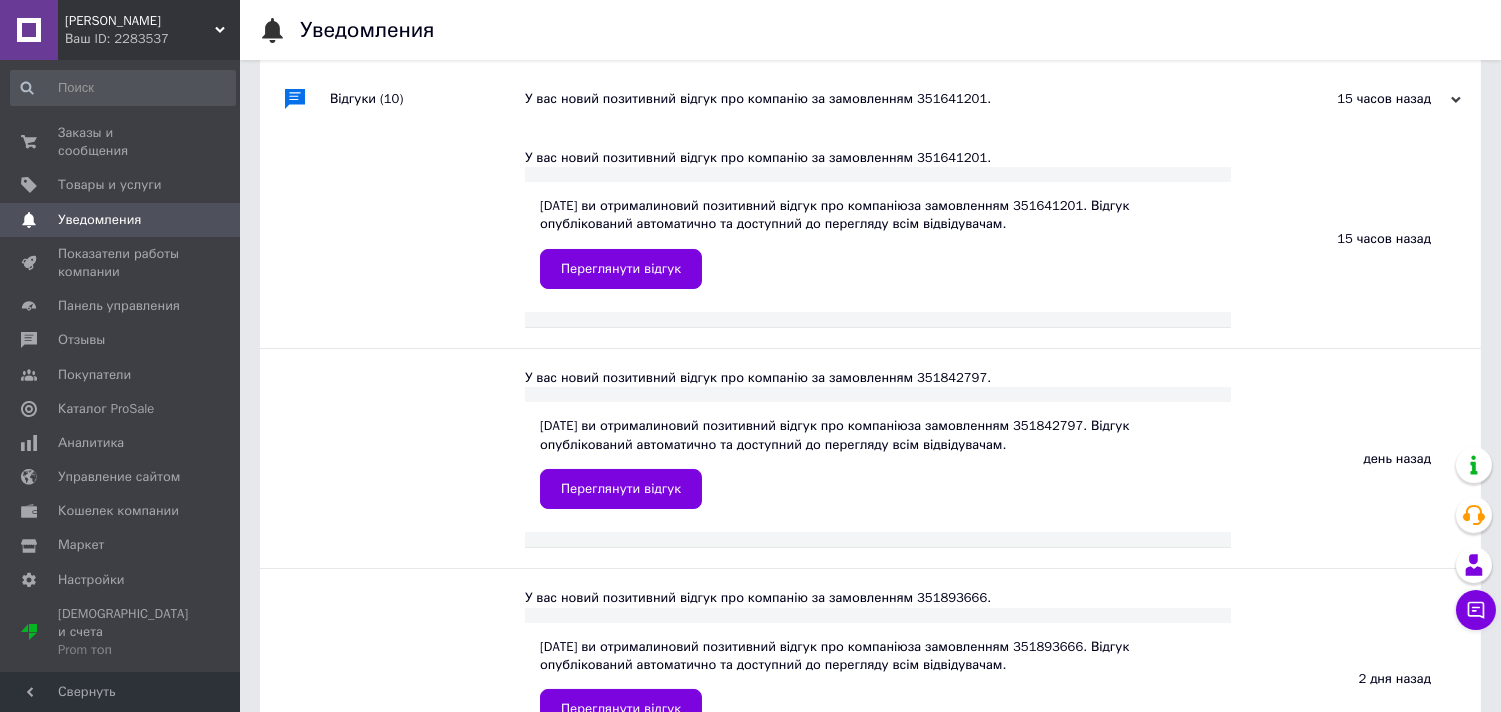 scroll, scrollTop: 0, scrollLeft: 0, axis: both 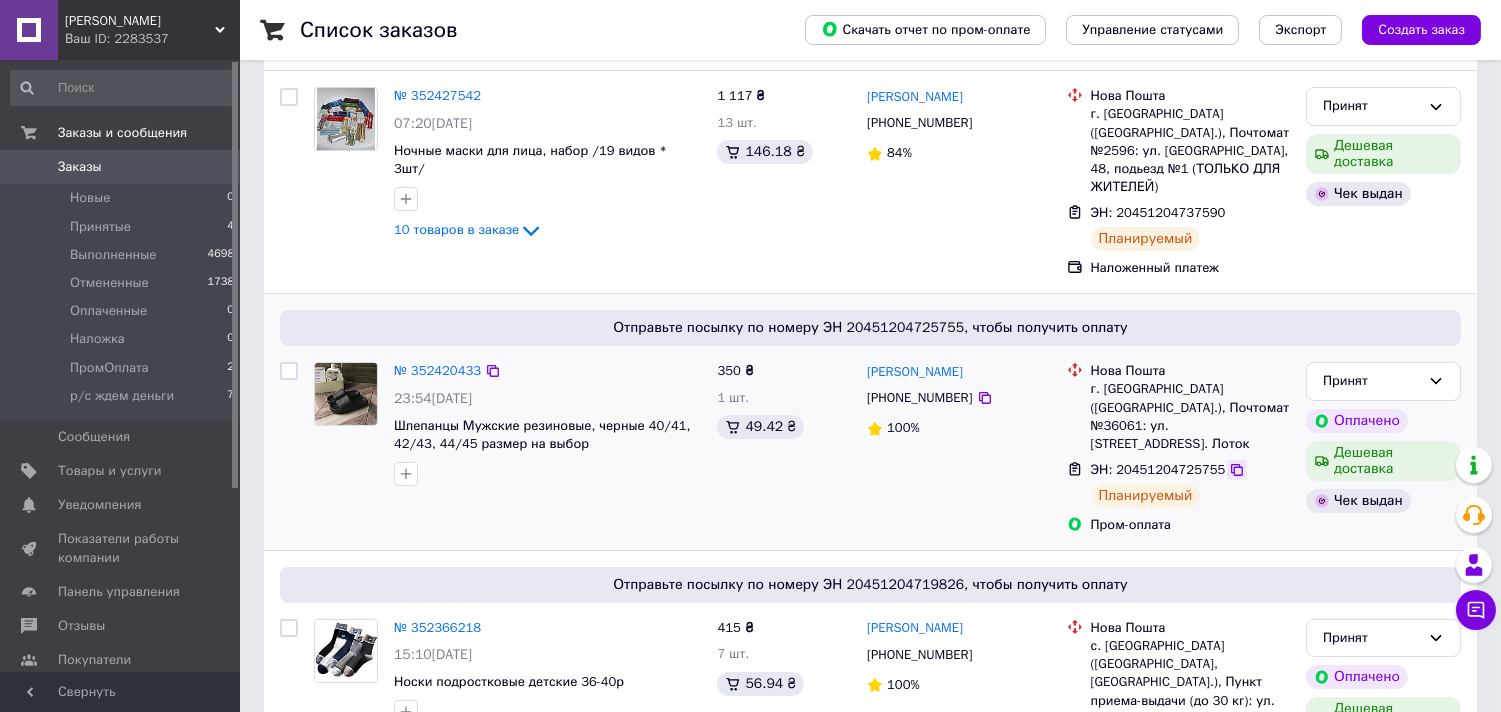 click 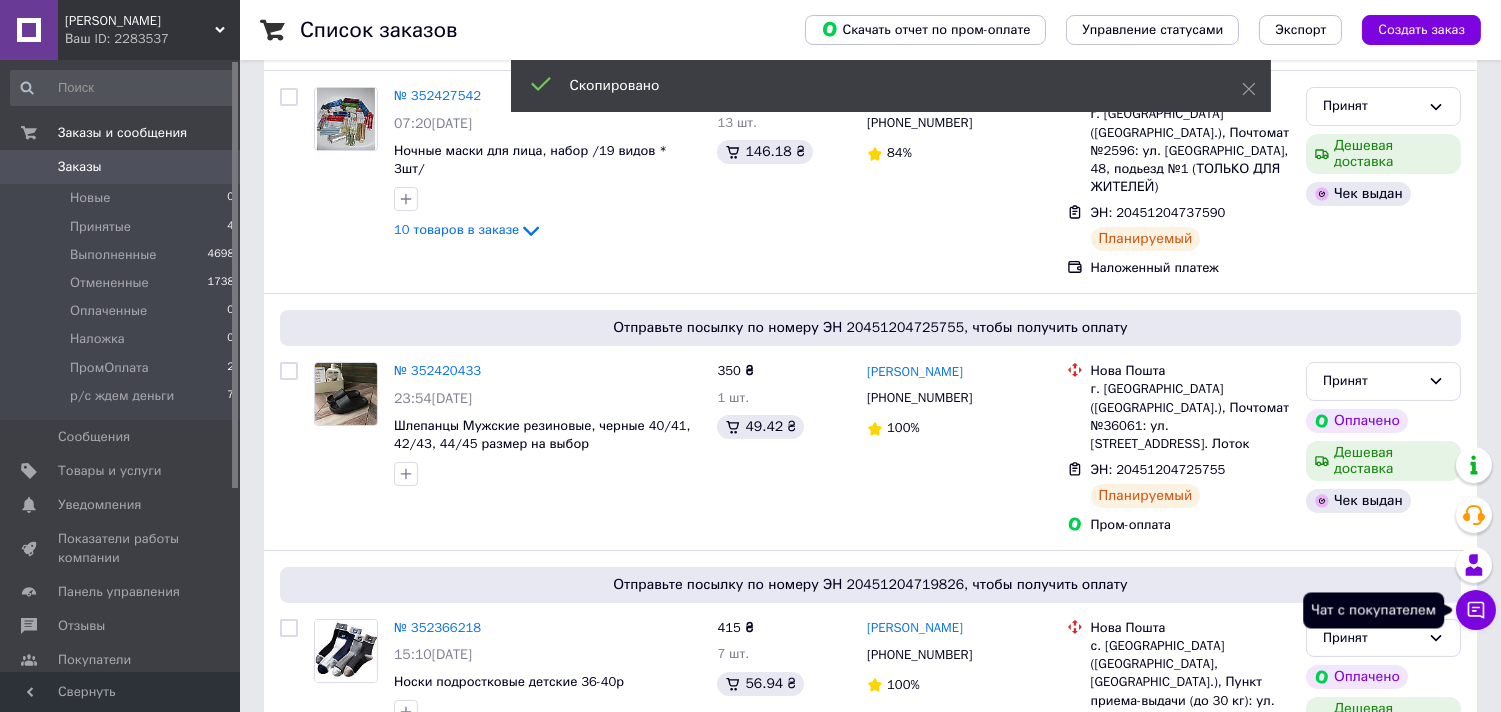 click 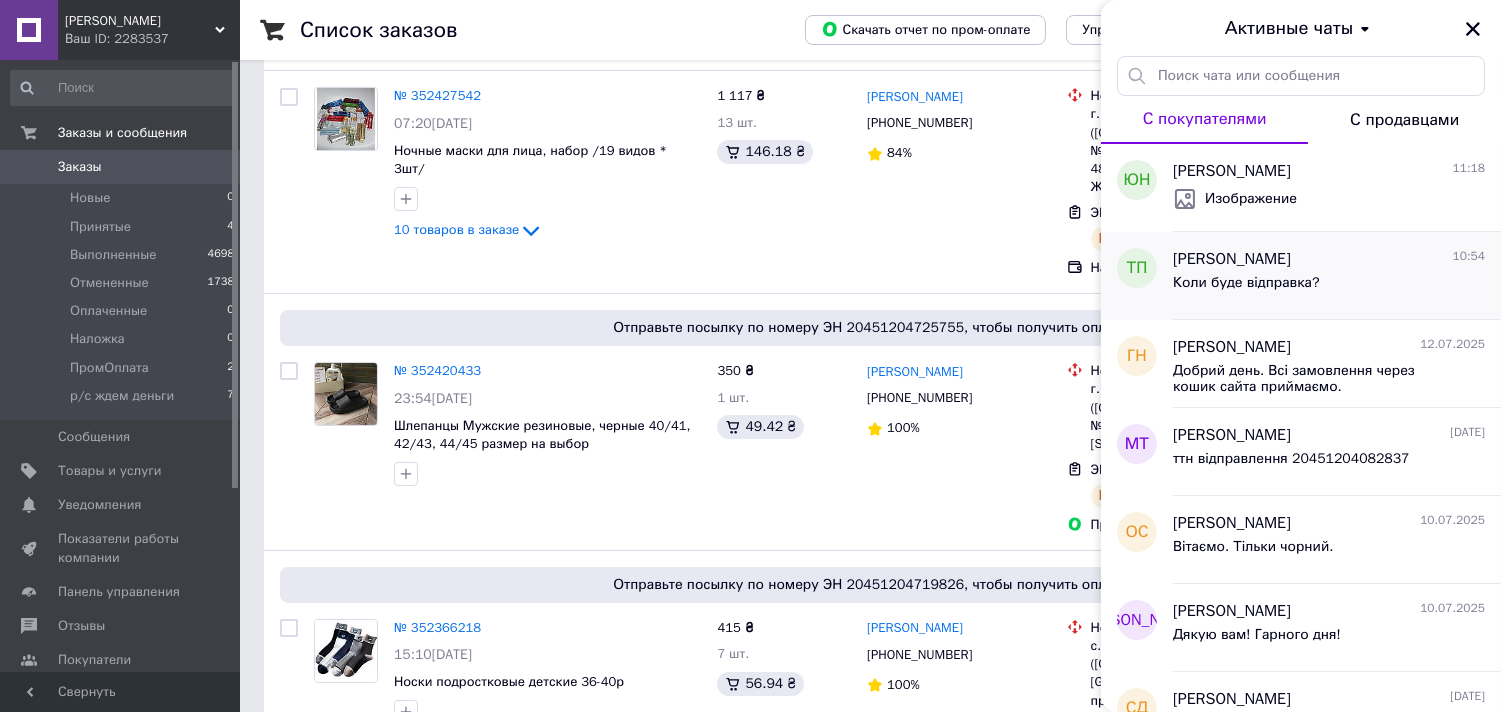 click on "[PERSON_NAME]" at bounding box center [1232, 259] 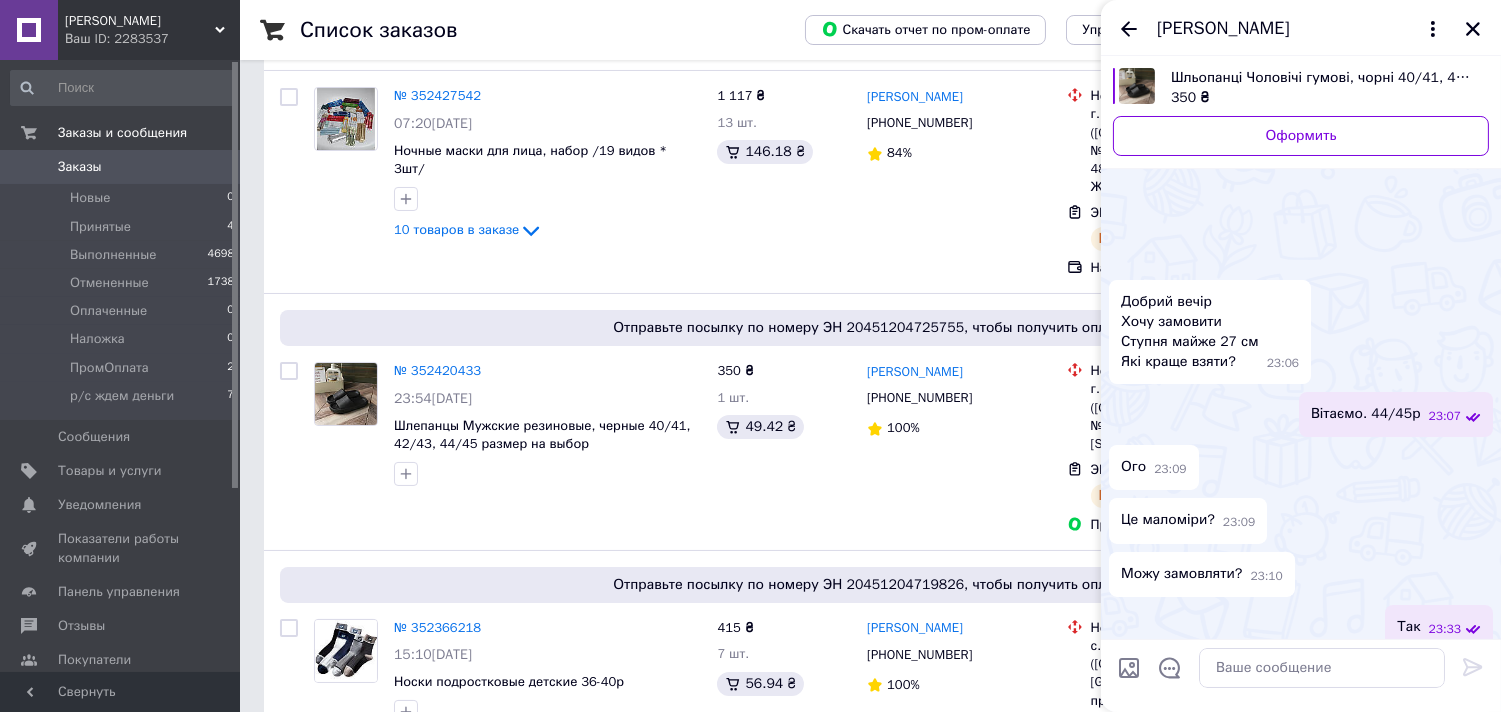 scroll, scrollTop: 426, scrollLeft: 0, axis: vertical 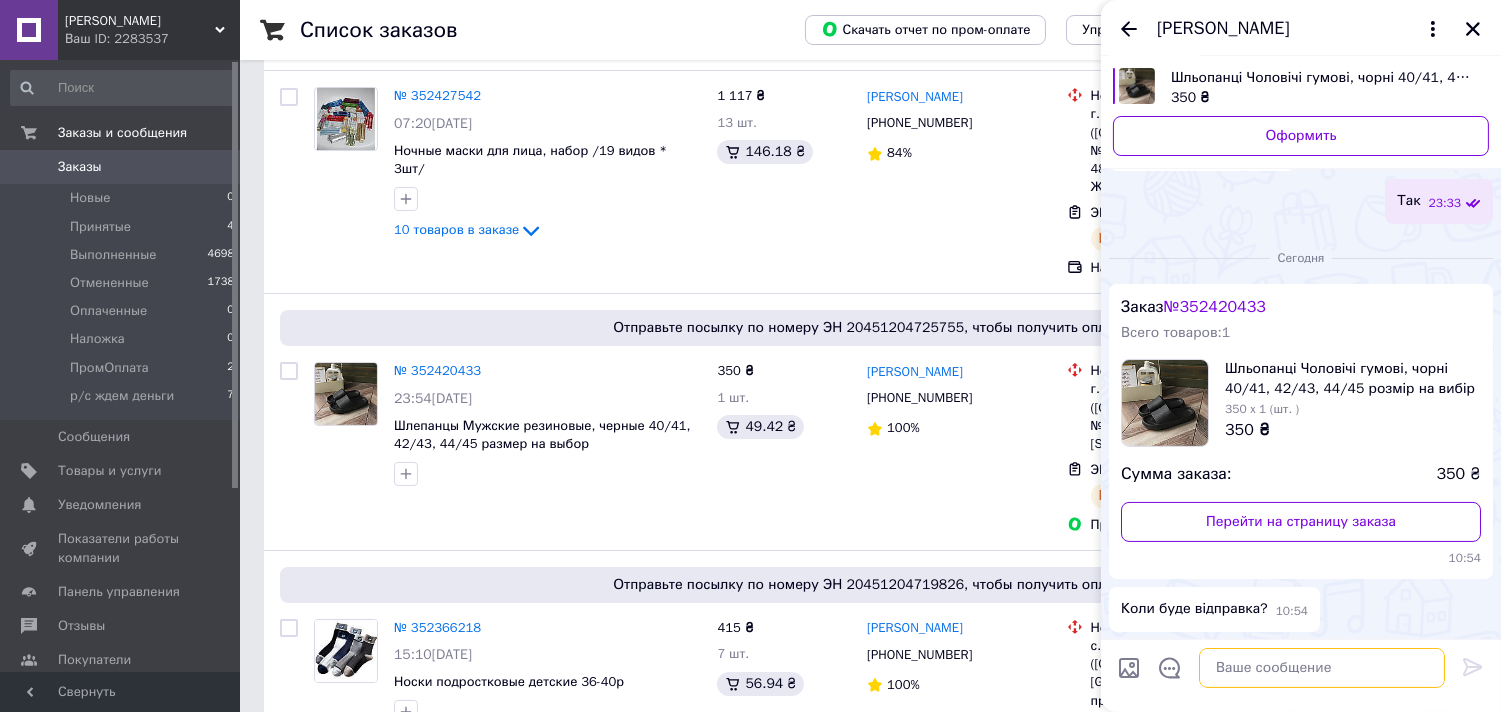 click at bounding box center [1322, 668] 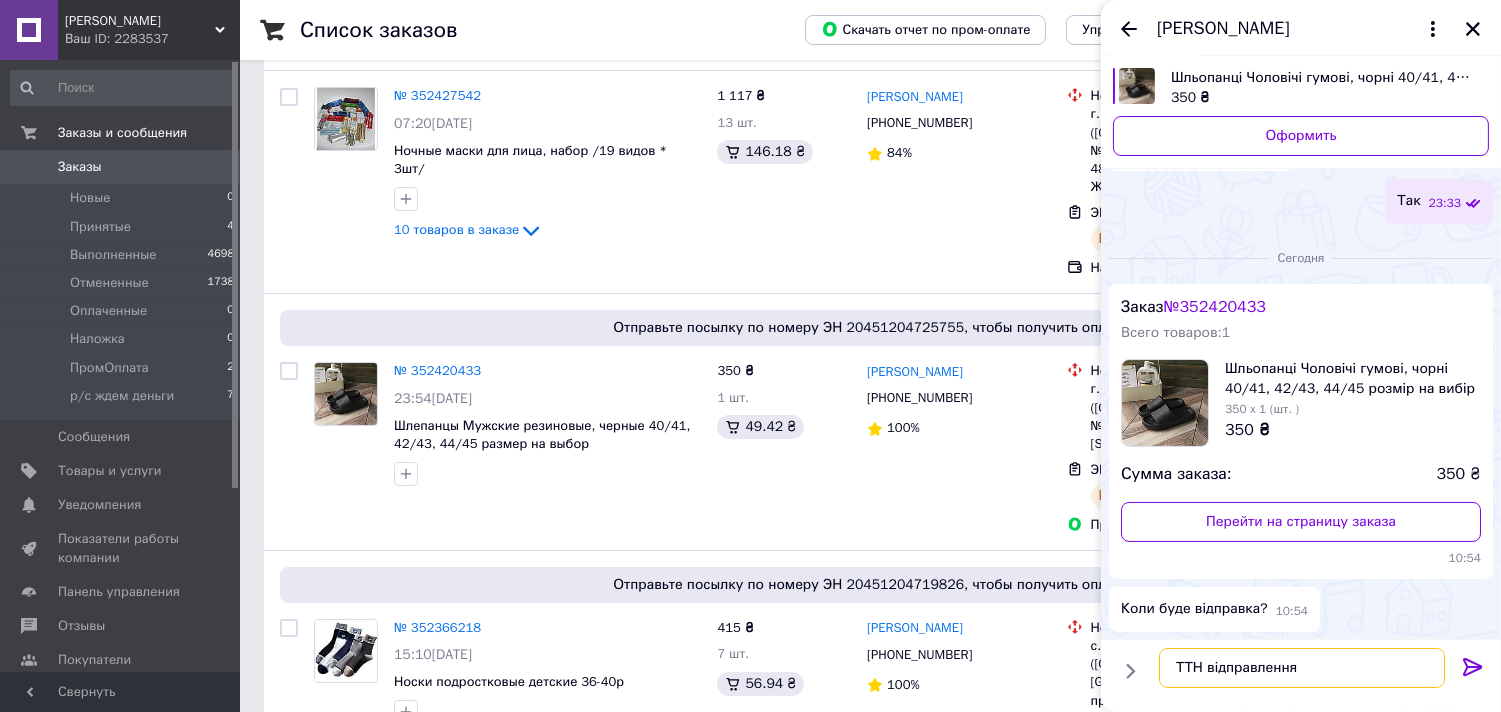 paste on "20451204725755" 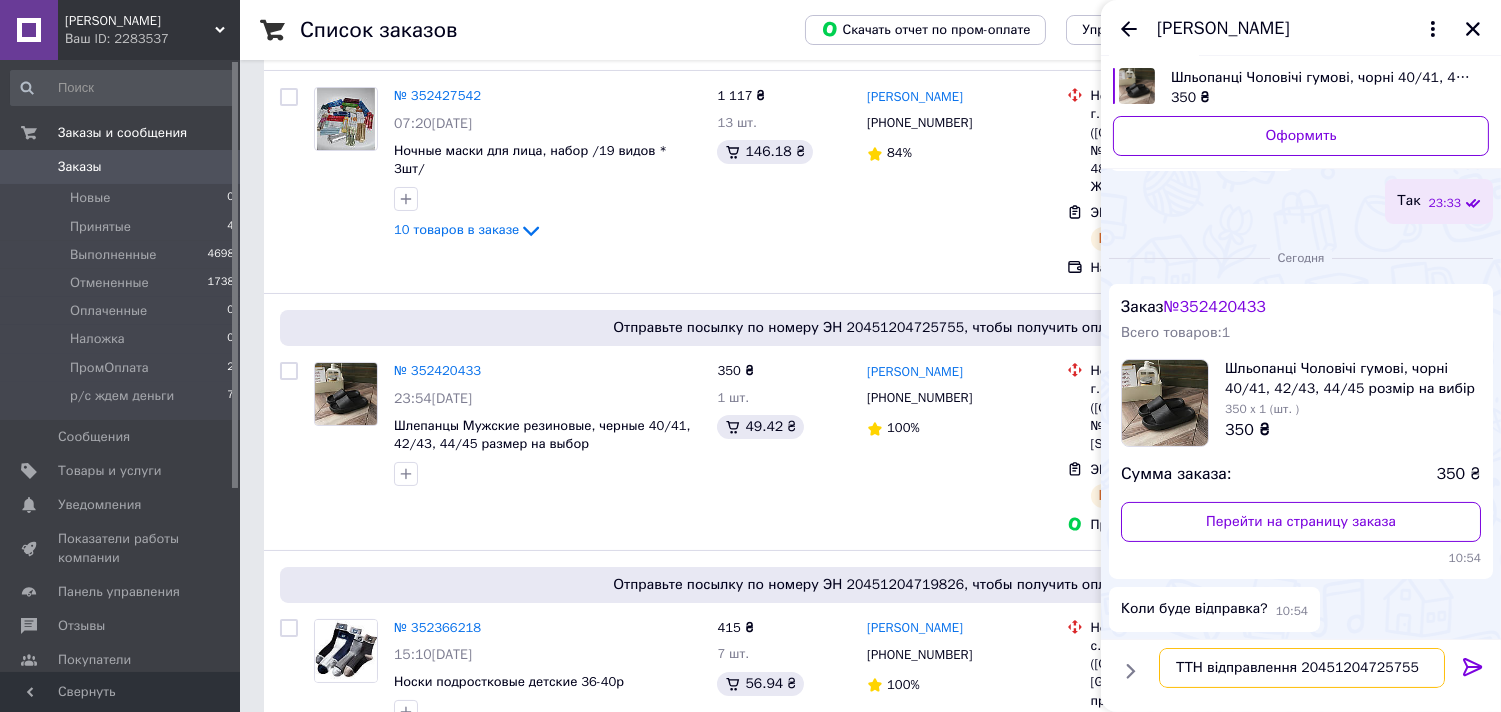 type on "ТТН відправлення 20451204725755" 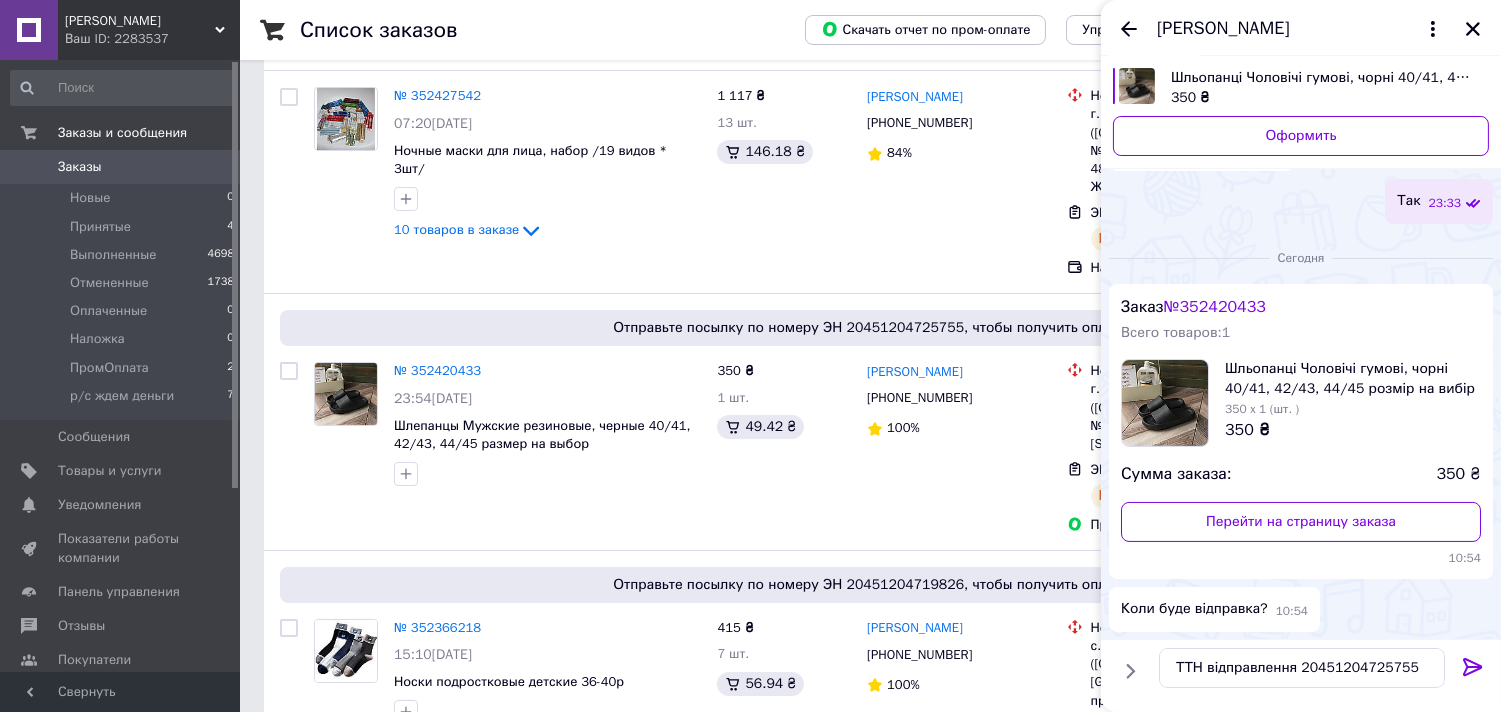 click 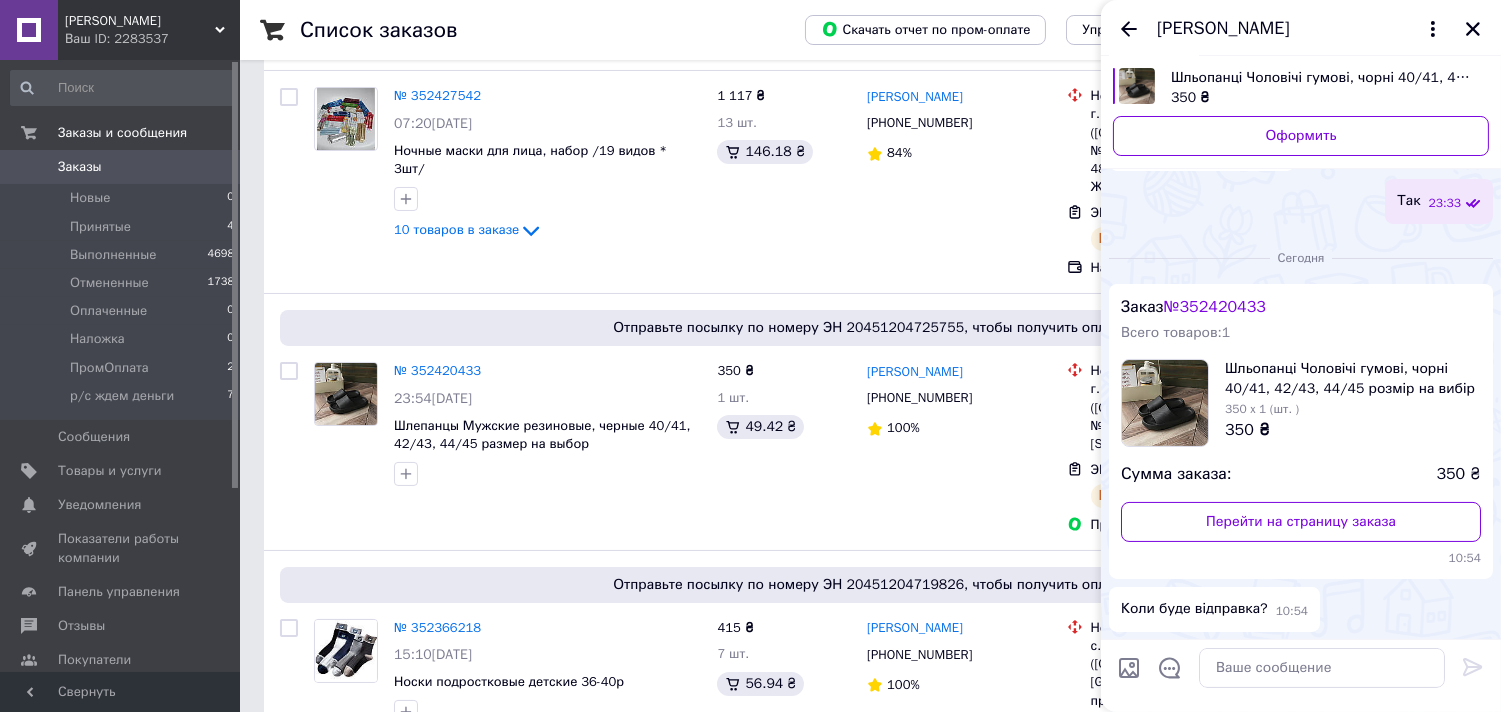 scroll, scrollTop: 427, scrollLeft: 0, axis: vertical 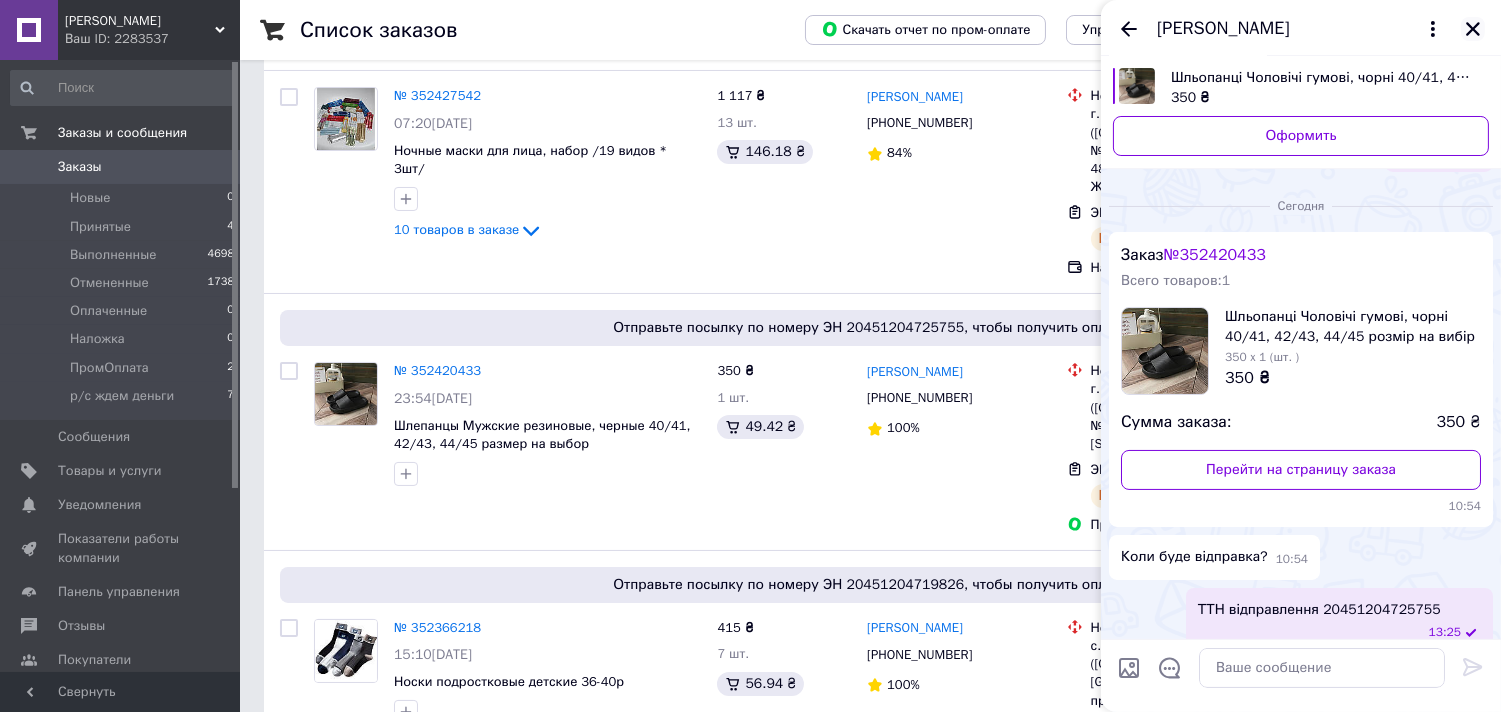 click 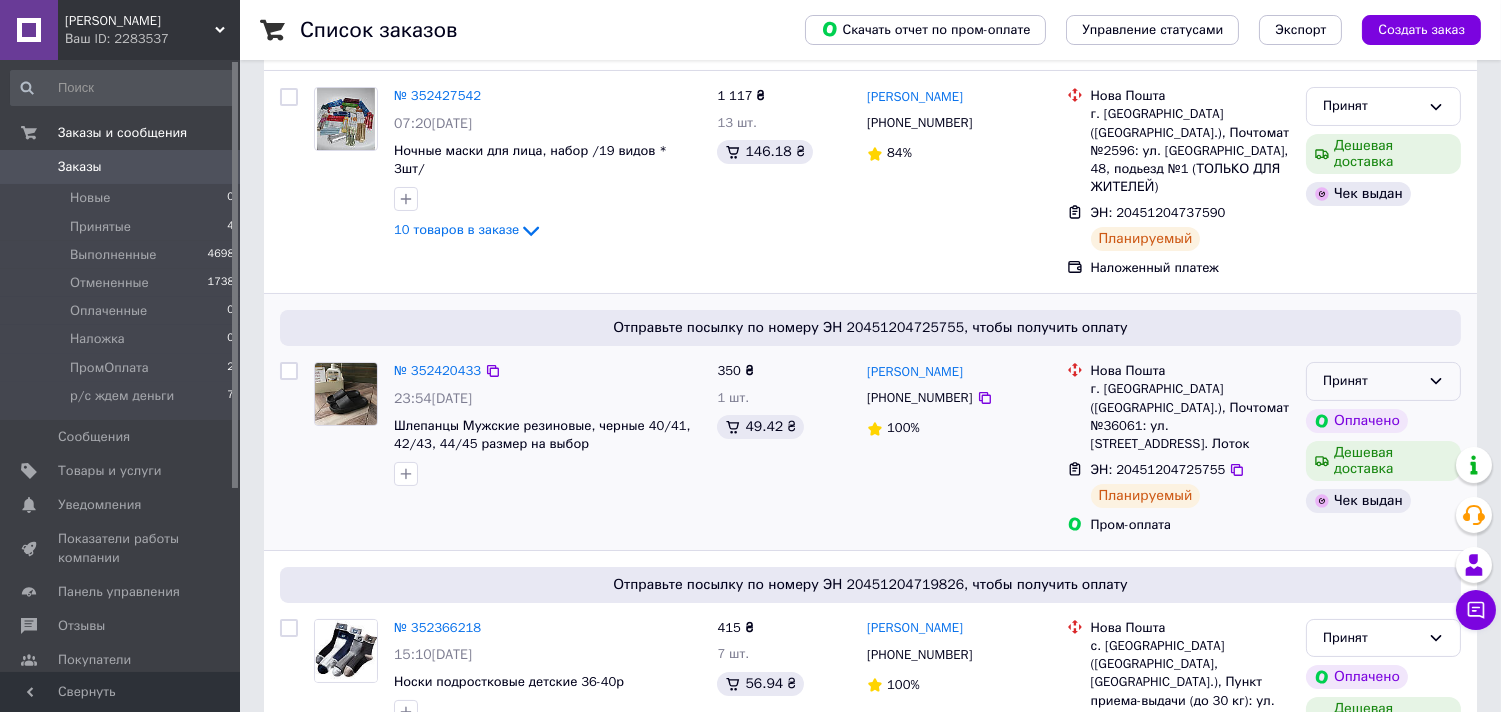 click 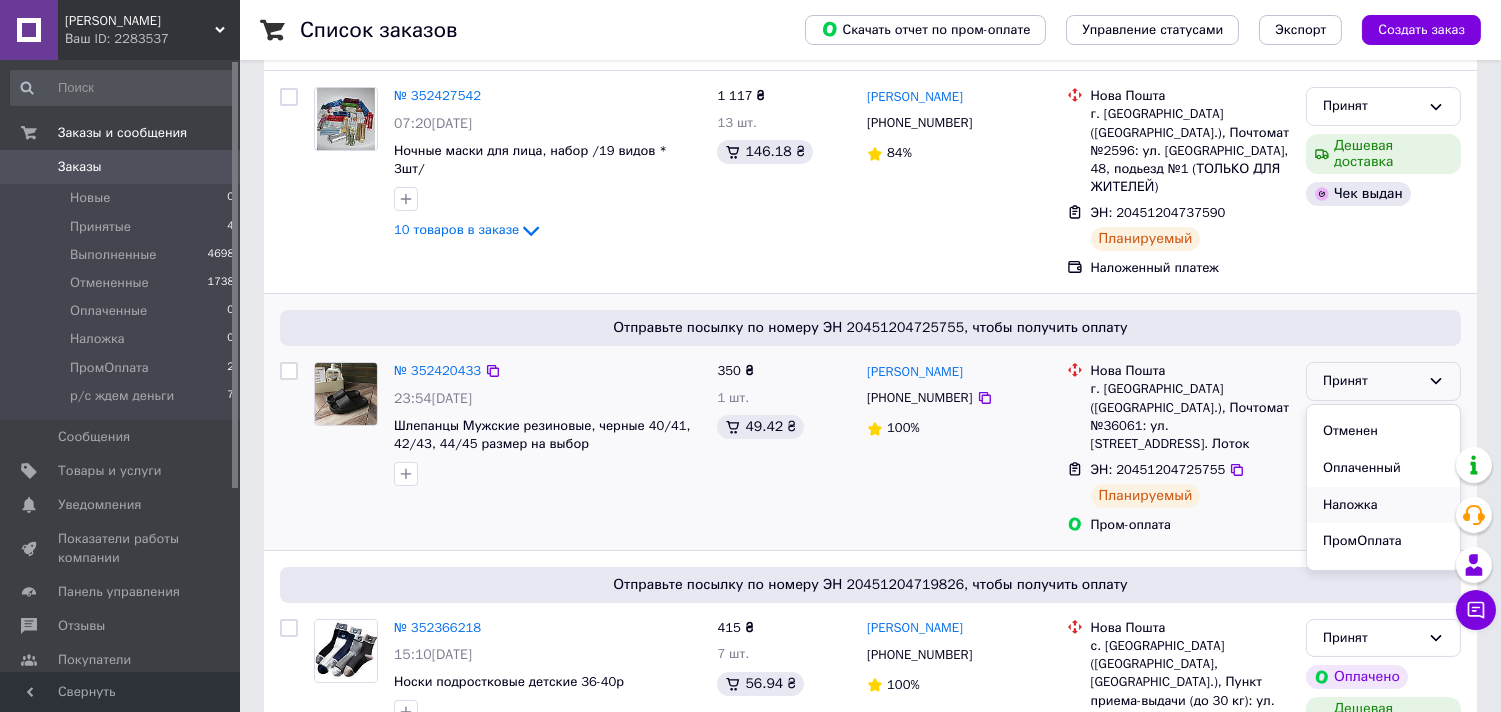 scroll, scrollTop: 53, scrollLeft: 0, axis: vertical 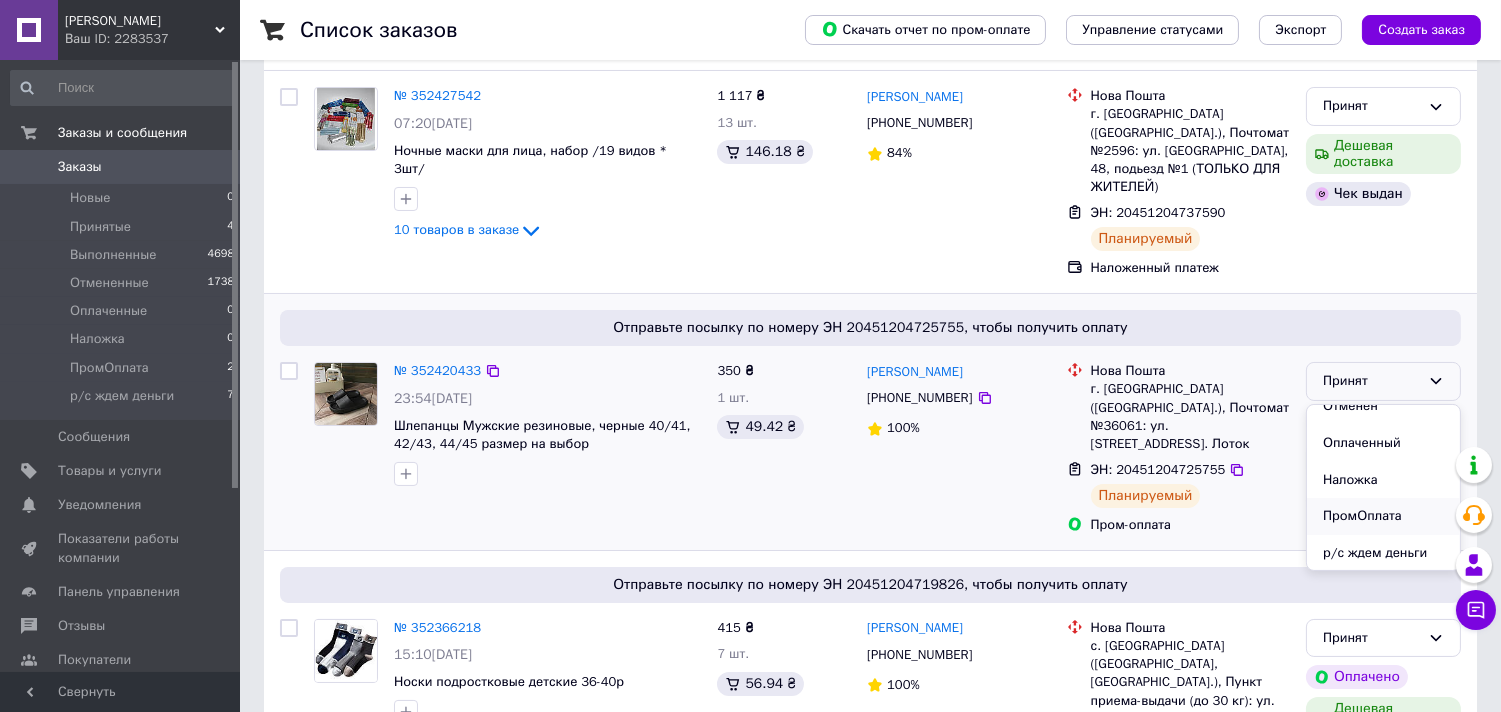 click on "ПромОплата" at bounding box center [1383, 516] 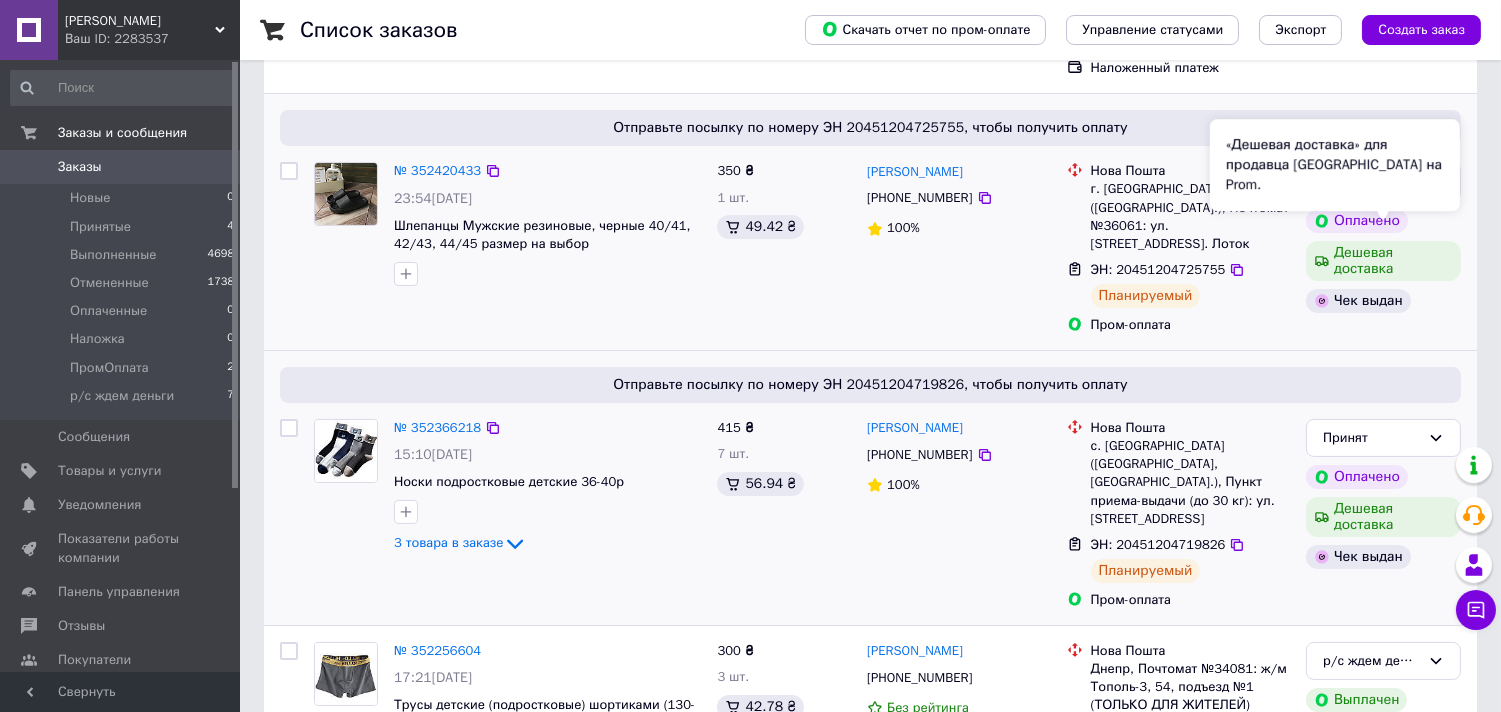 scroll, scrollTop: 555, scrollLeft: 0, axis: vertical 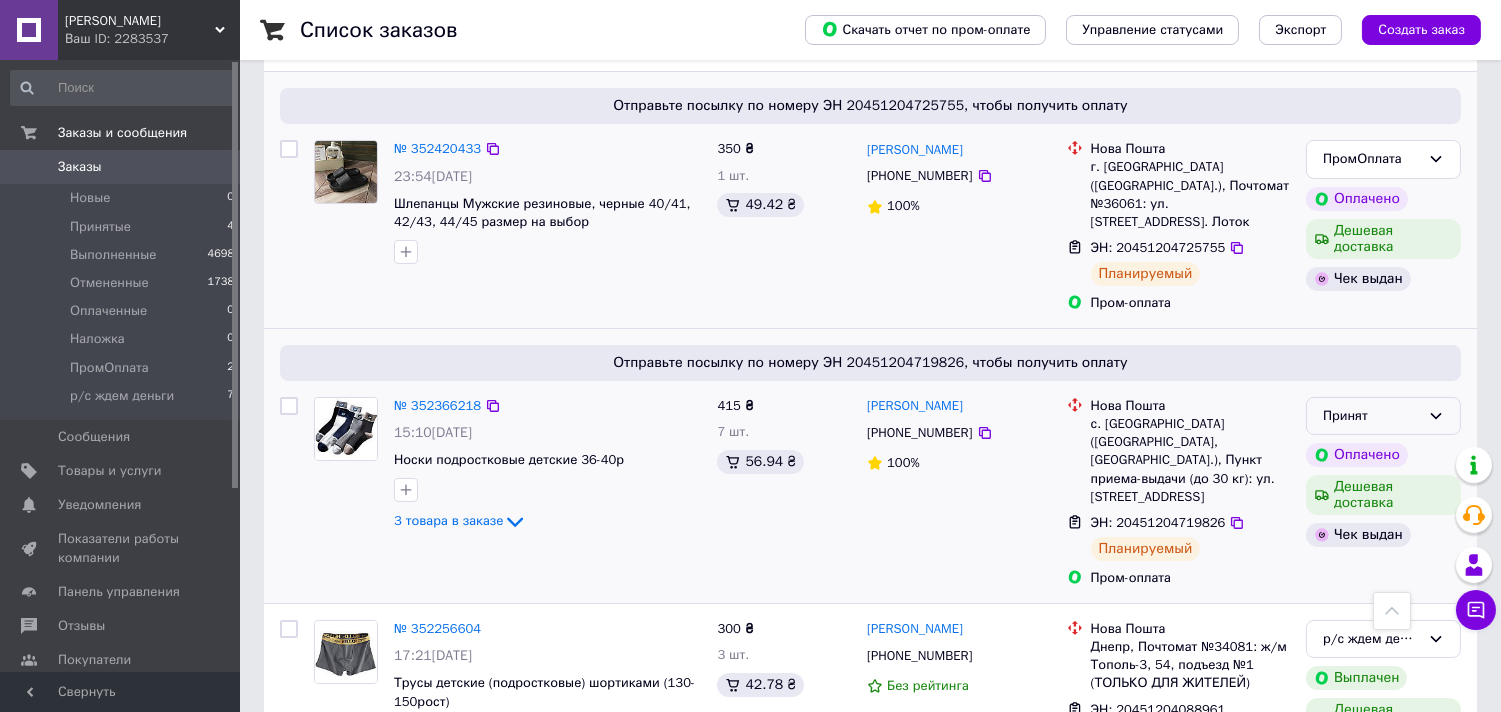 click 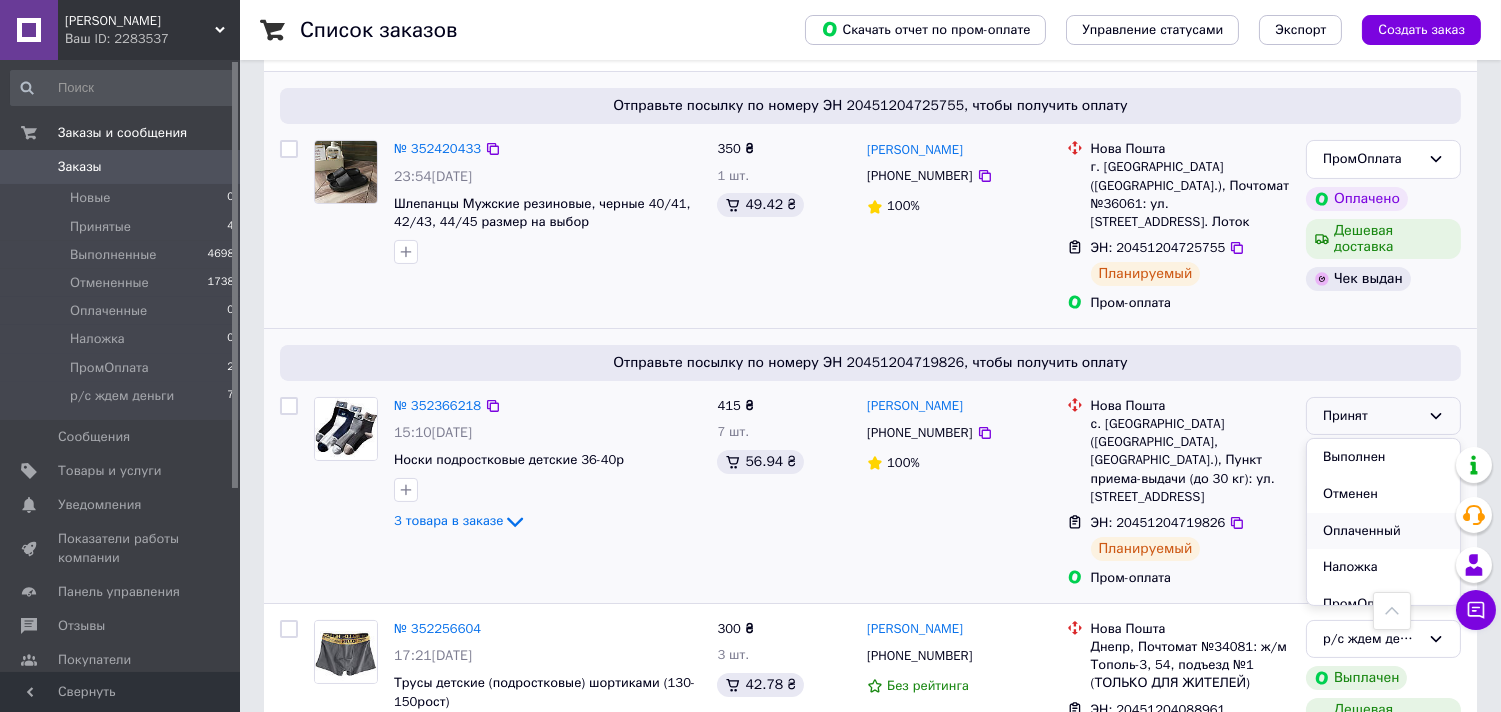 scroll, scrollTop: 53, scrollLeft: 0, axis: vertical 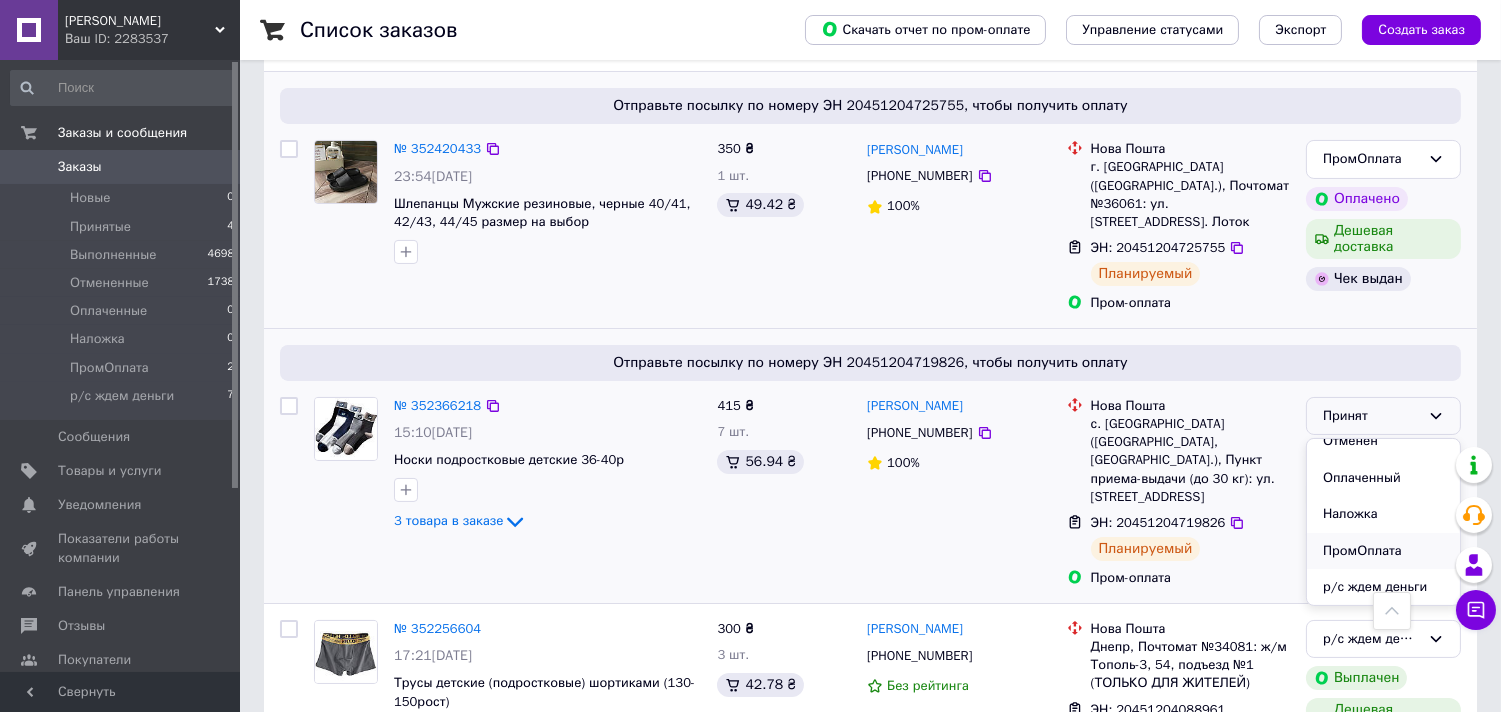 click on "ПромОплата" at bounding box center [1383, 551] 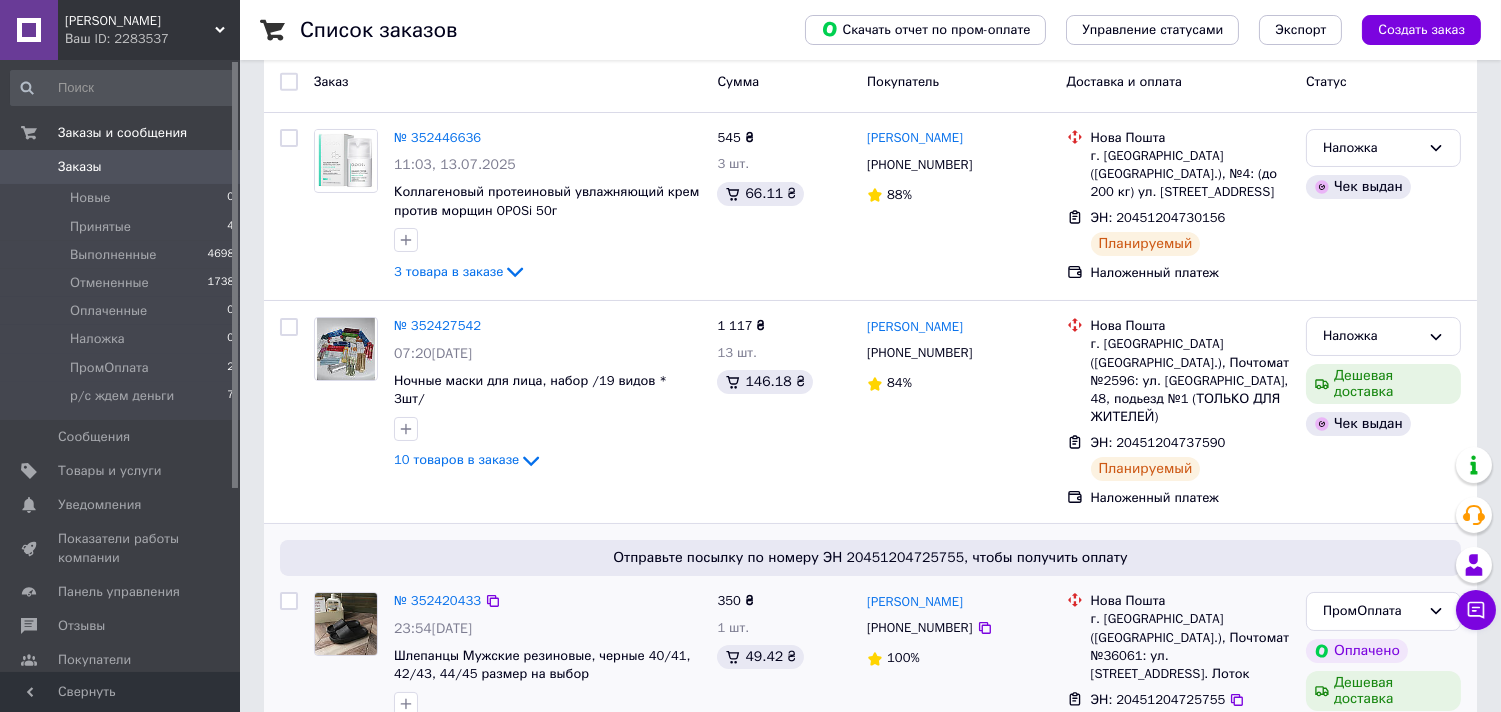 scroll, scrollTop: 0, scrollLeft: 0, axis: both 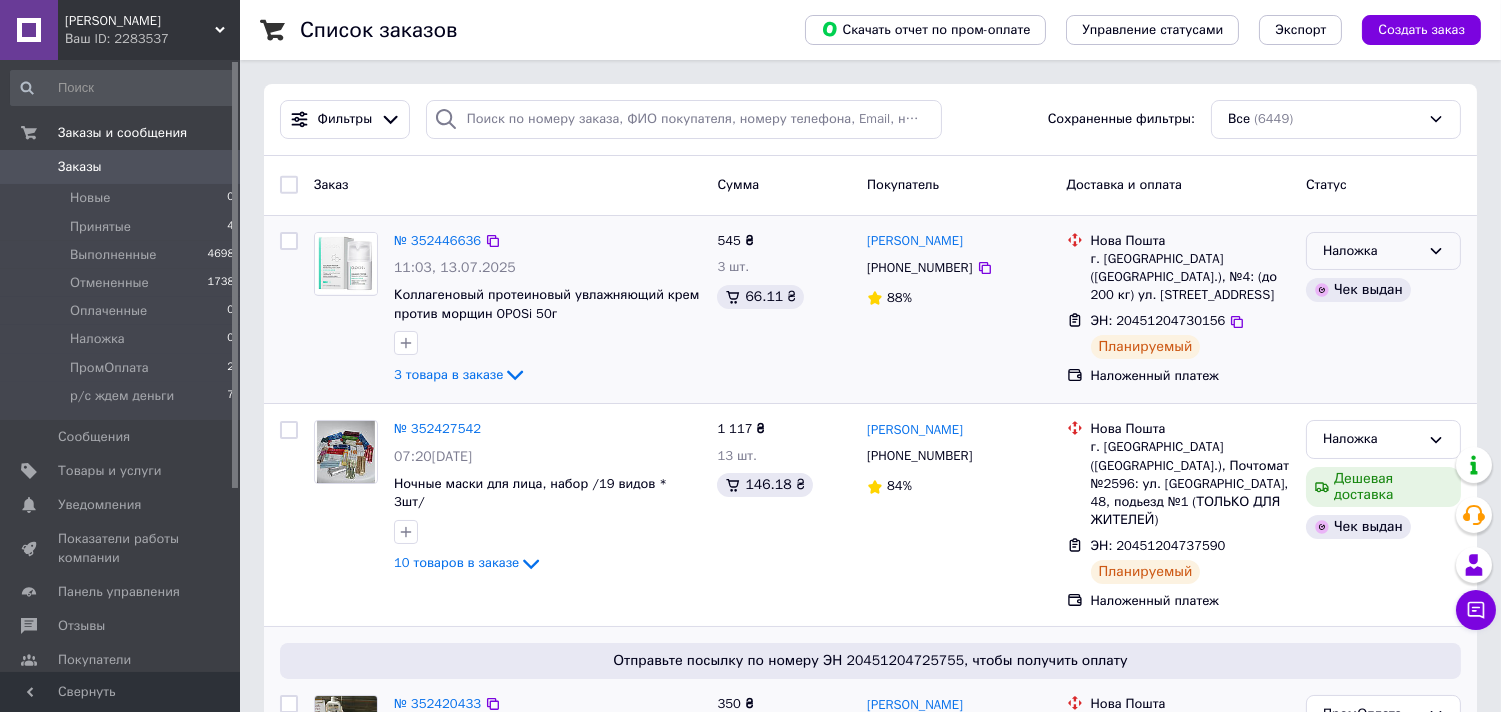 click 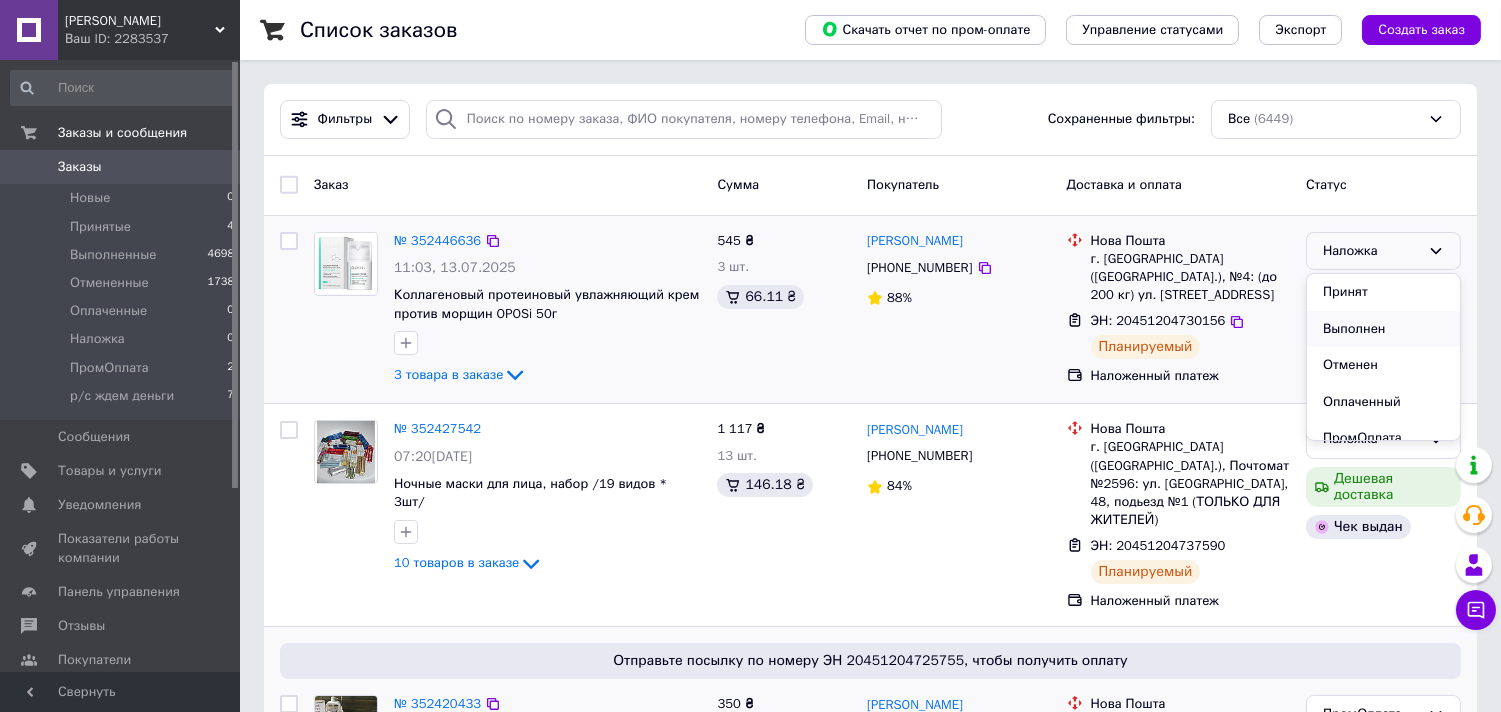scroll, scrollTop: 53, scrollLeft: 0, axis: vertical 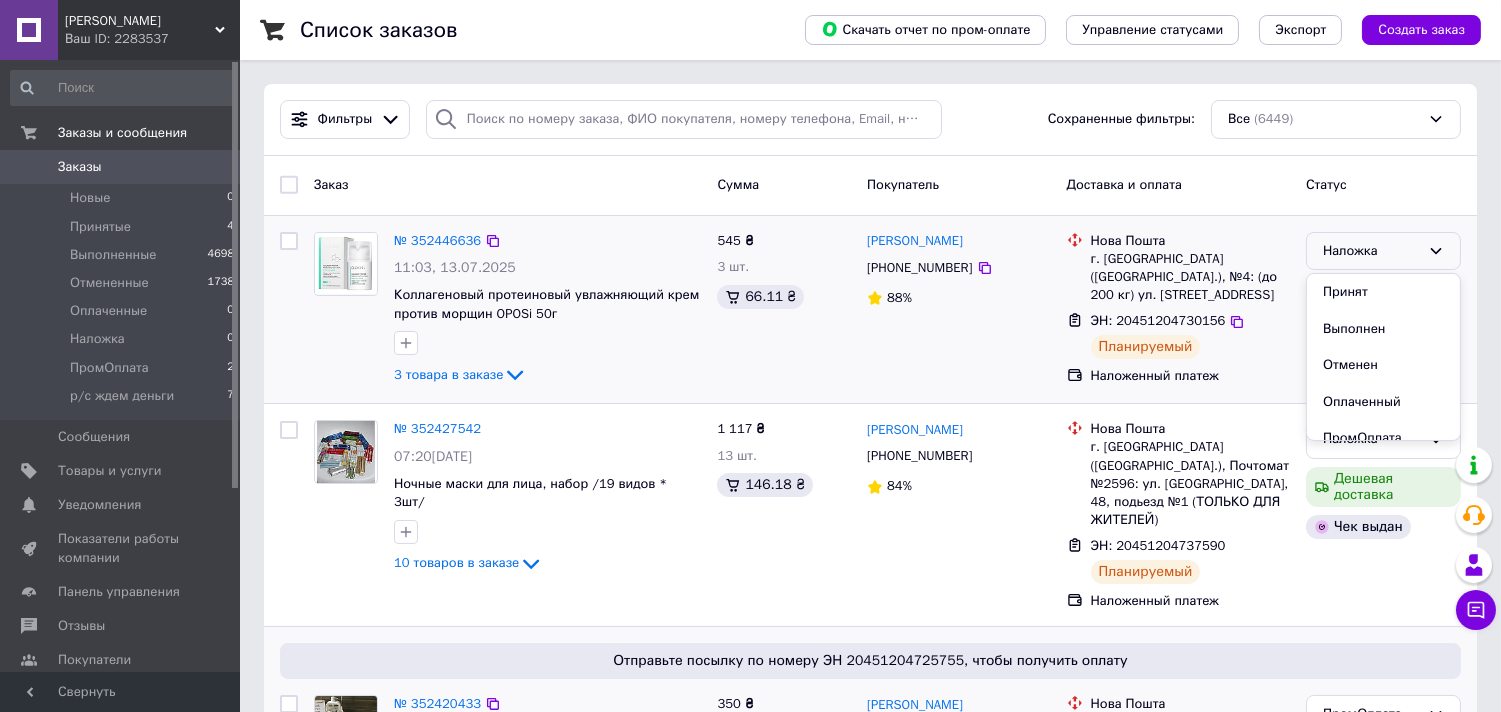 click on "ЭН: 20451204730156 Планируемый" at bounding box center [1190, 335] 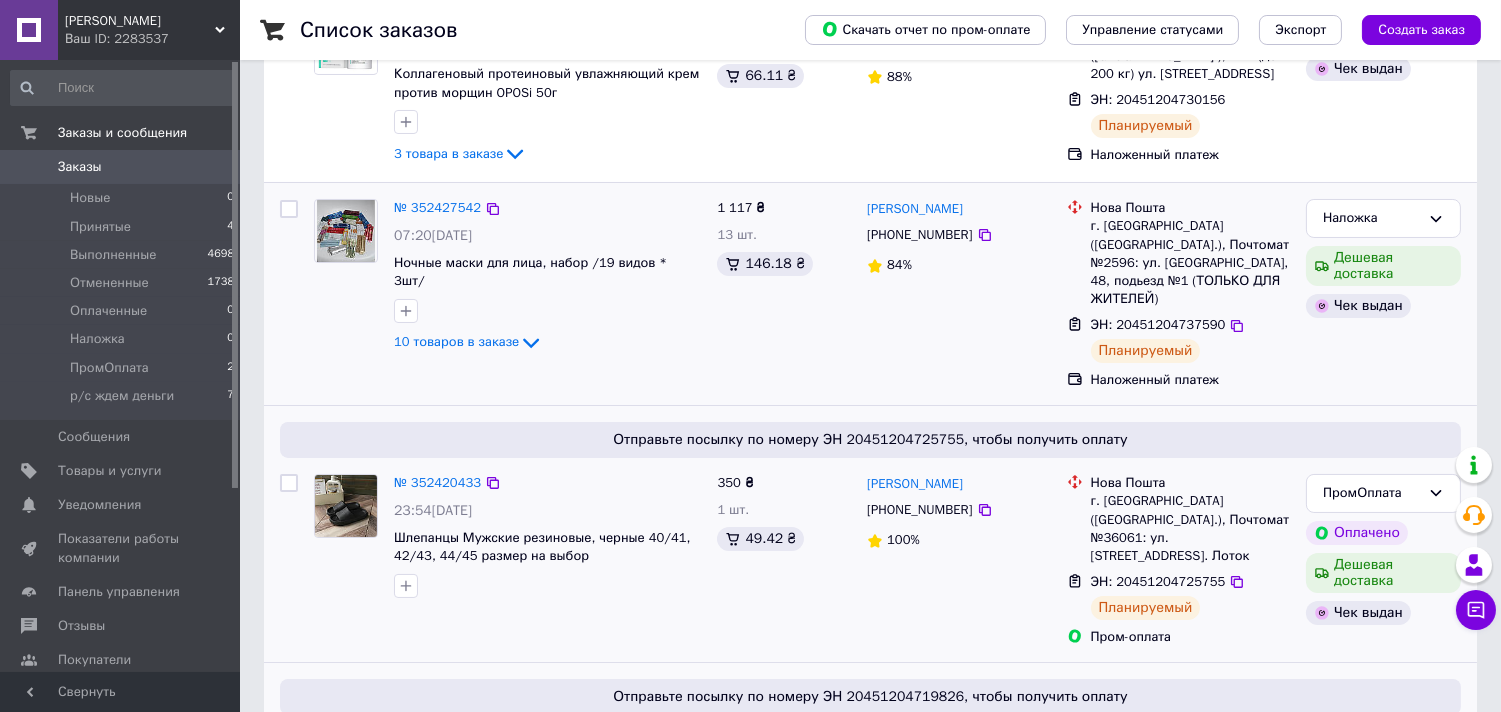 scroll, scrollTop: 222, scrollLeft: 0, axis: vertical 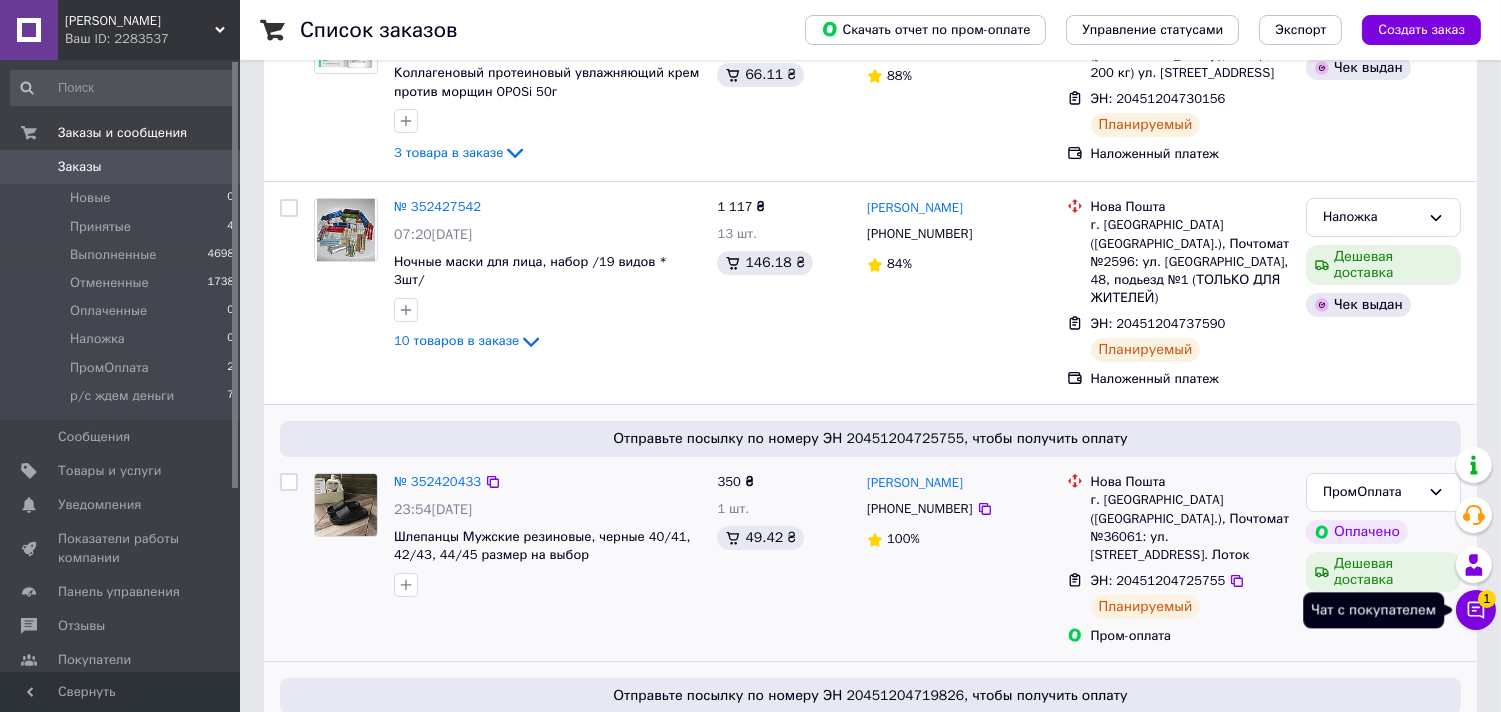 click 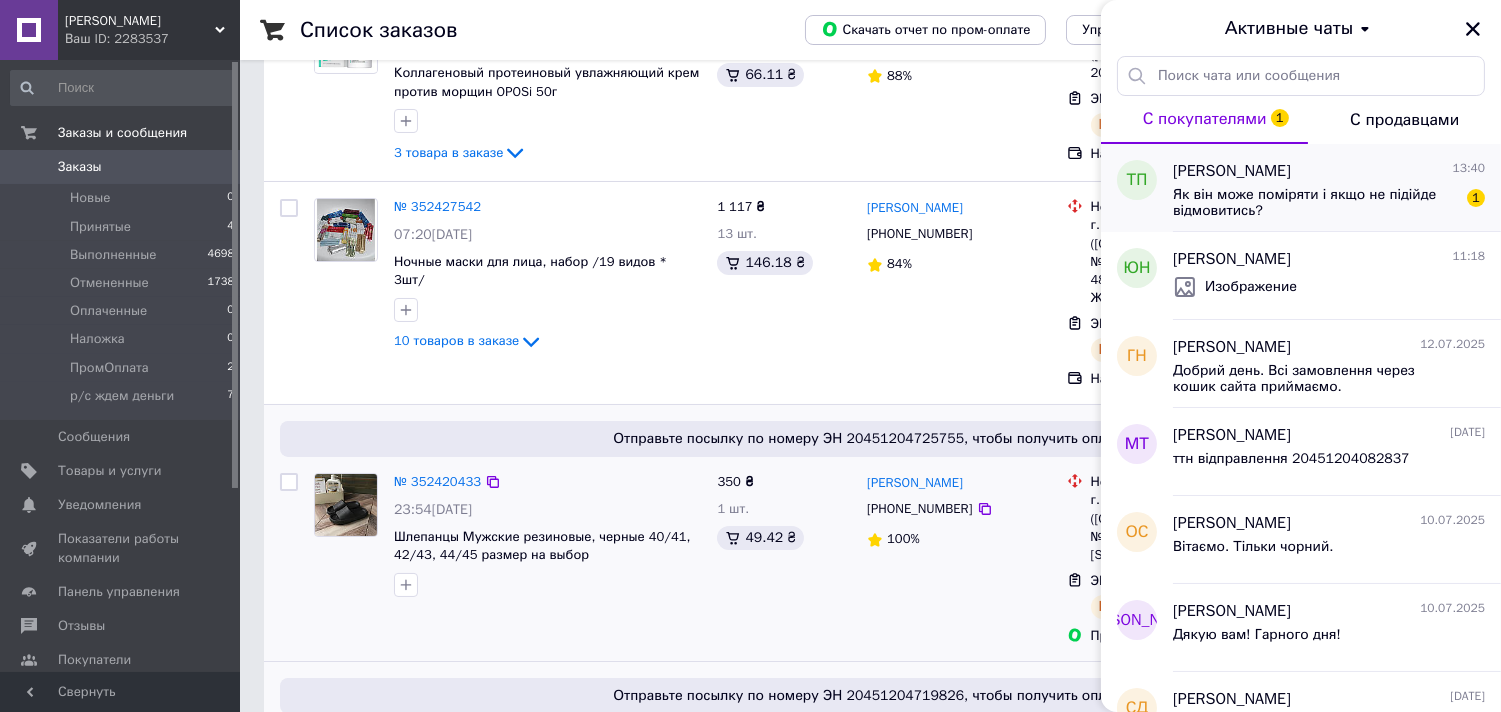 click on "Як він може поміряти і якщо не підійде відмовитись?" at bounding box center [1315, 203] 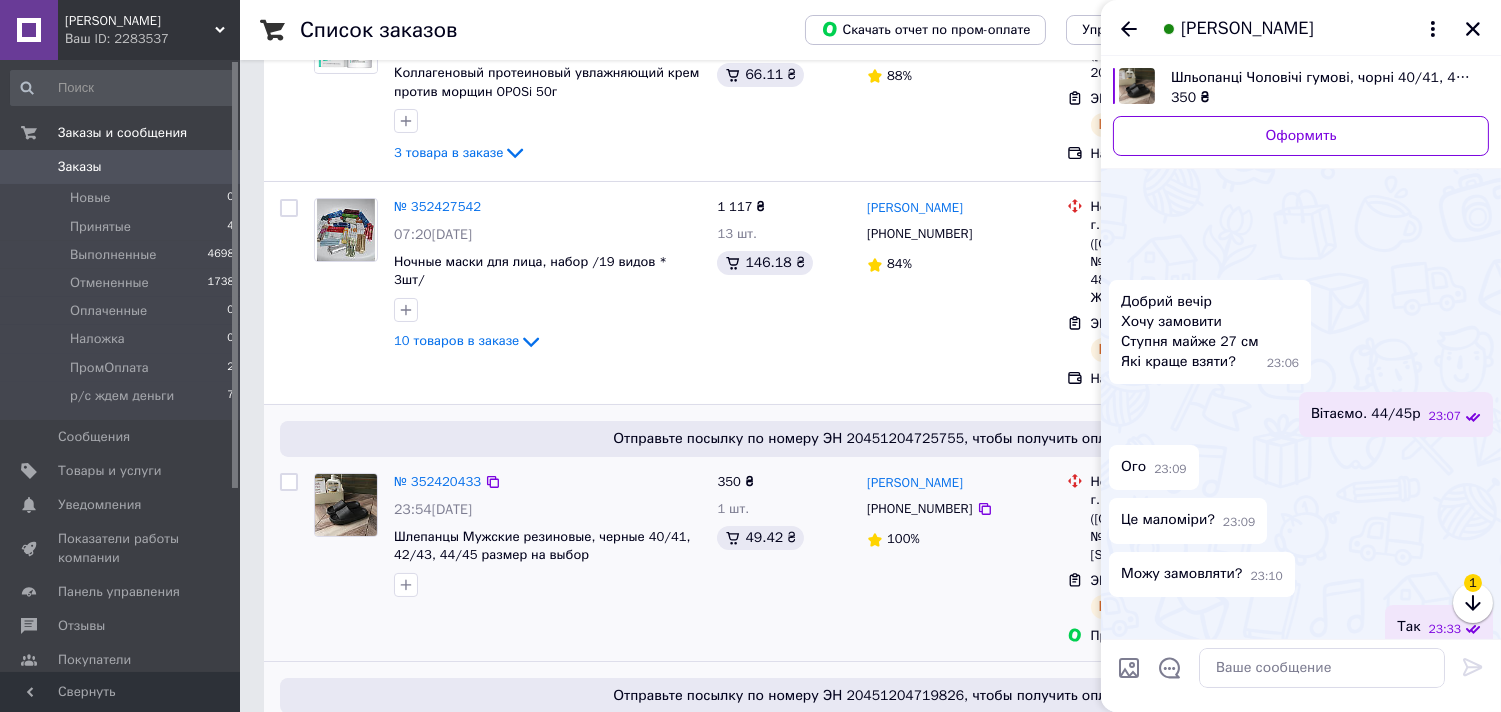 scroll, scrollTop: 1067, scrollLeft: 0, axis: vertical 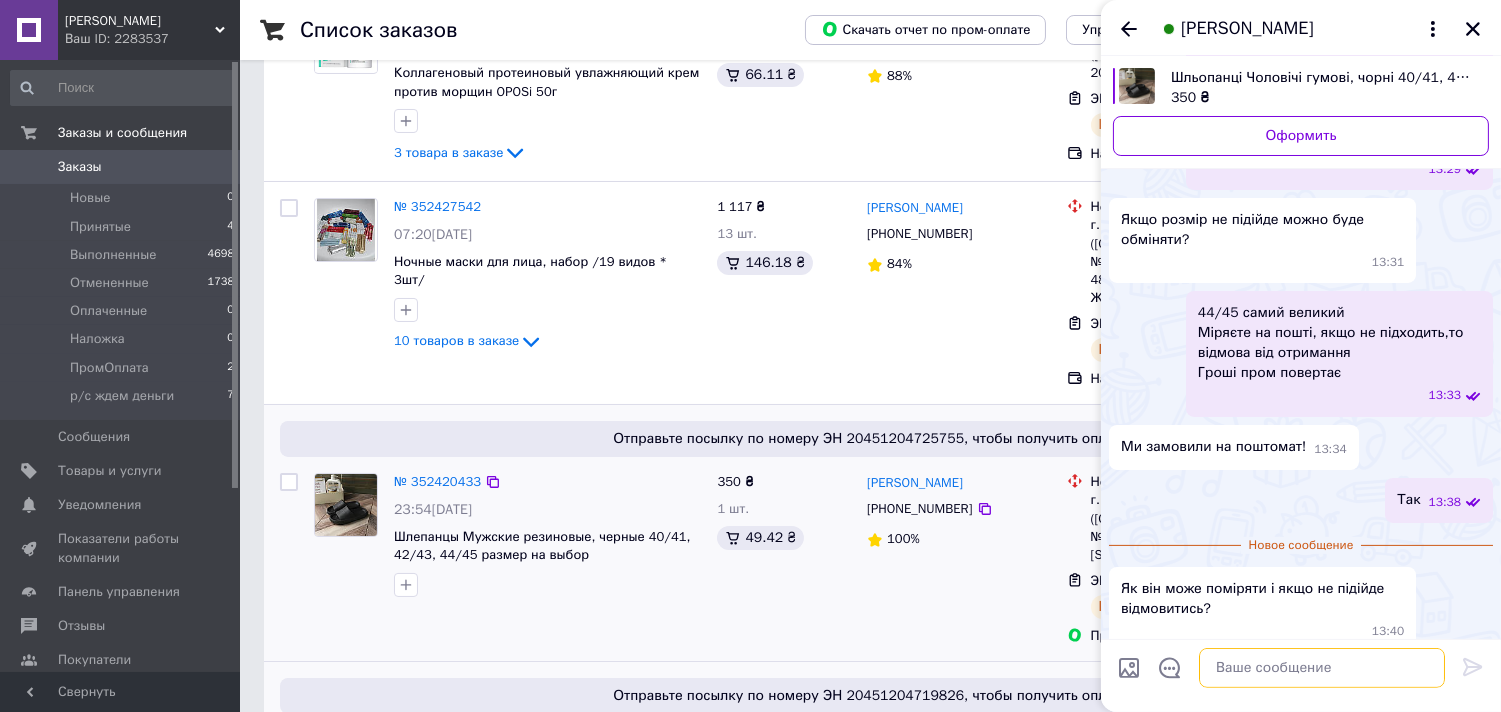 click at bounding box center [1322, 668] 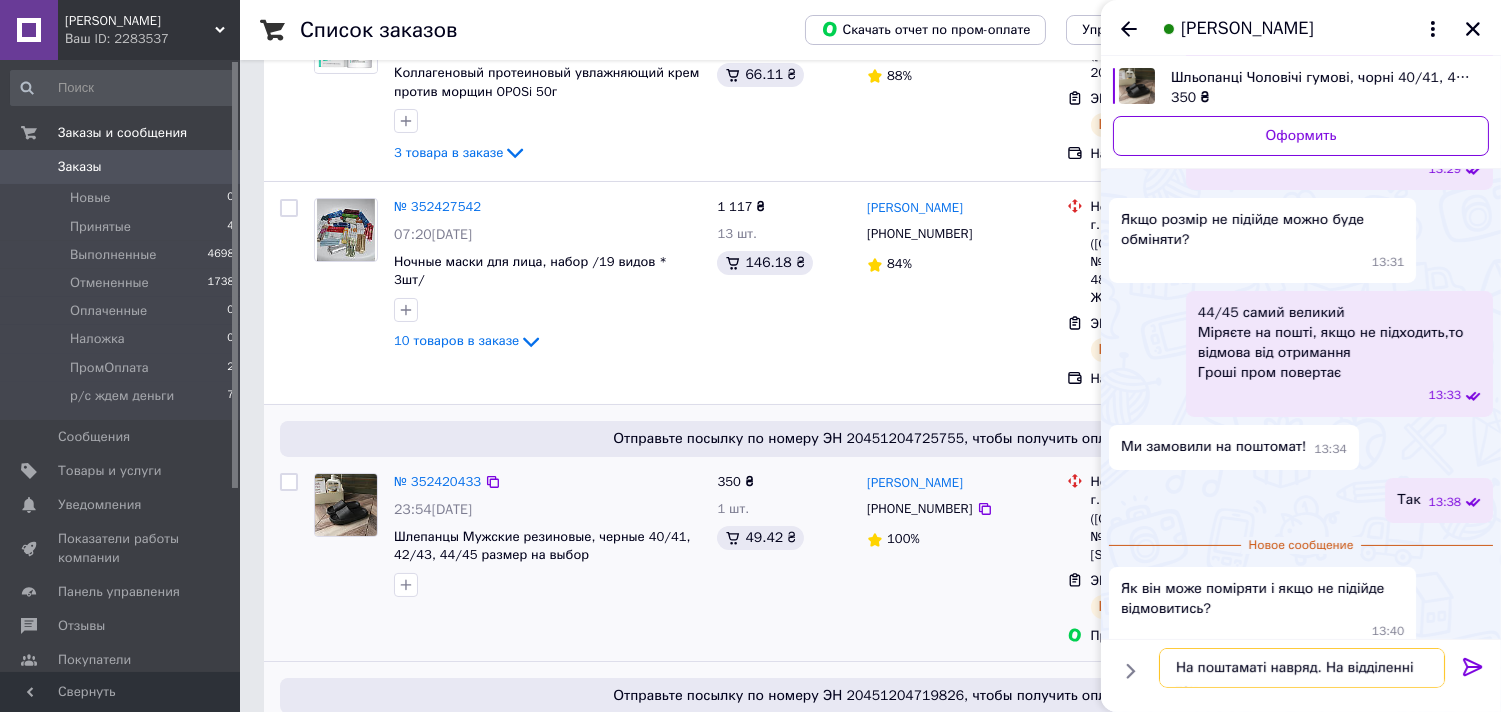 type on "На поштаматі навряд. На відділенні так." 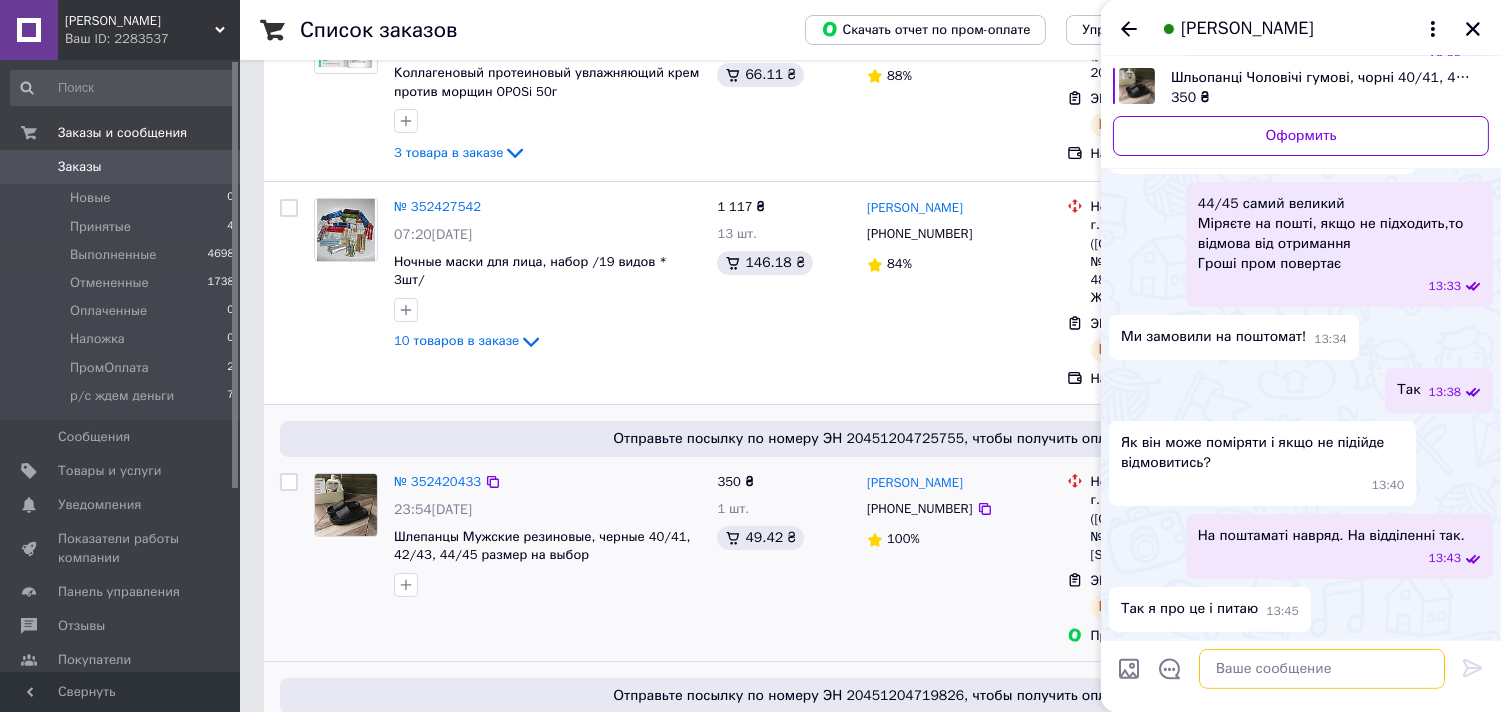 scroll, scrollTop: 1180, scrollLeft: 0, axis: vertical 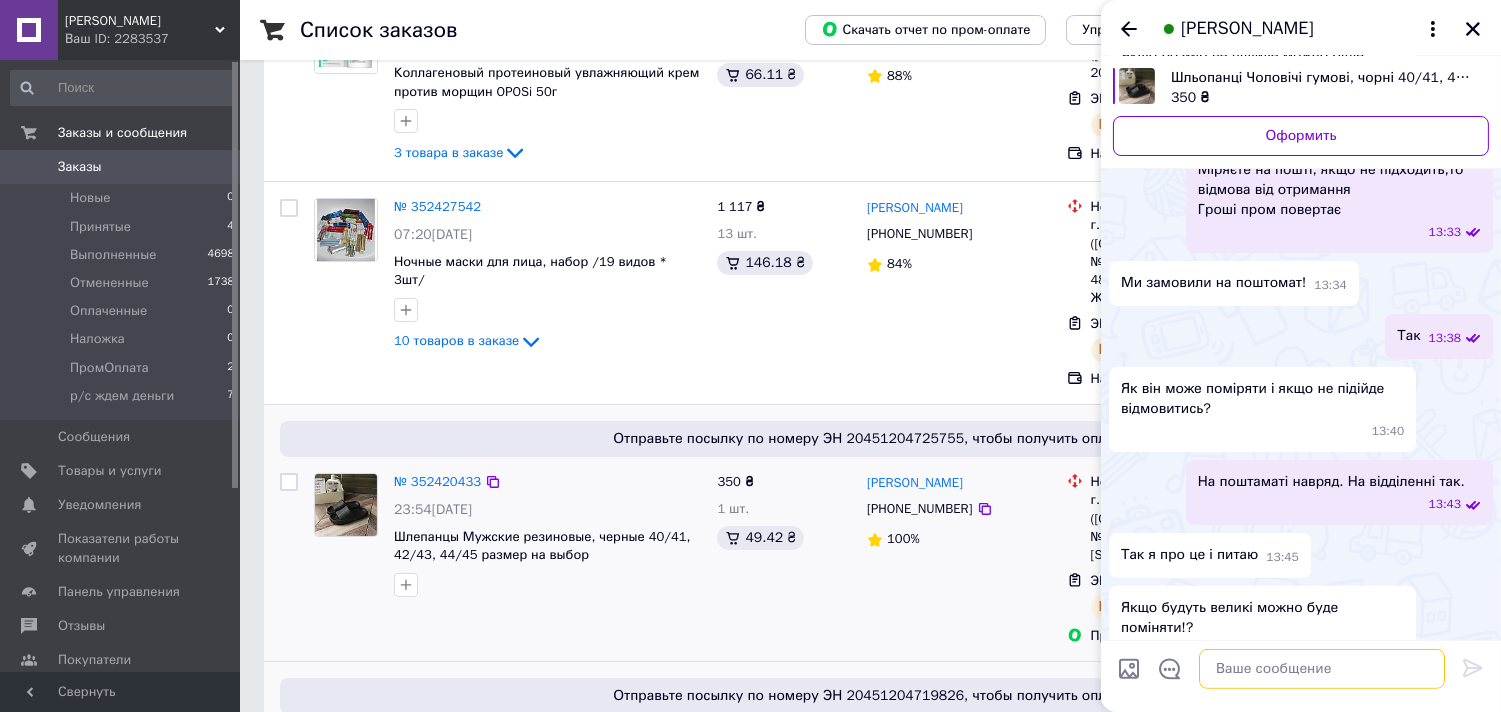 click at bounding box center (1322, 668) 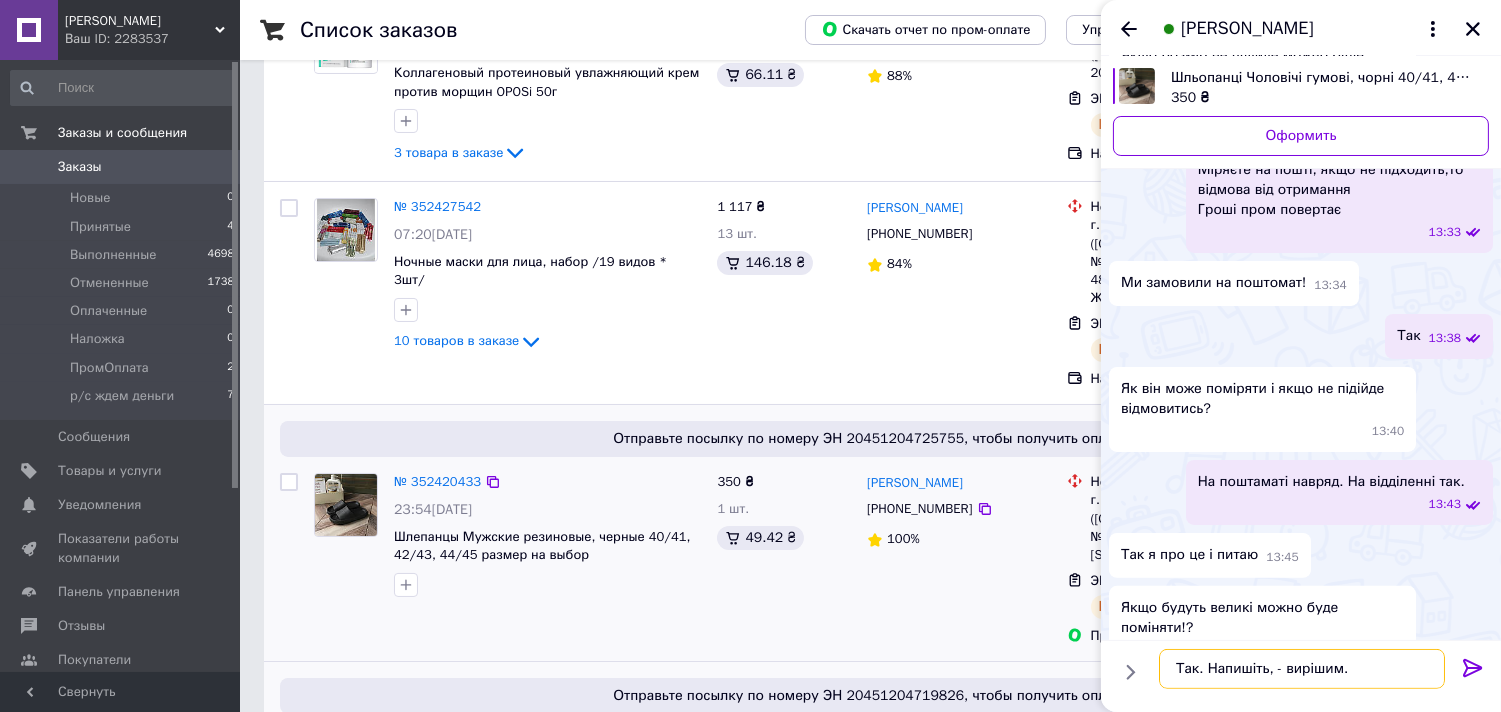 type on "Так. Напишіть, - вирішим." 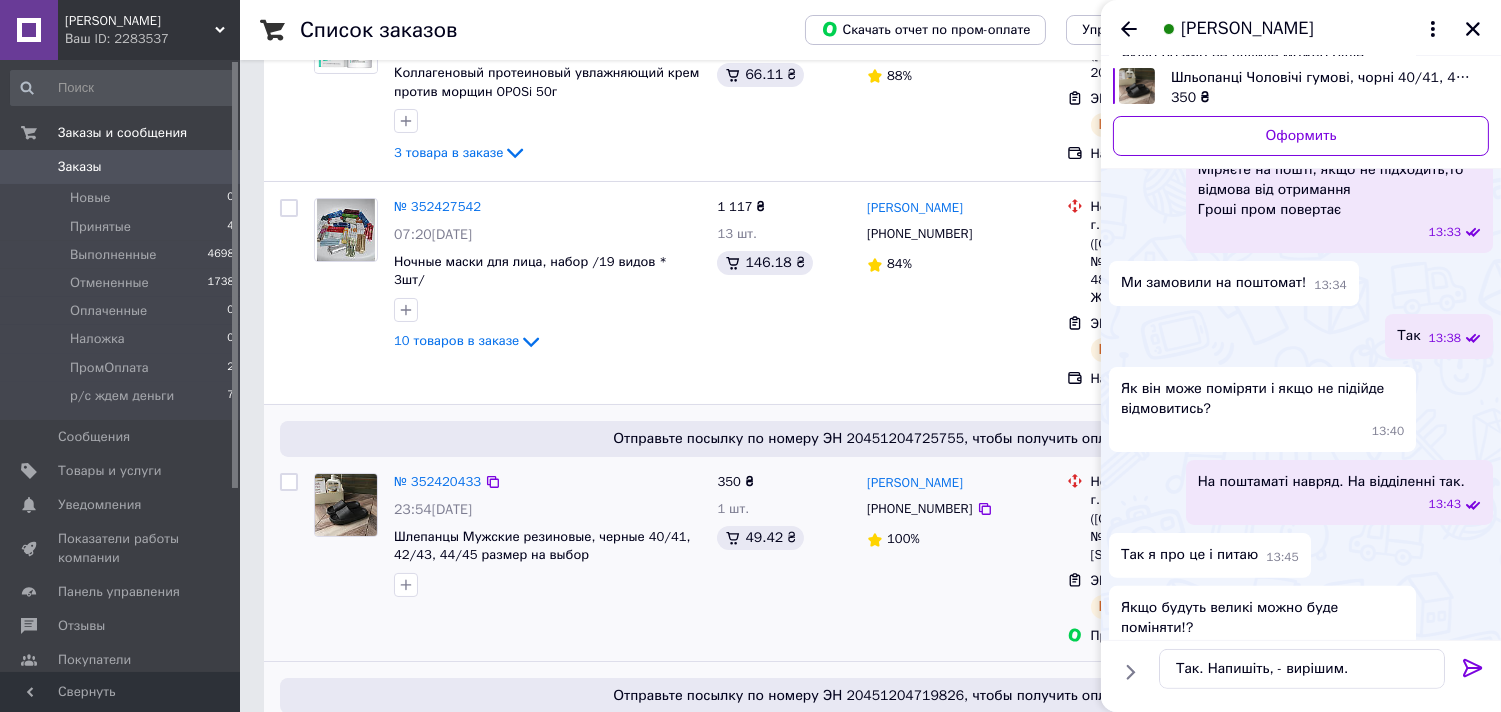 click 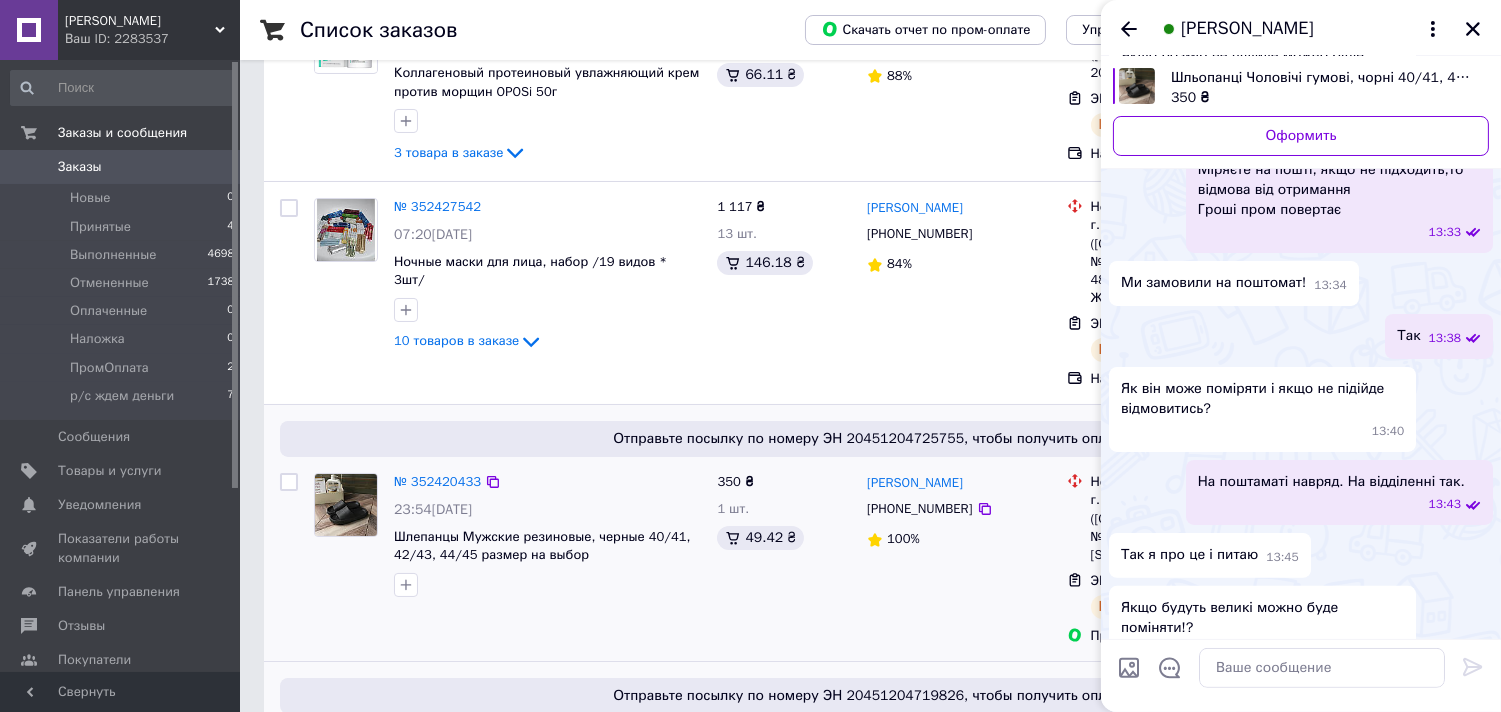 scroll, scrollTop: 1233, scrollLeft: 0, axis: vertical 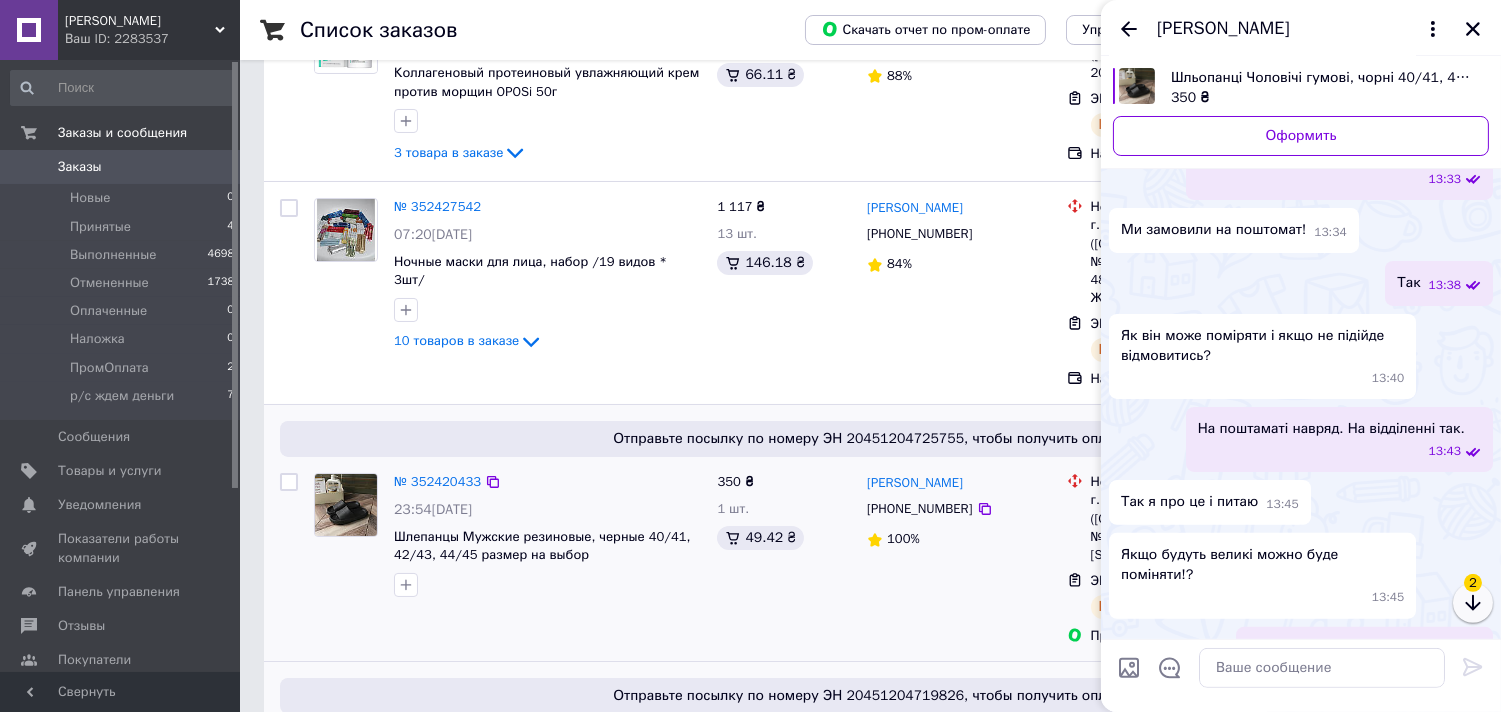 click 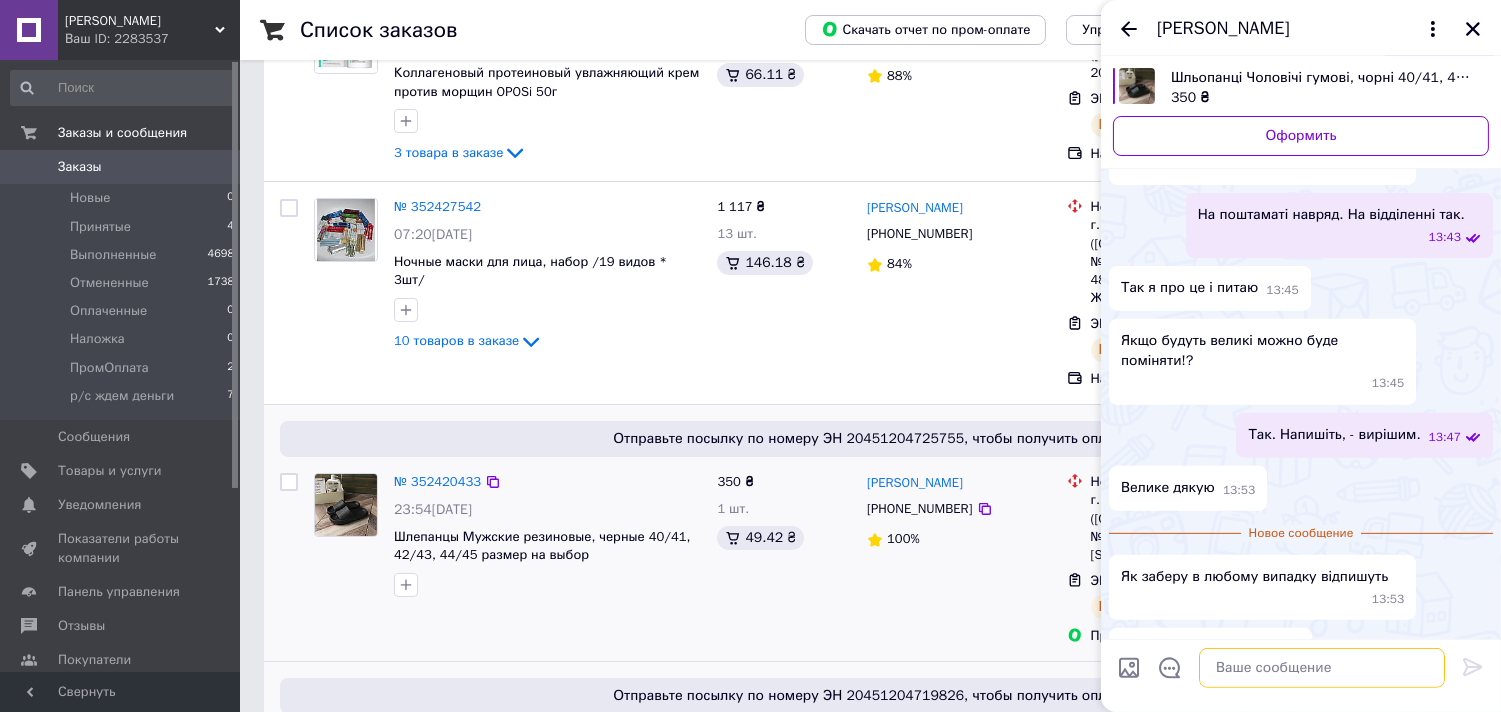 click at bounding box center [1322, 668] 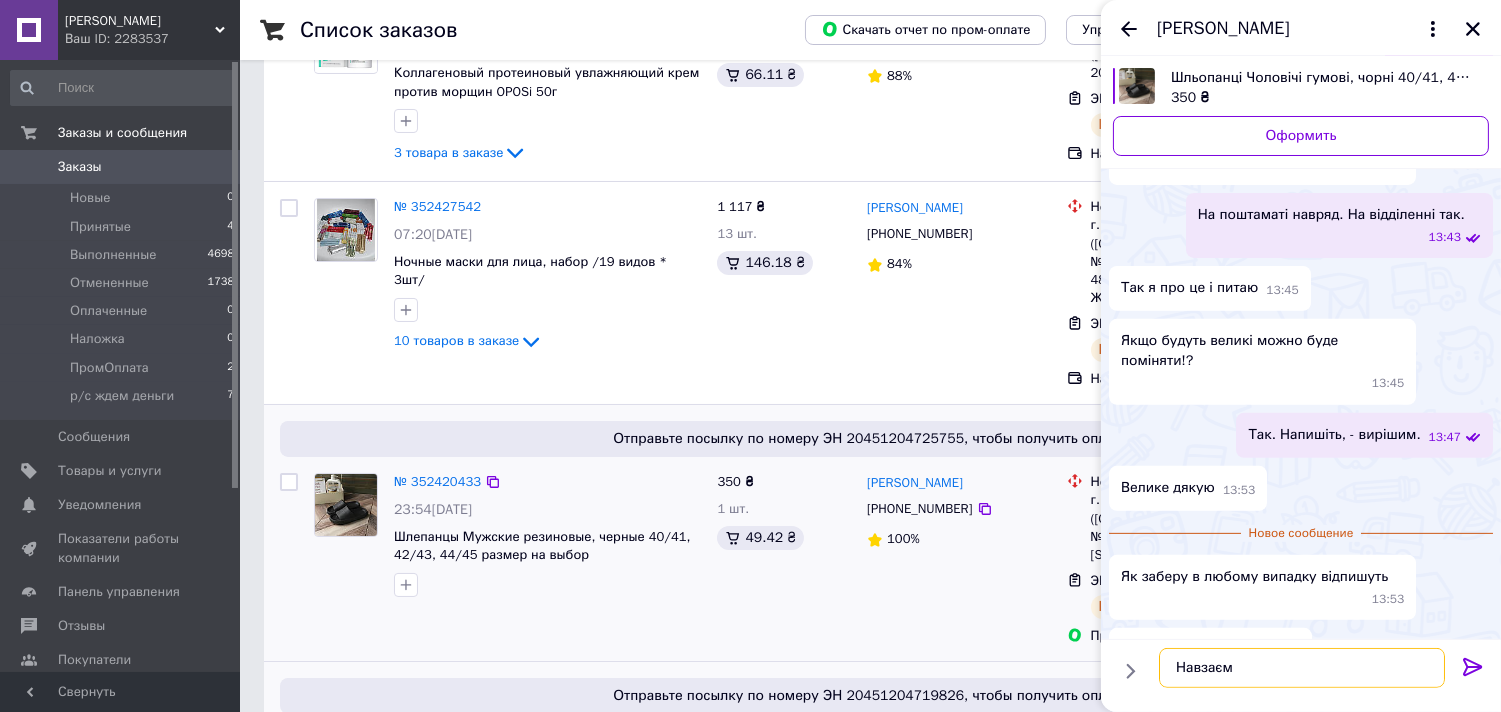 type on "Навзаєм." 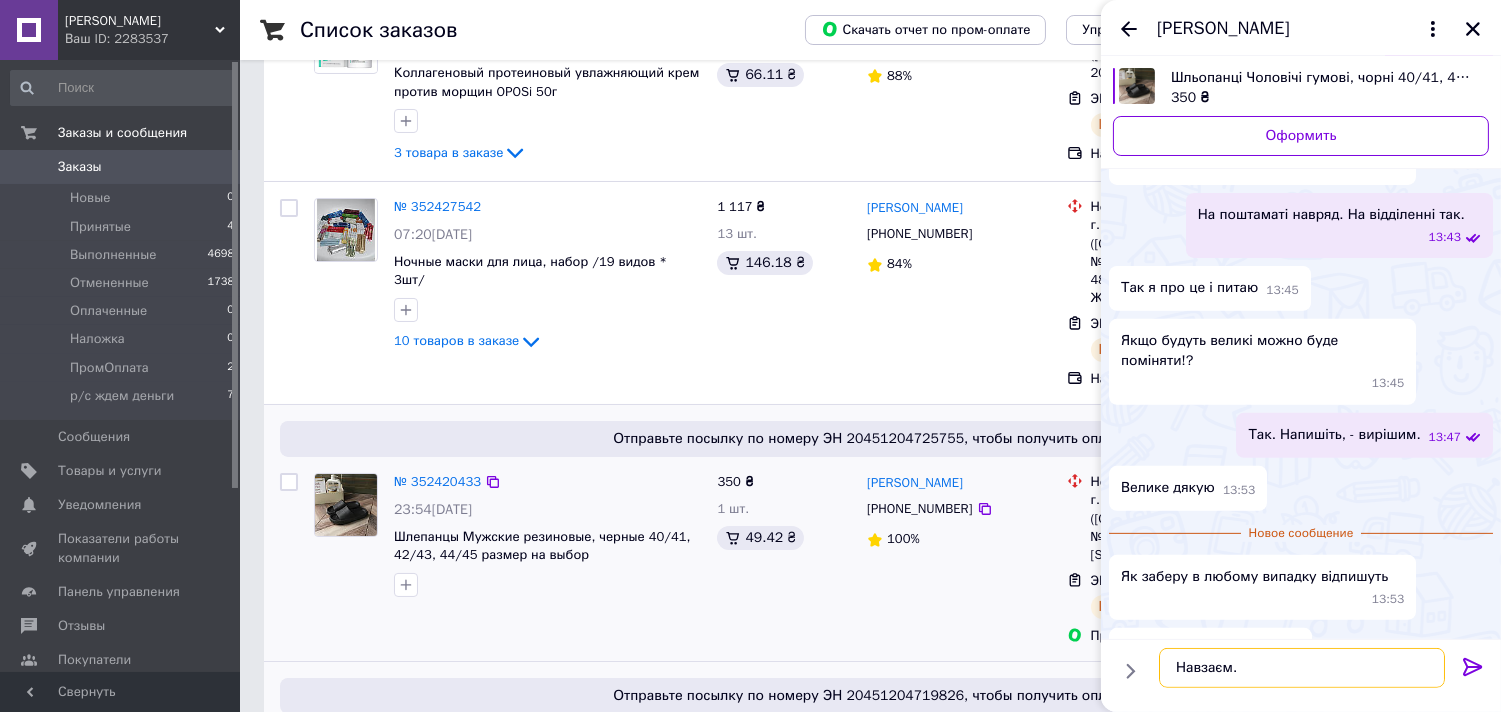 type 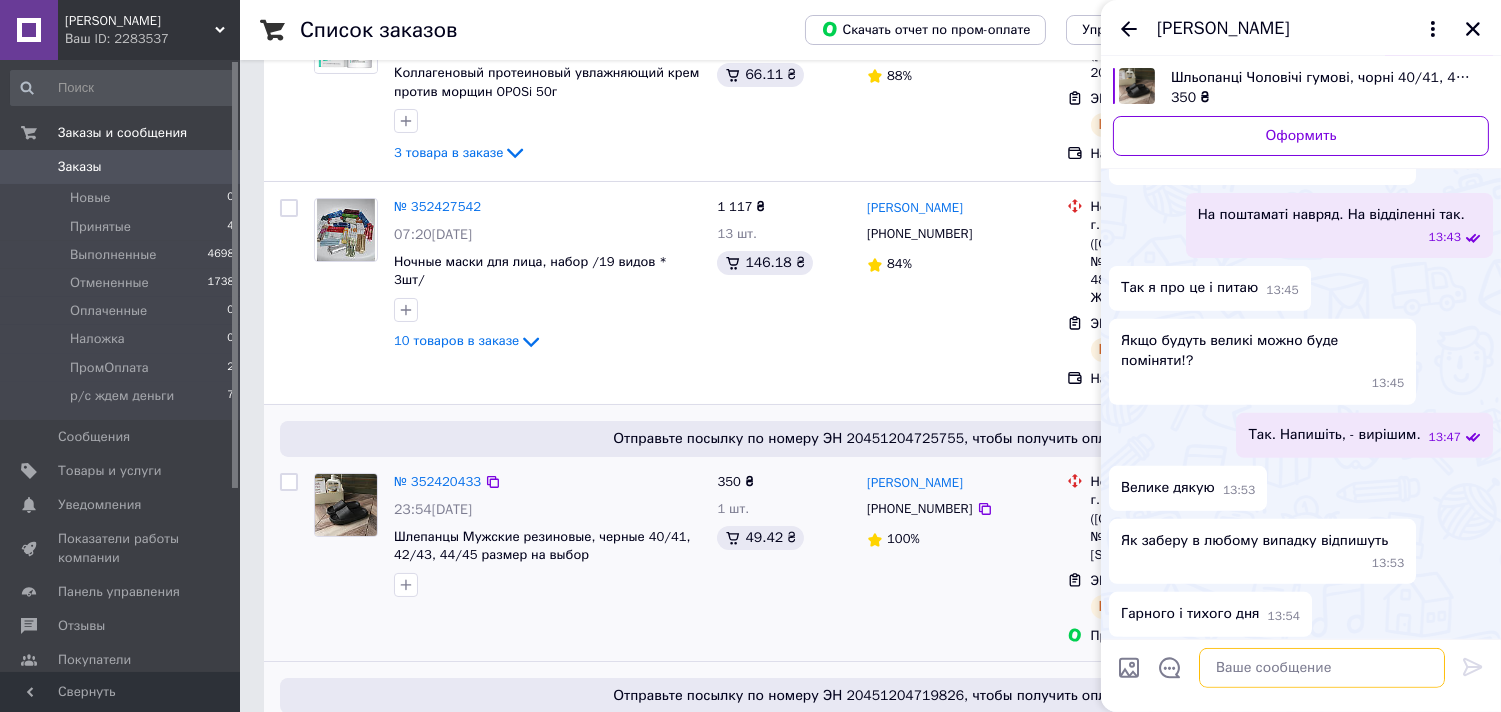 scroll, scrollTop: 1465, scrollLeft: 0, axis: vertical 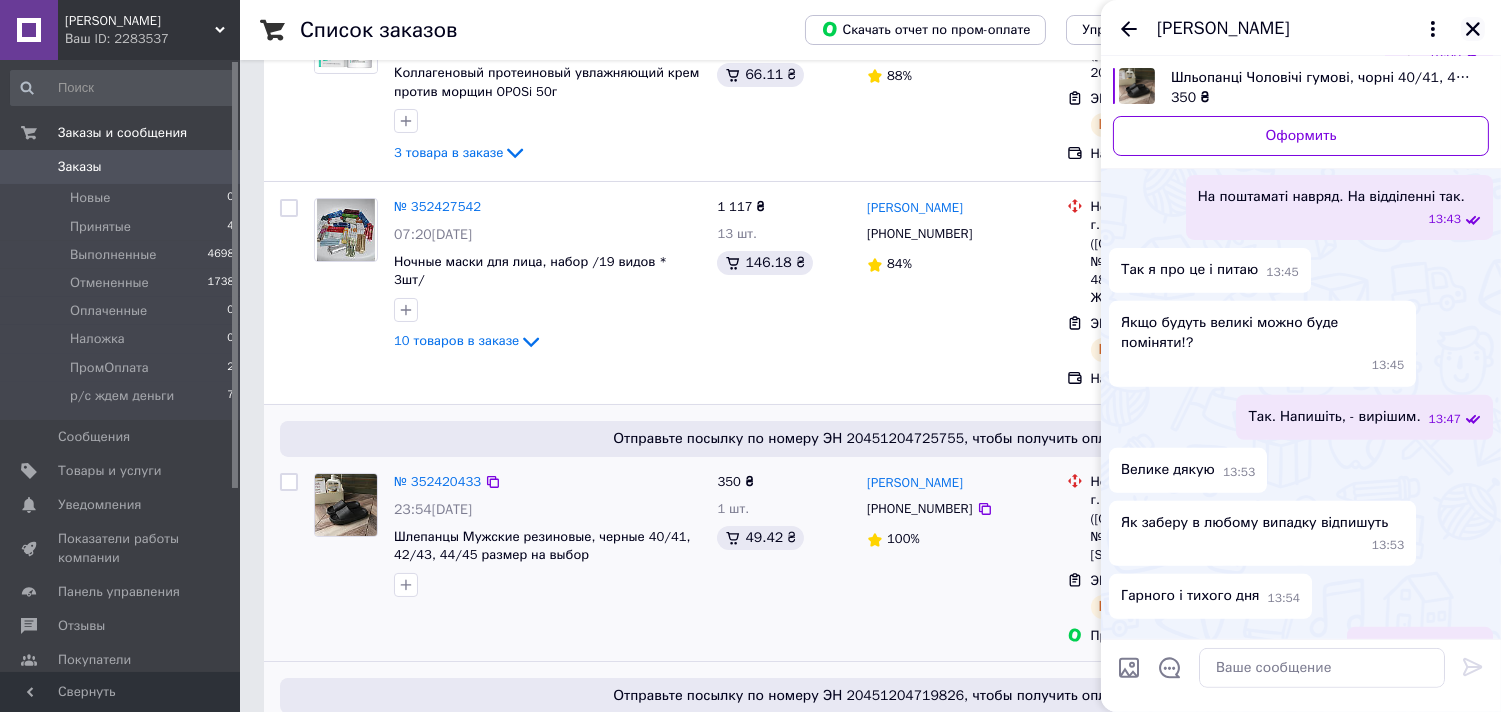 click 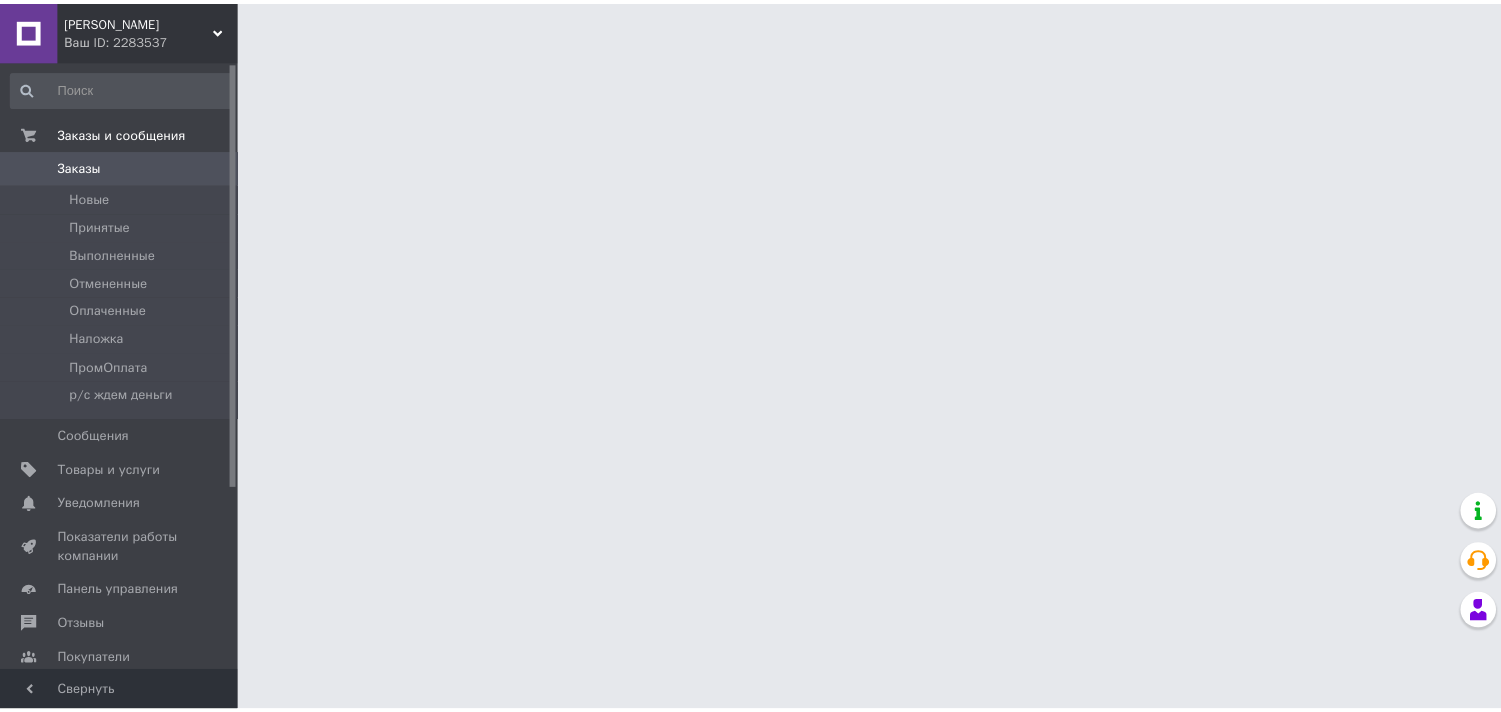 scroll, scrollTop: 0, scrollLeft: 0, axis: both 